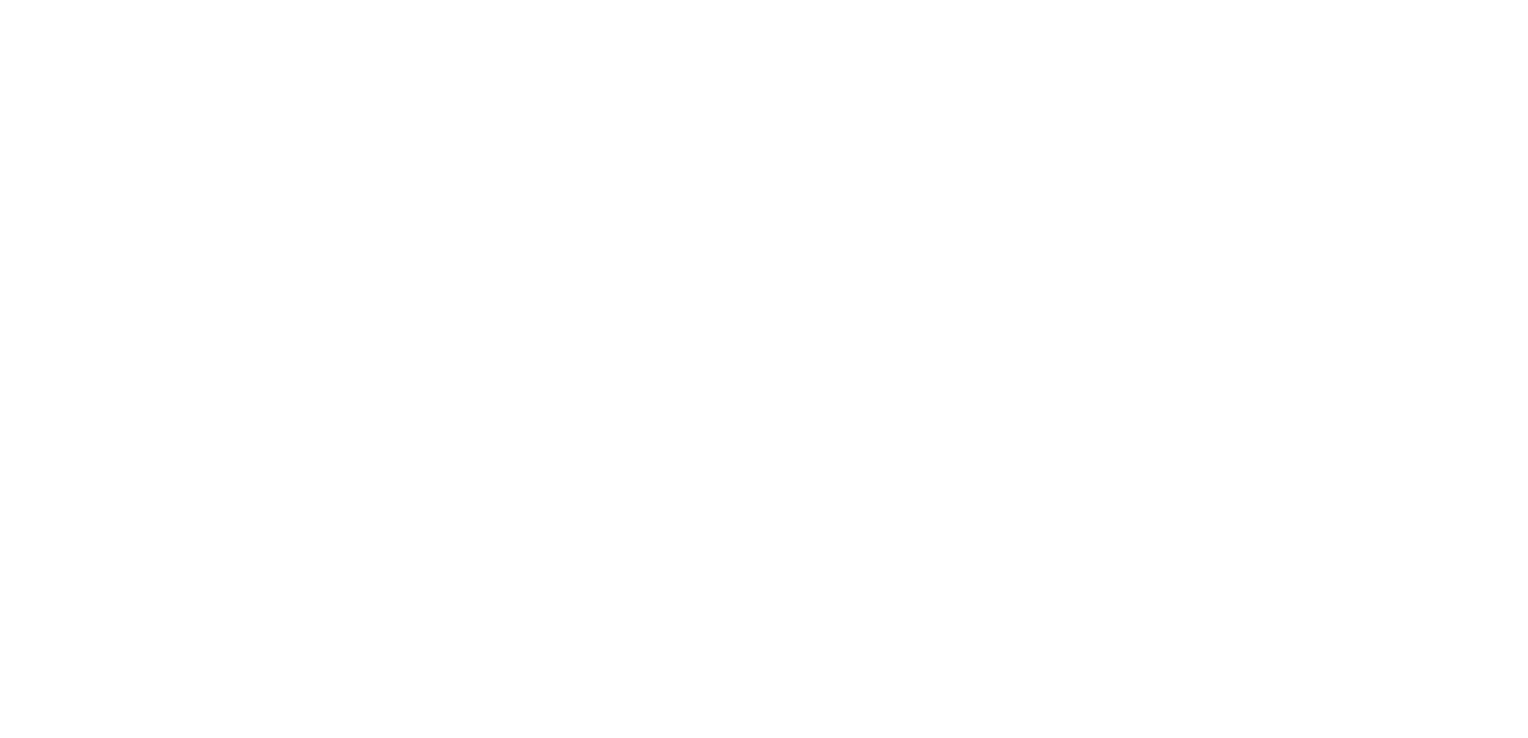 scroll, scrollTop: 0, scrollLeft: 0, axis: both 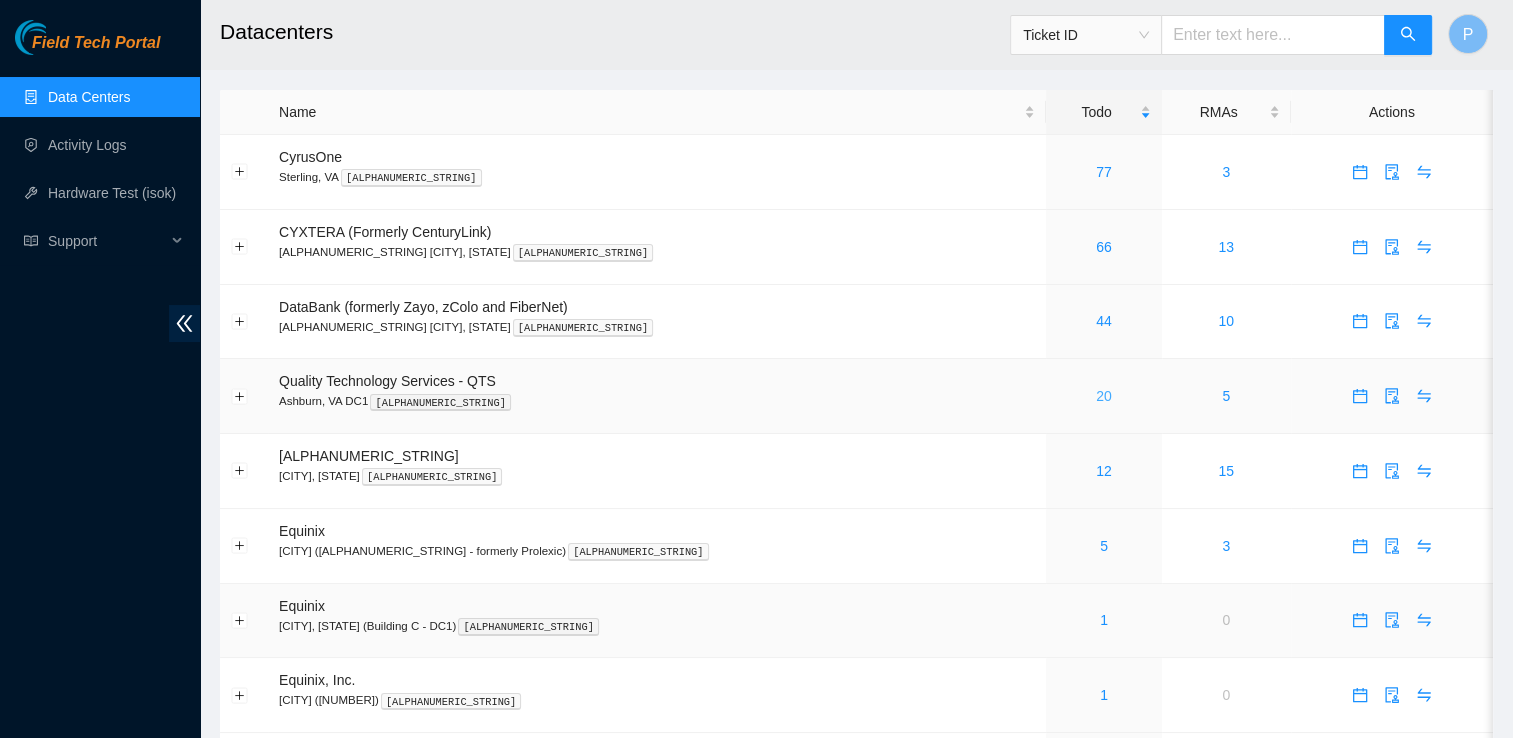 click on "20" at bounding box center (1104, 396) 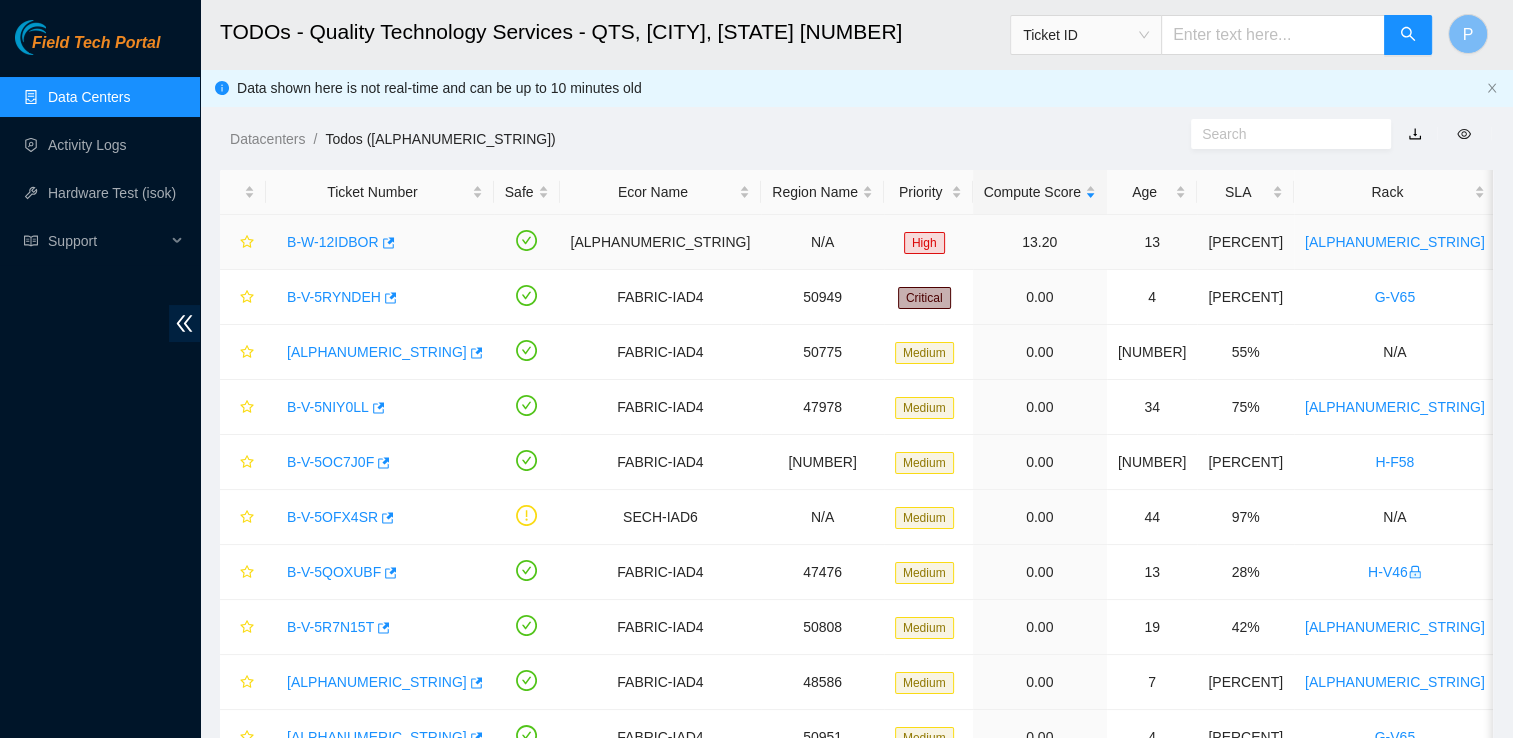 click on "B-W-12IDBOR" at bounding box center (333, 242) 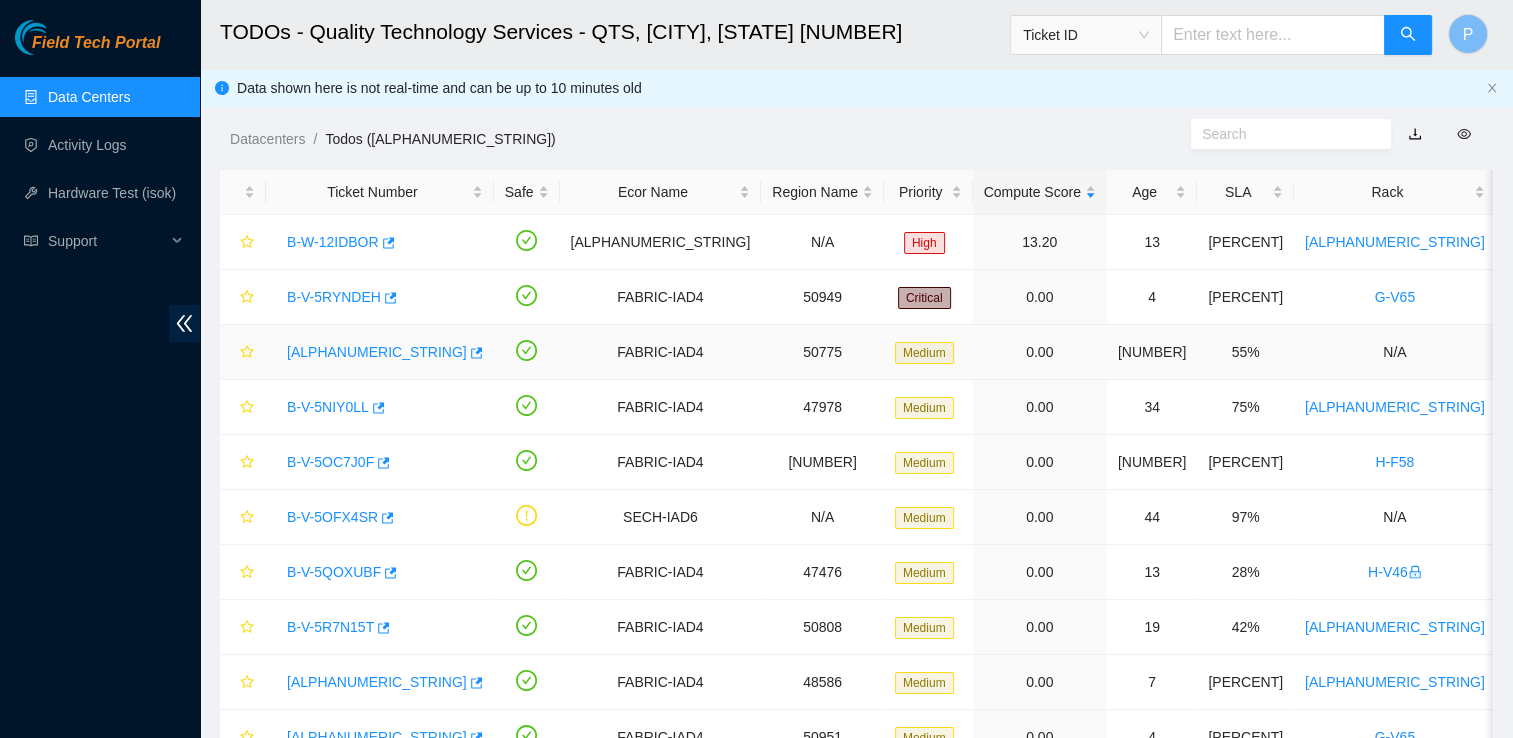click on "B-V-5NBYEBE" at bounding box center (377, 352) 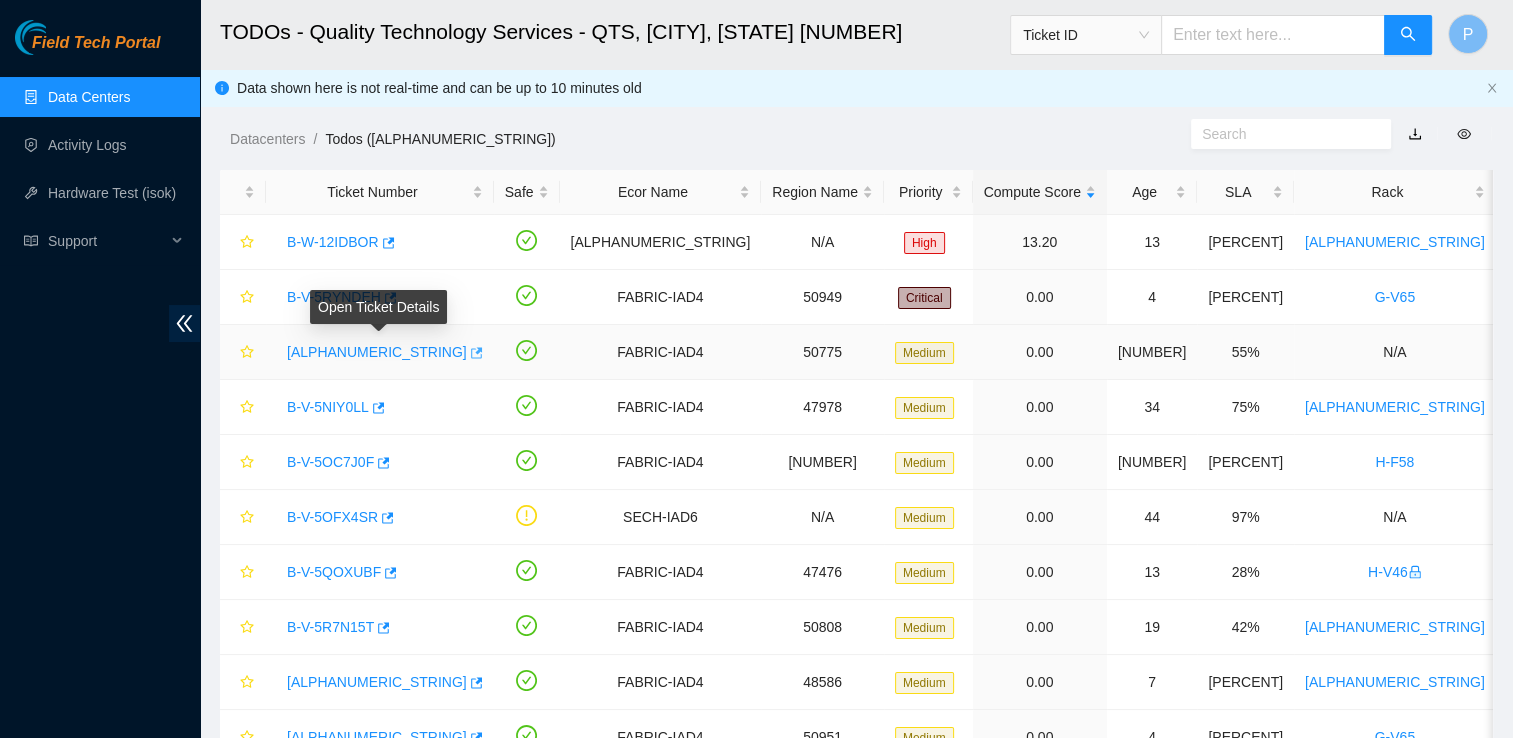 click at bounding box center (475, 353) 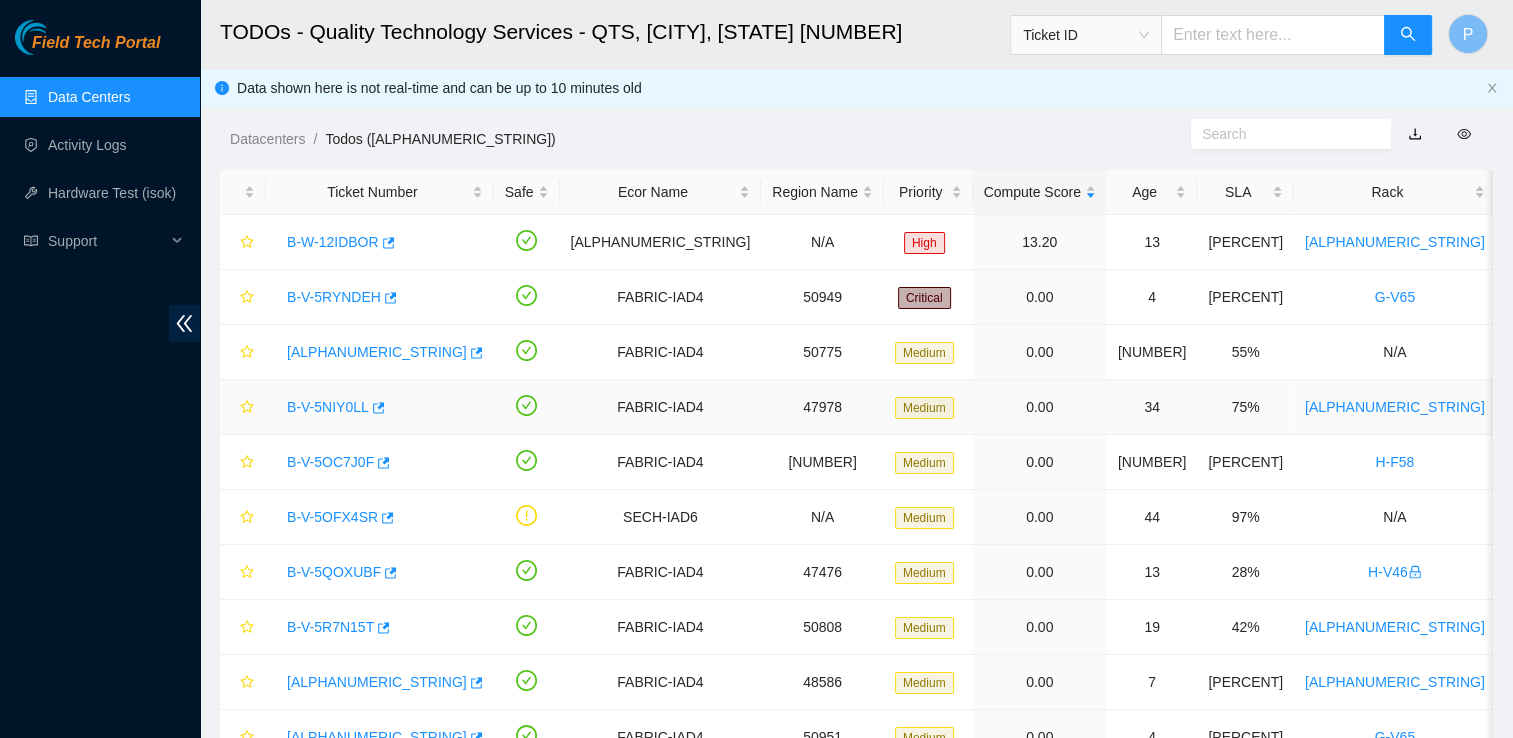 click on "B-V-5NIY0LL" at bounding box center (328, 407) 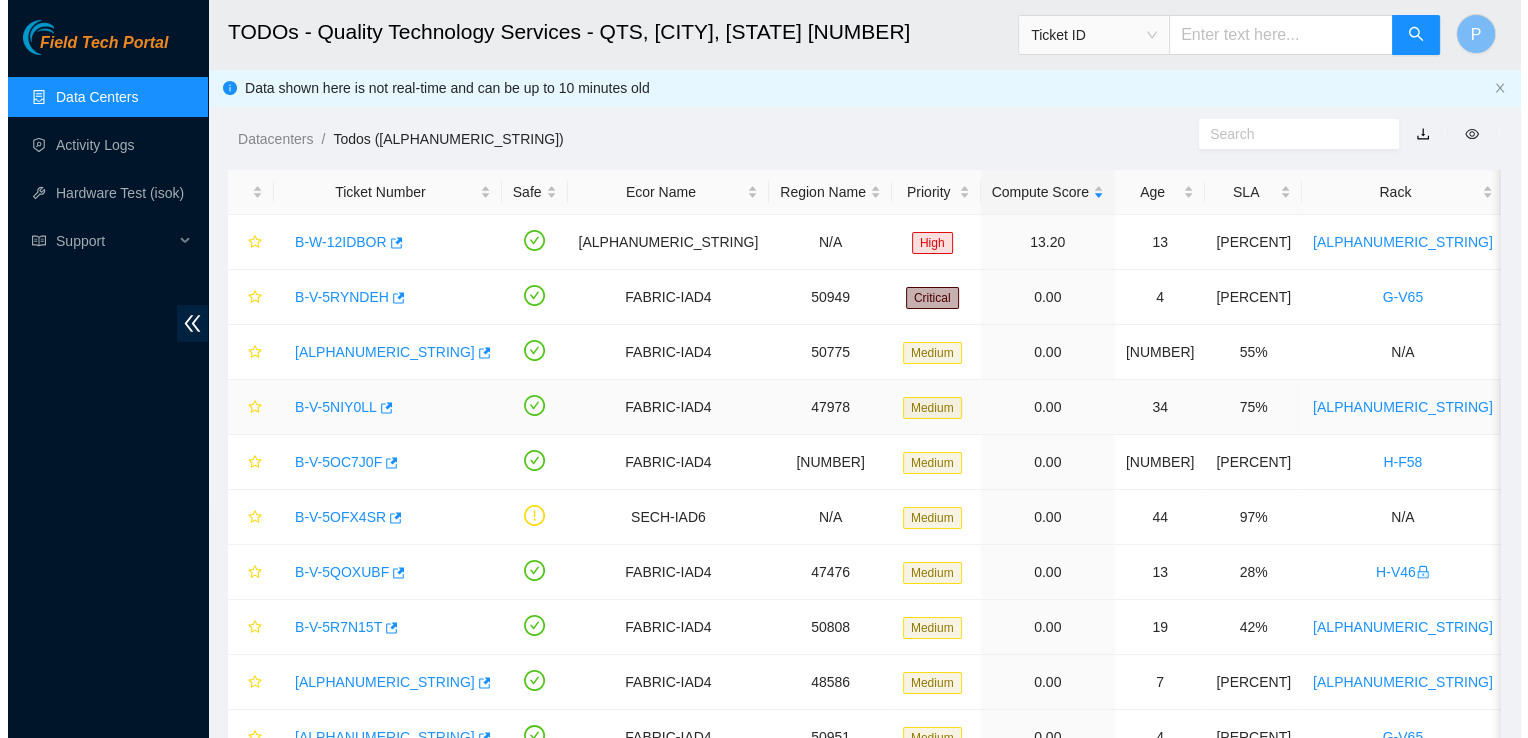 scroll, scrollTop: 332, scrollLeft: 0, axis: vertical 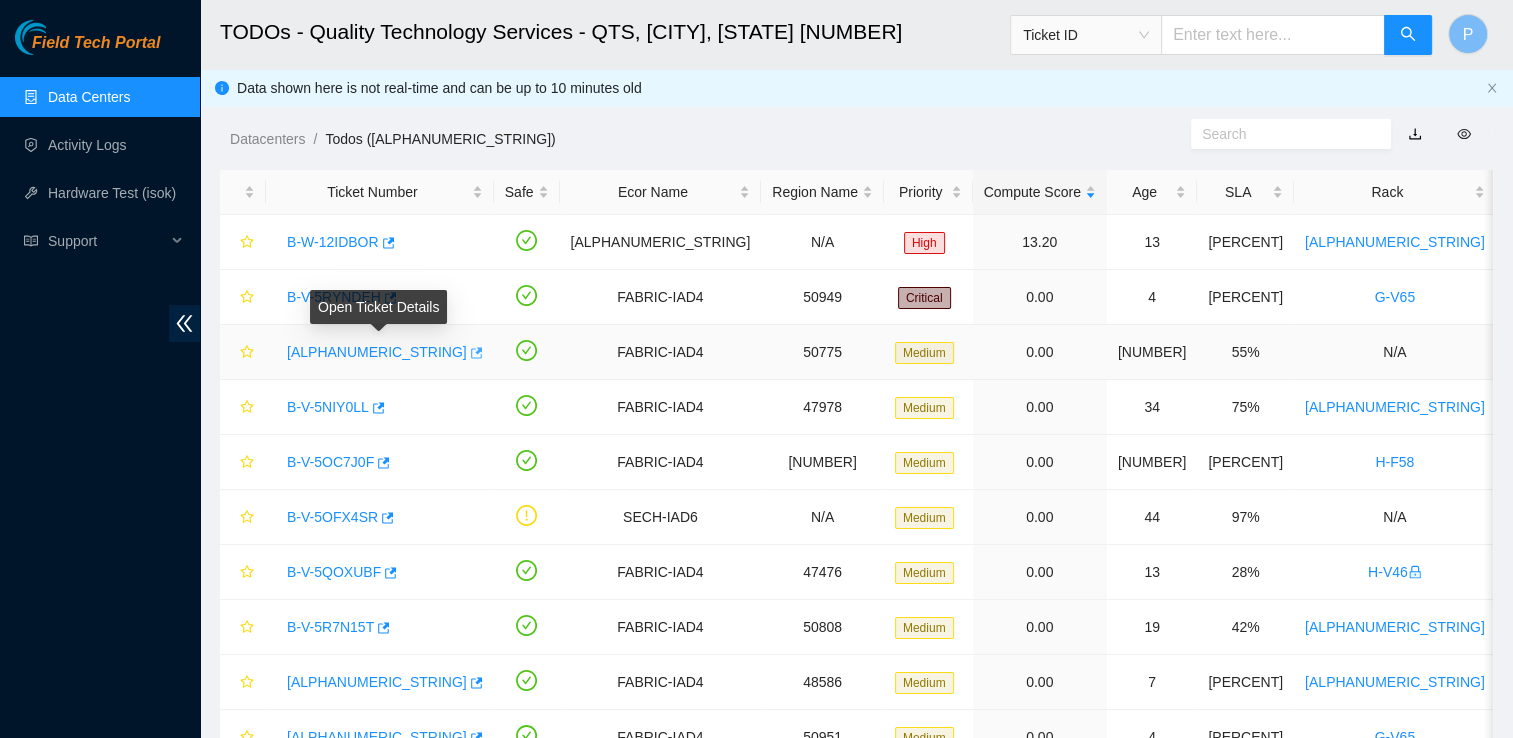 click 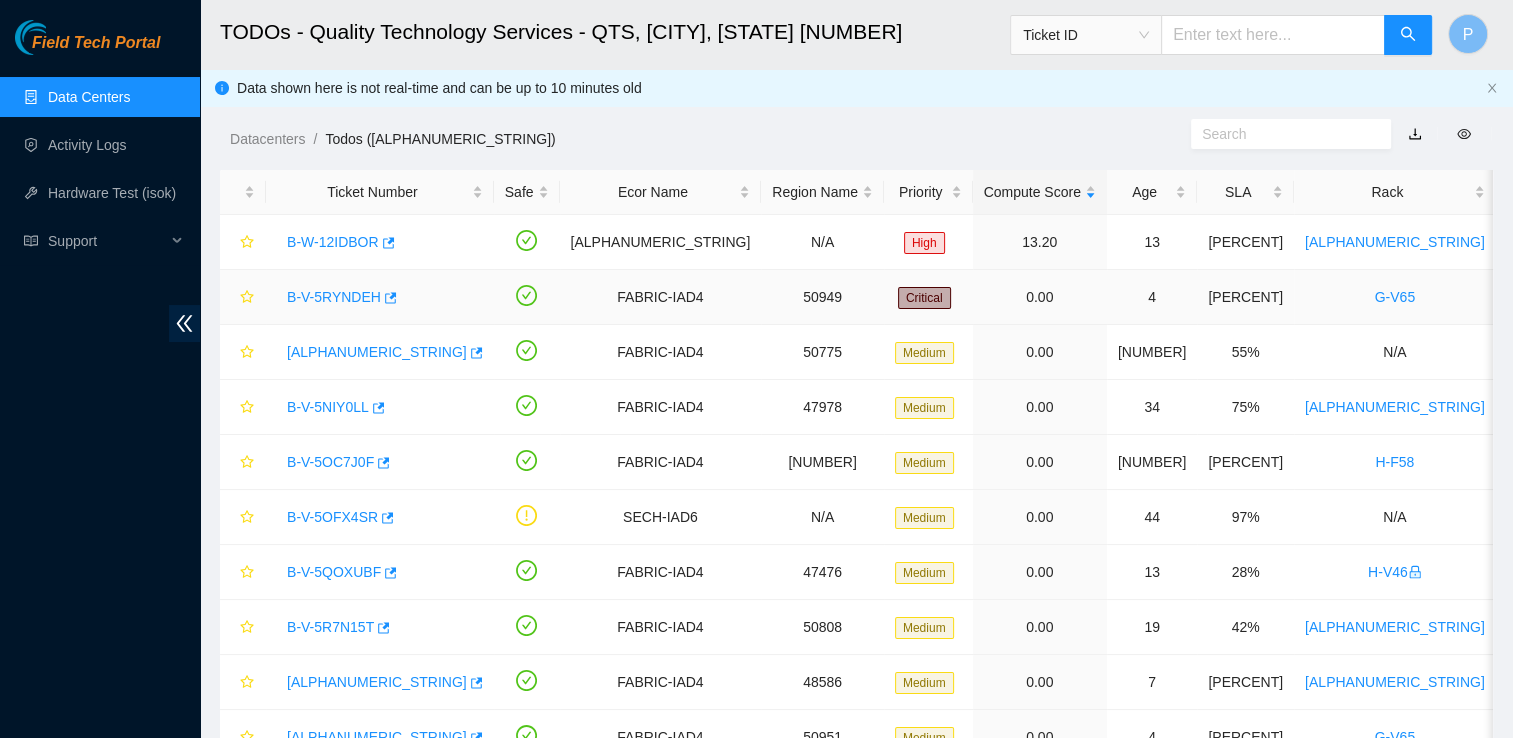 click on "B-V-5RYNDEH" at bounding box center [334, 297] 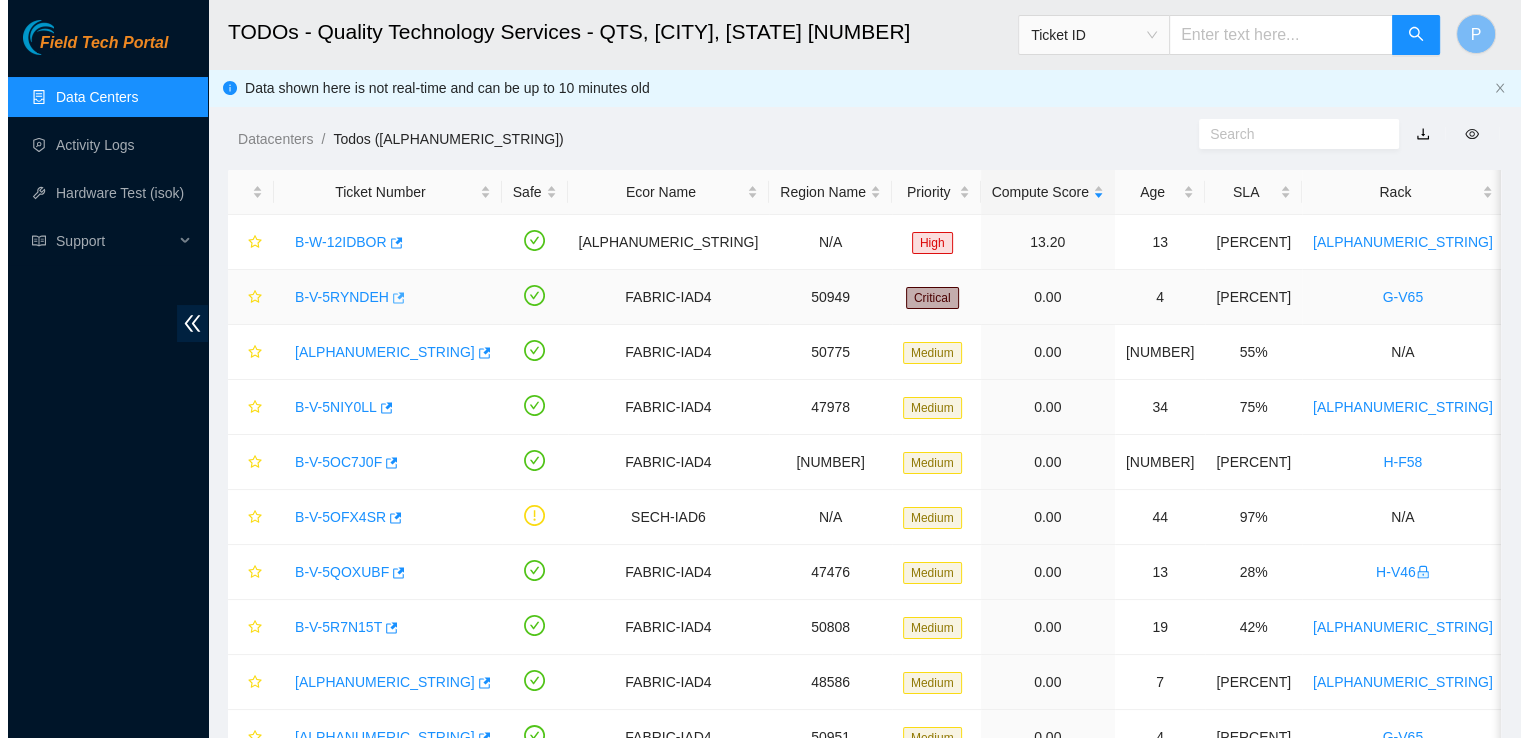 scroll, scrollTop: 332, scrollLeft: 0, axis: vertical 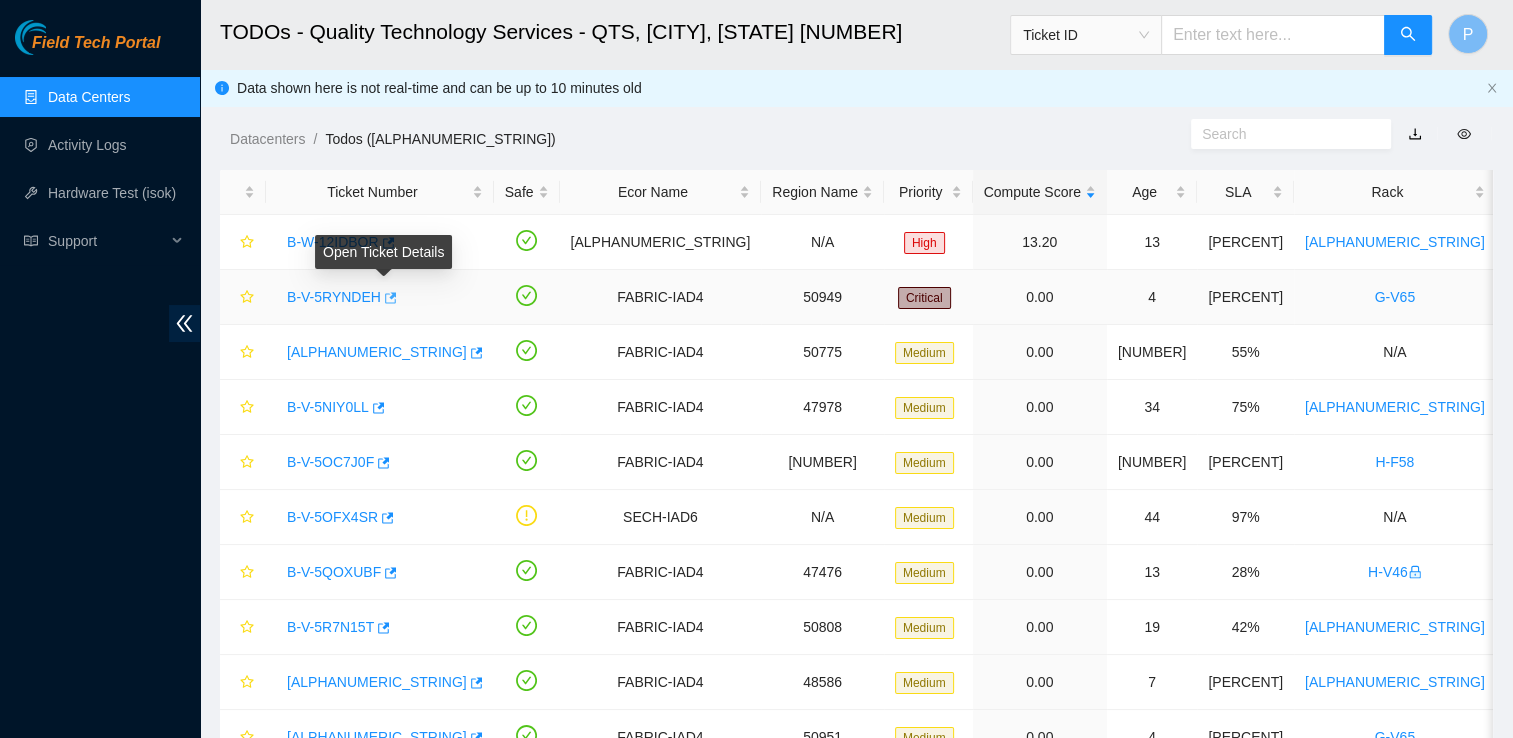 click at bounding box center (389, 298) 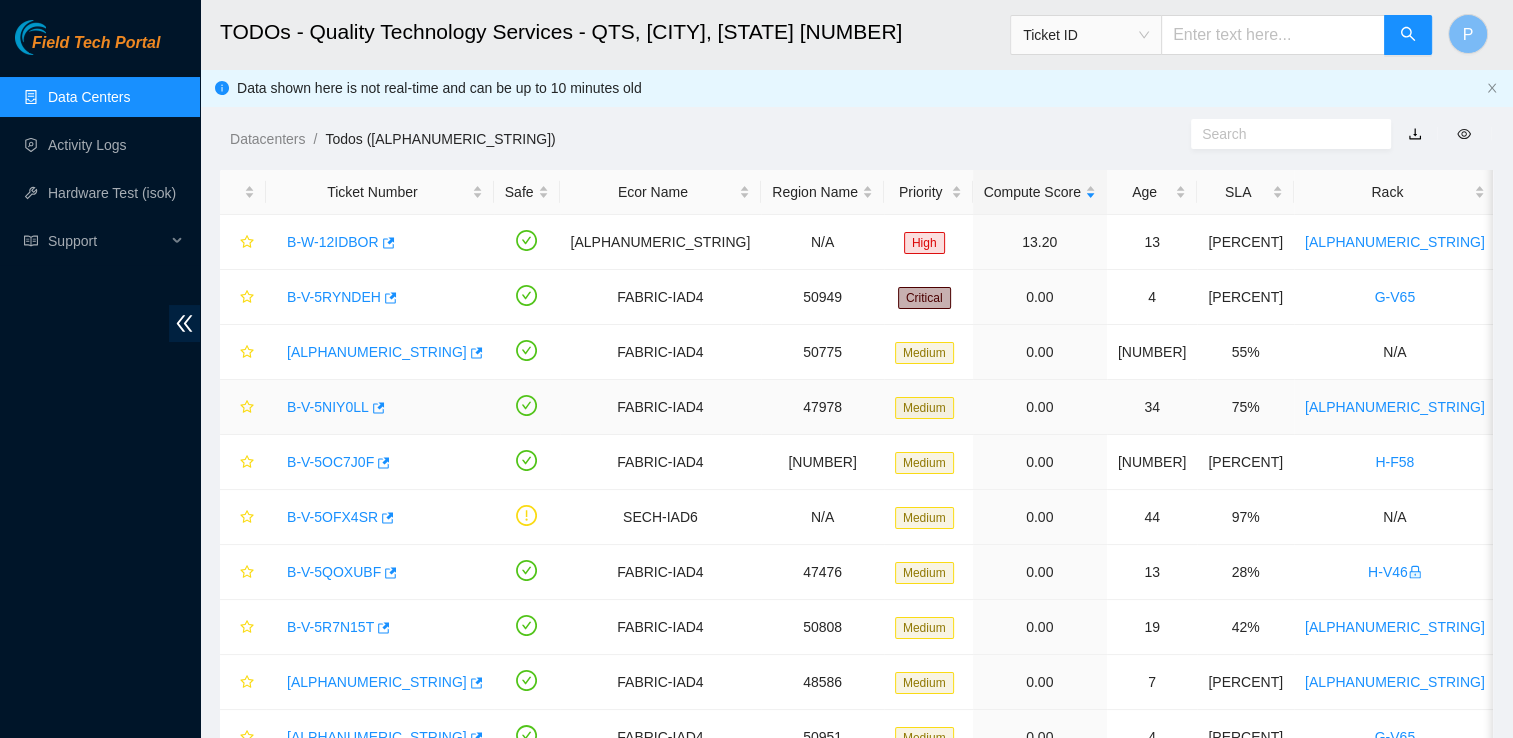 click on "B-V-5NIY0LL" at bounding box center [328, 407] 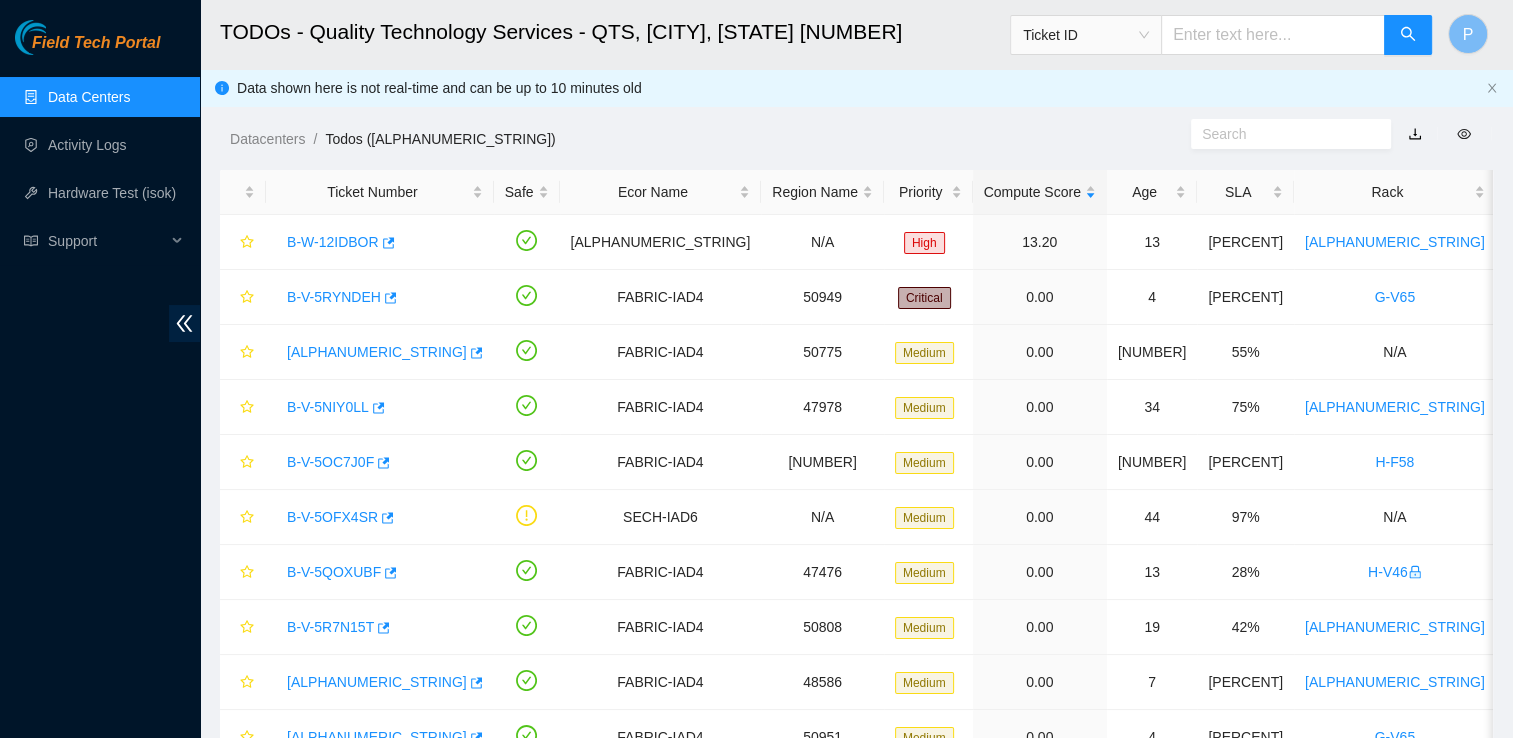 scroll, scrollTop: 332, scrollLeft: 0, axis: vertical 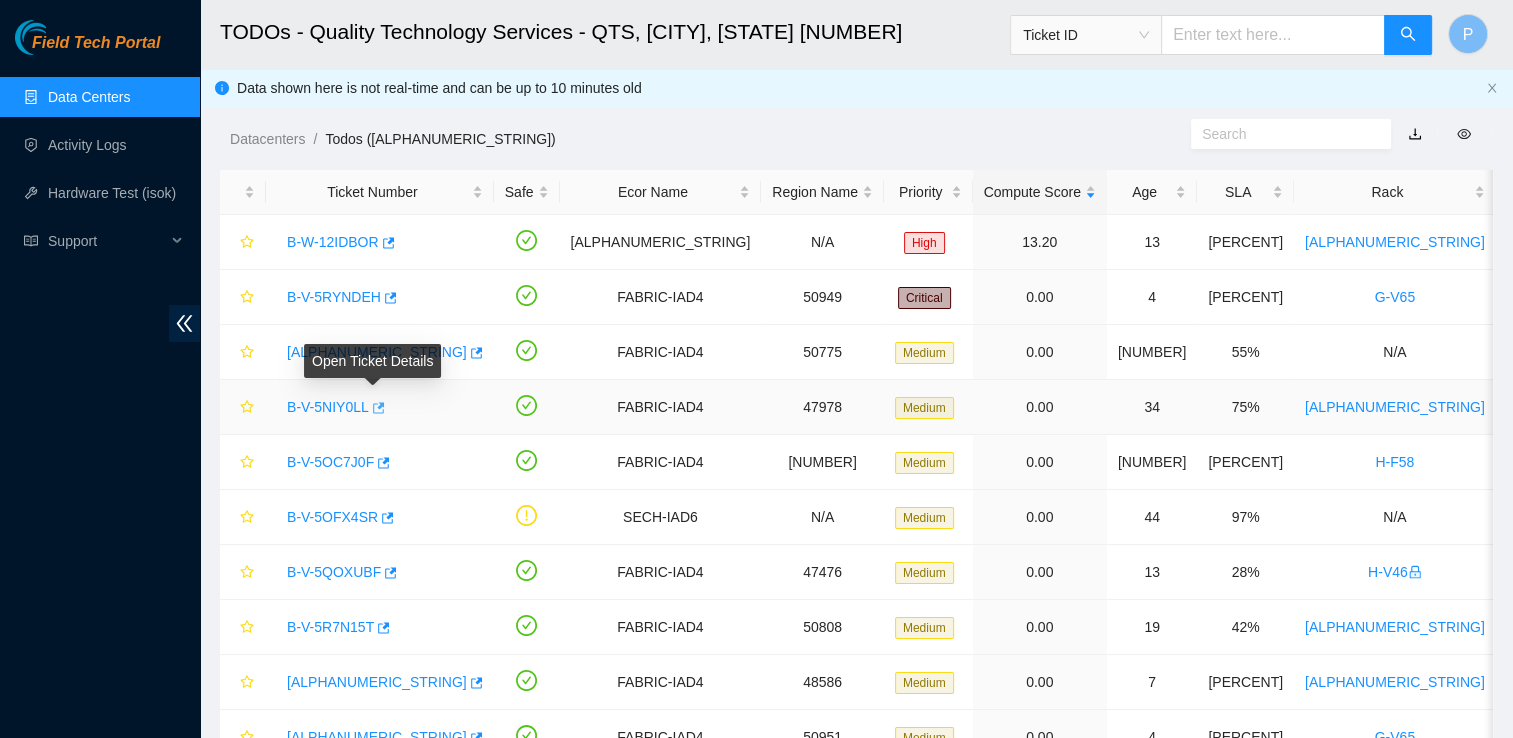 click 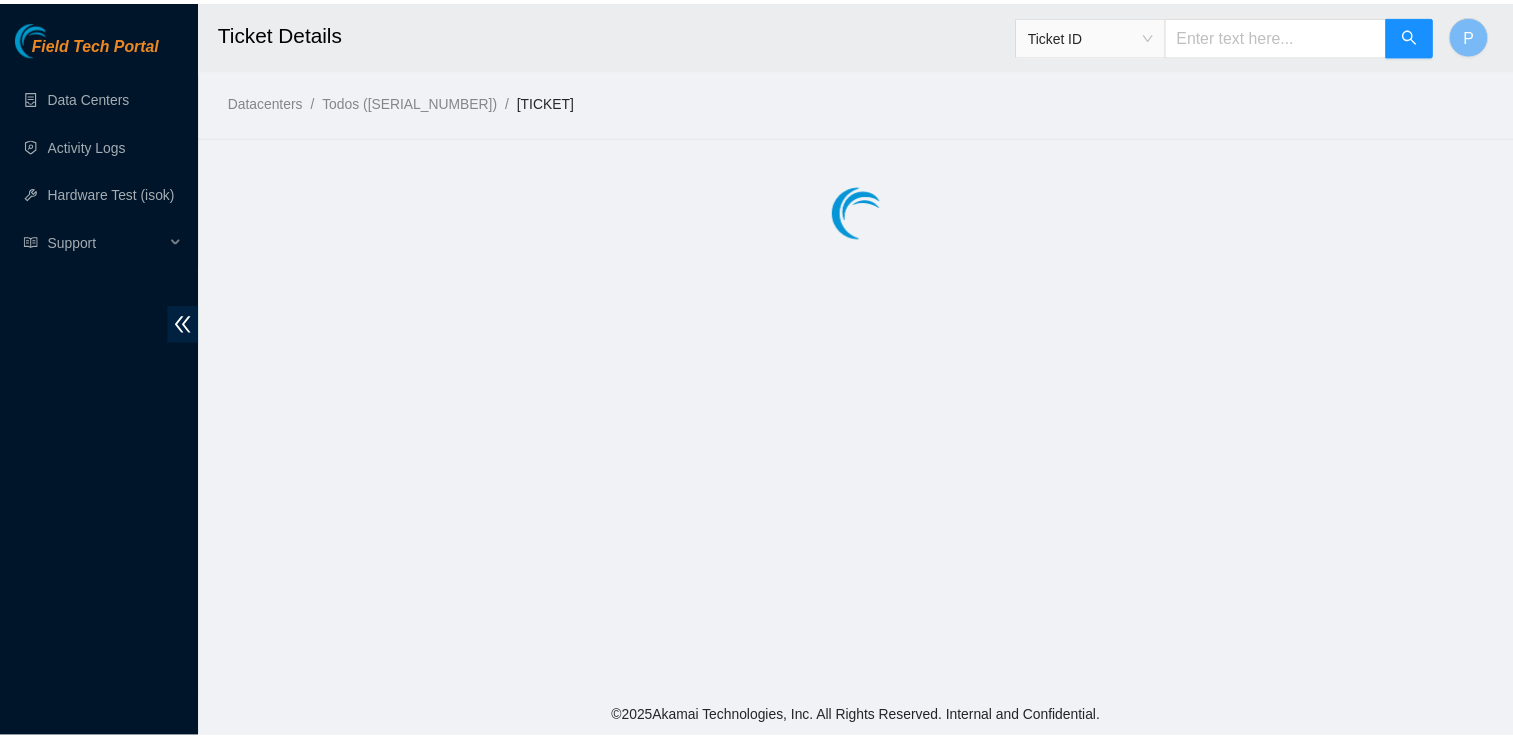 scroll, scrollTop: 0, scrollLeft: 0, axis: both 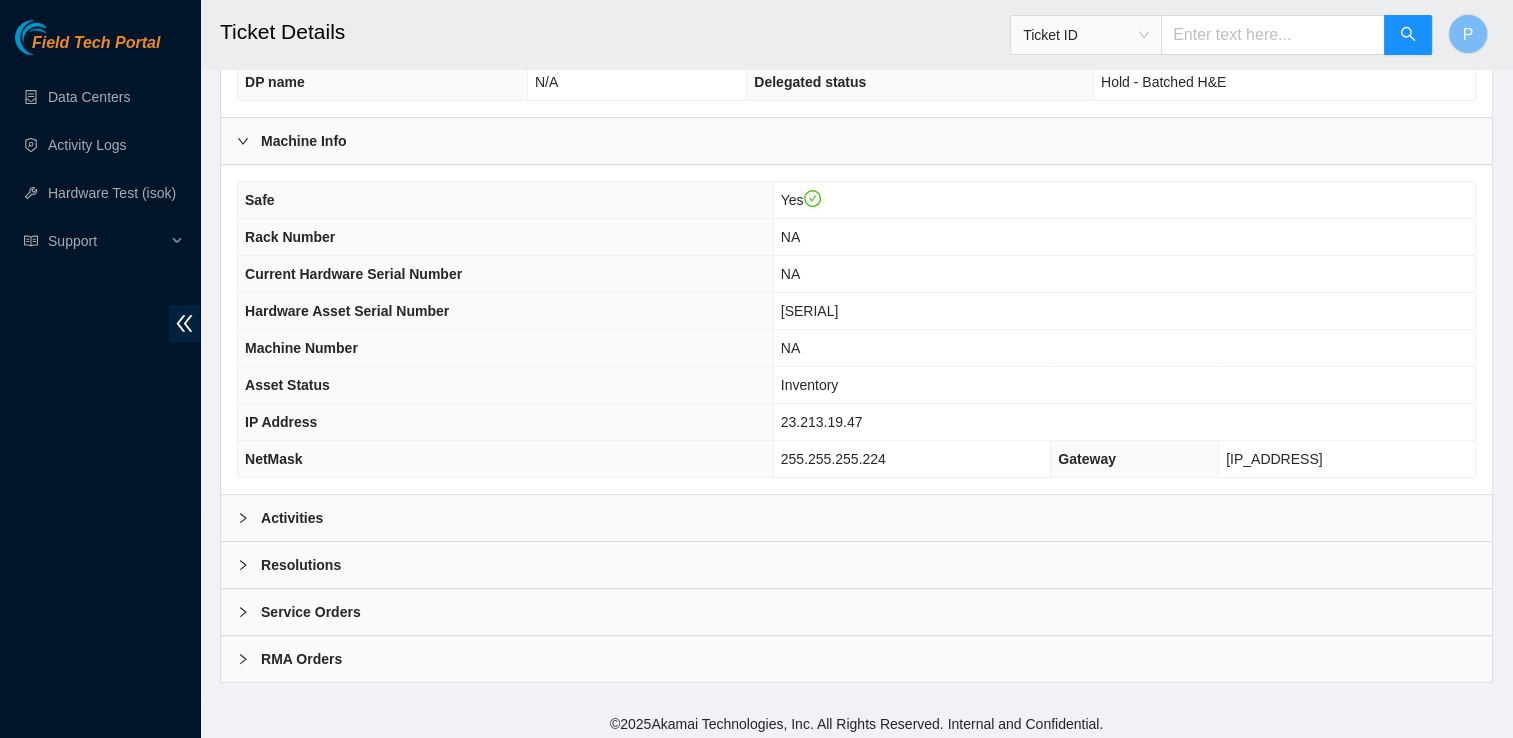 click on "Activities" at bounding box center [292, 518] 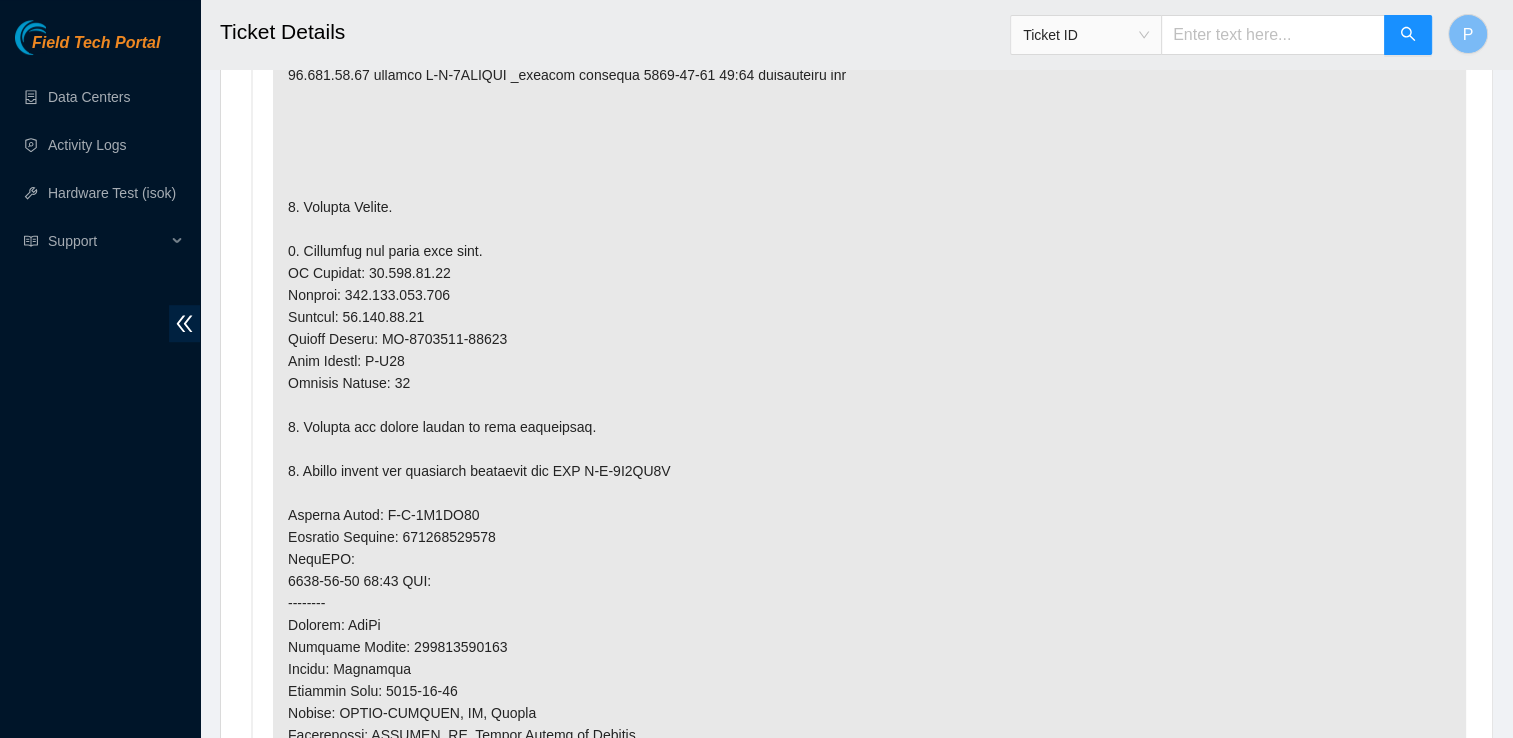 scroll, scrollTop: 1252, scrollLeft: 0, axis: vertical 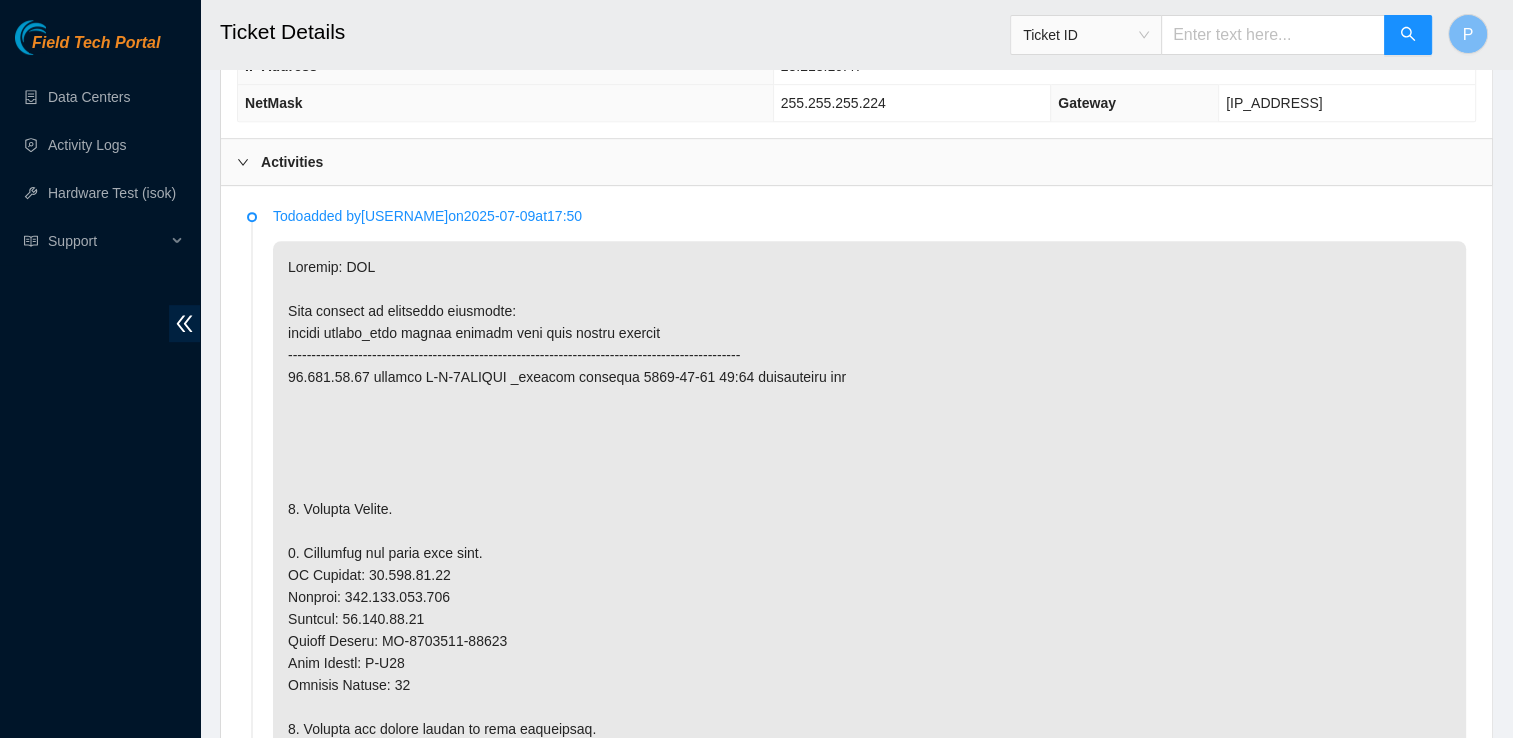 click at bounding box center (869, 817) 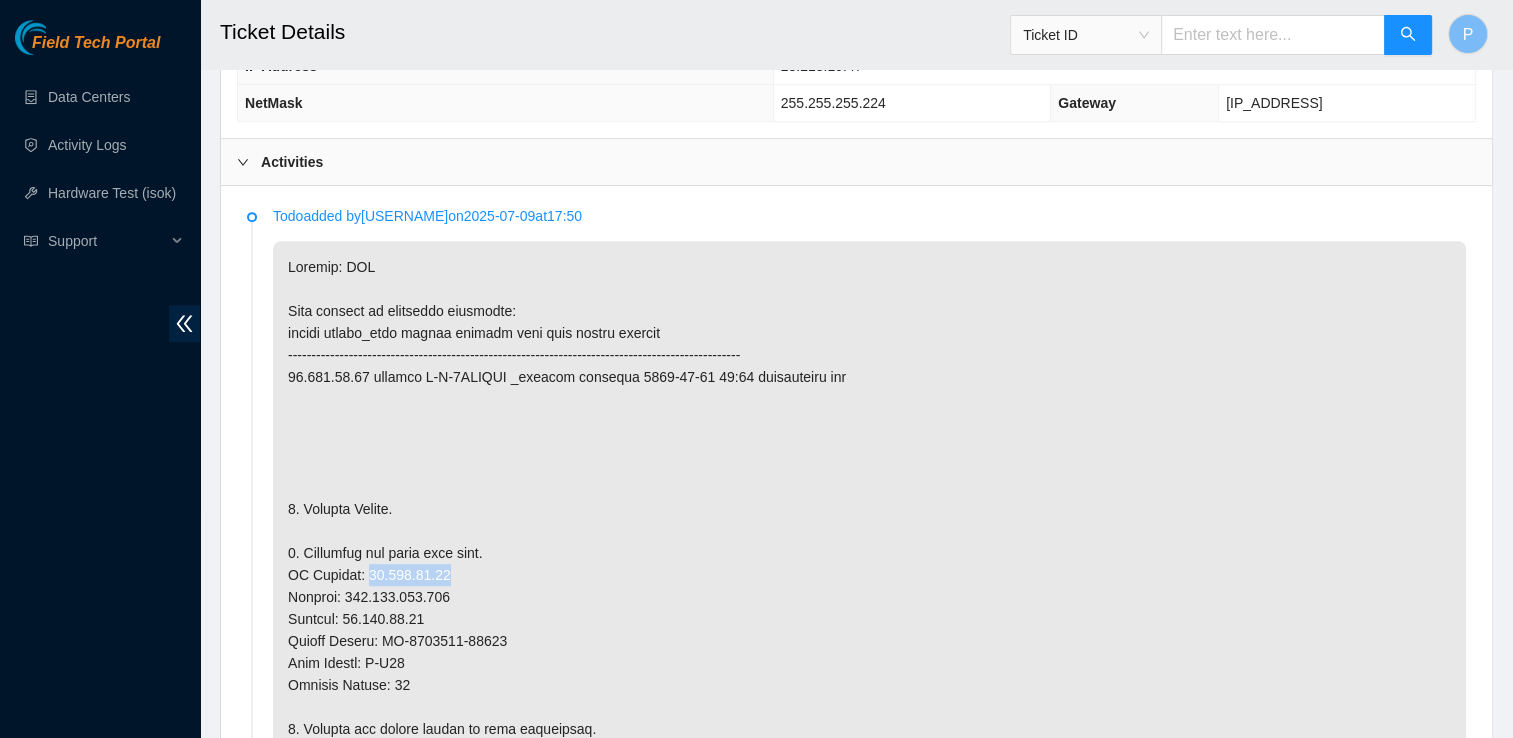 click at bounding box center [869, 817] 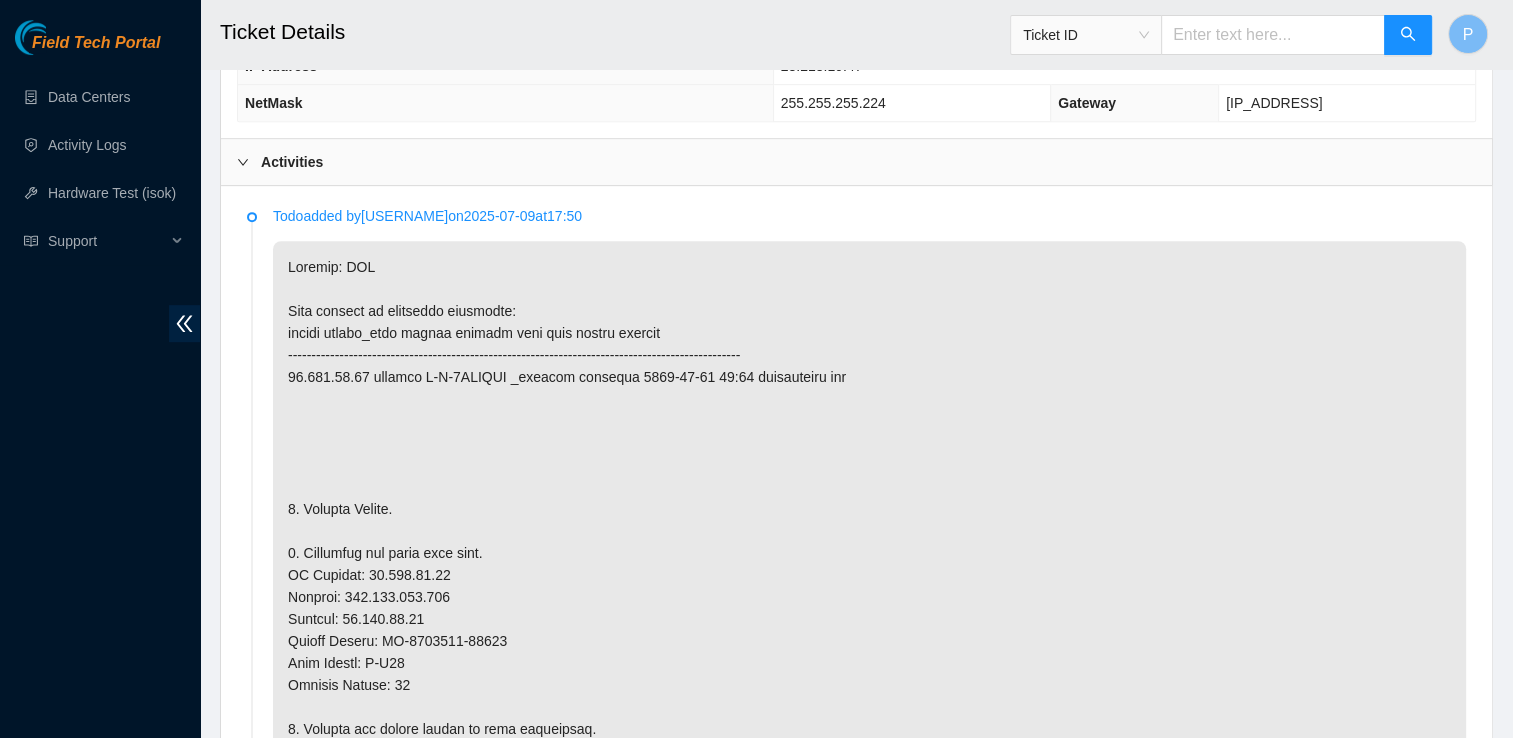 click at bounding box center (869, 817) 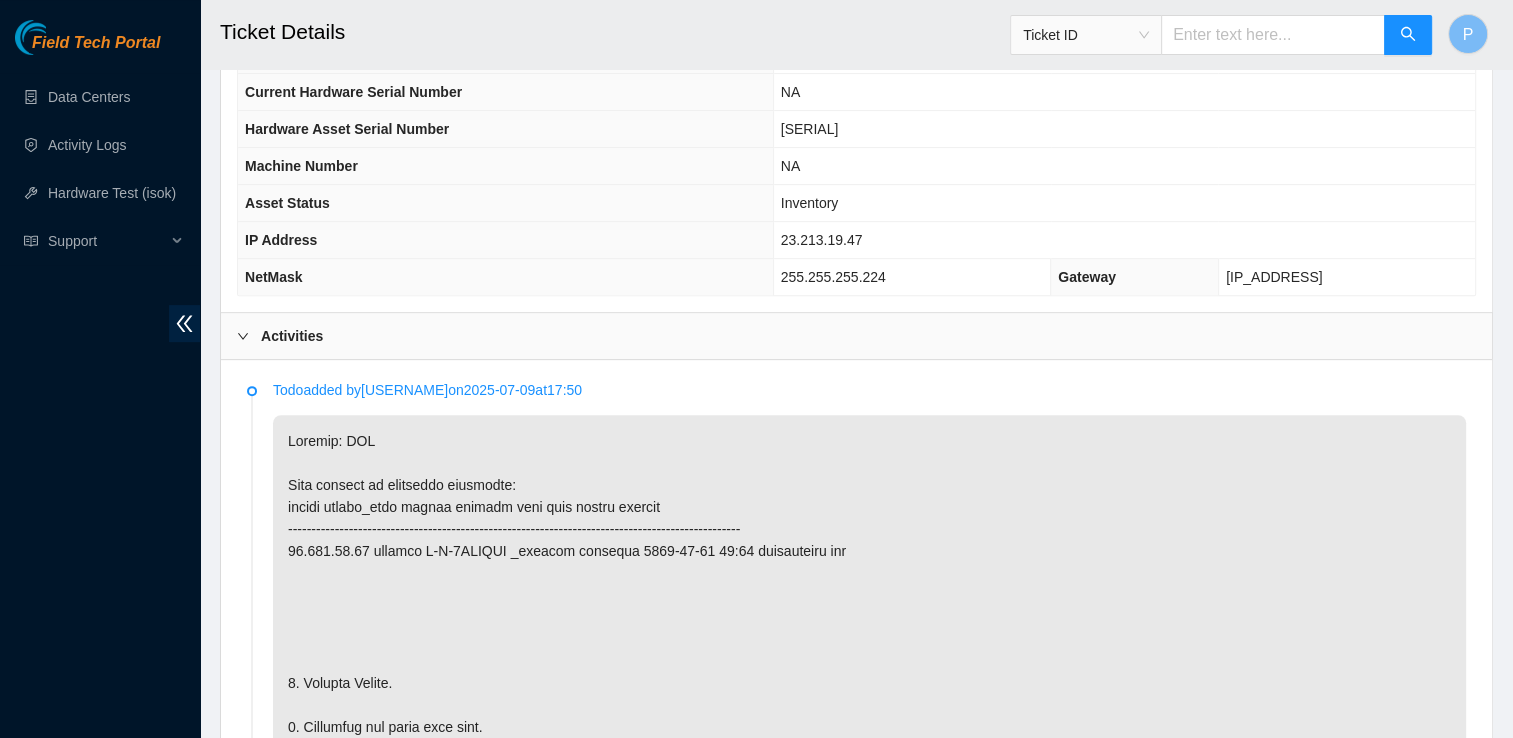 scroll, scrollTop: 764, scrollLeft: 0, axis: vertical 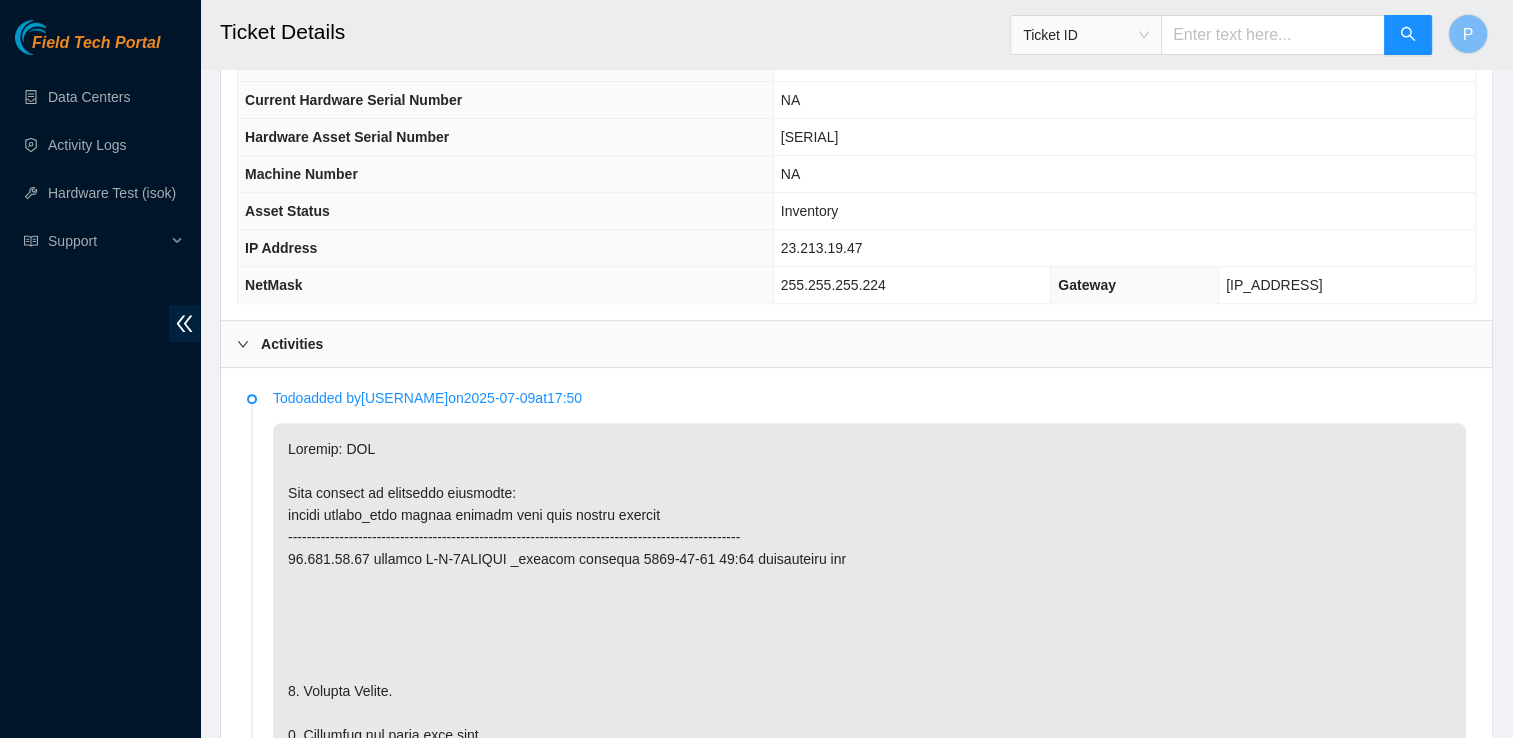 click on "Activities" at bounding box center (856, 344) 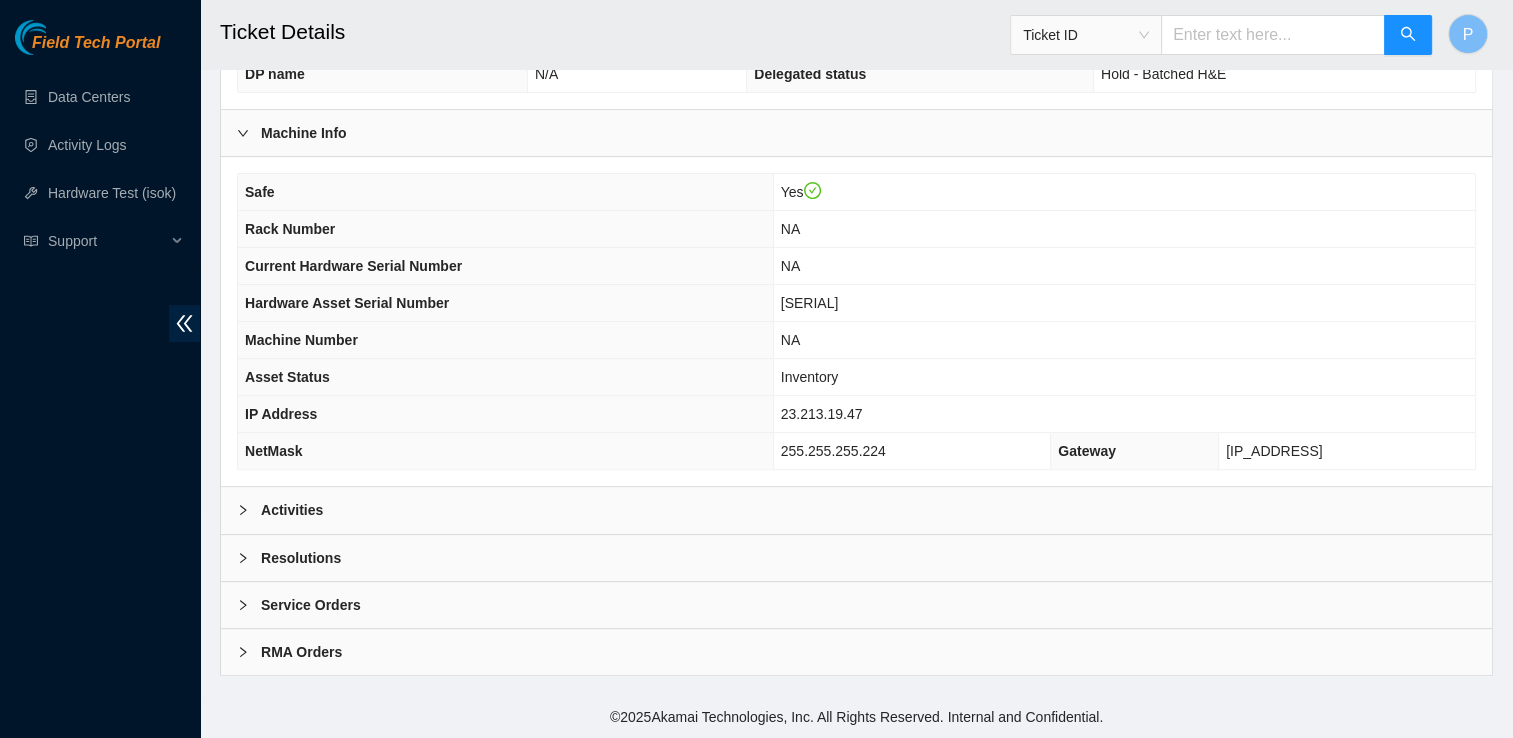 scroll, scrollTop: 590, scrollLeft: 0, axis: vertical 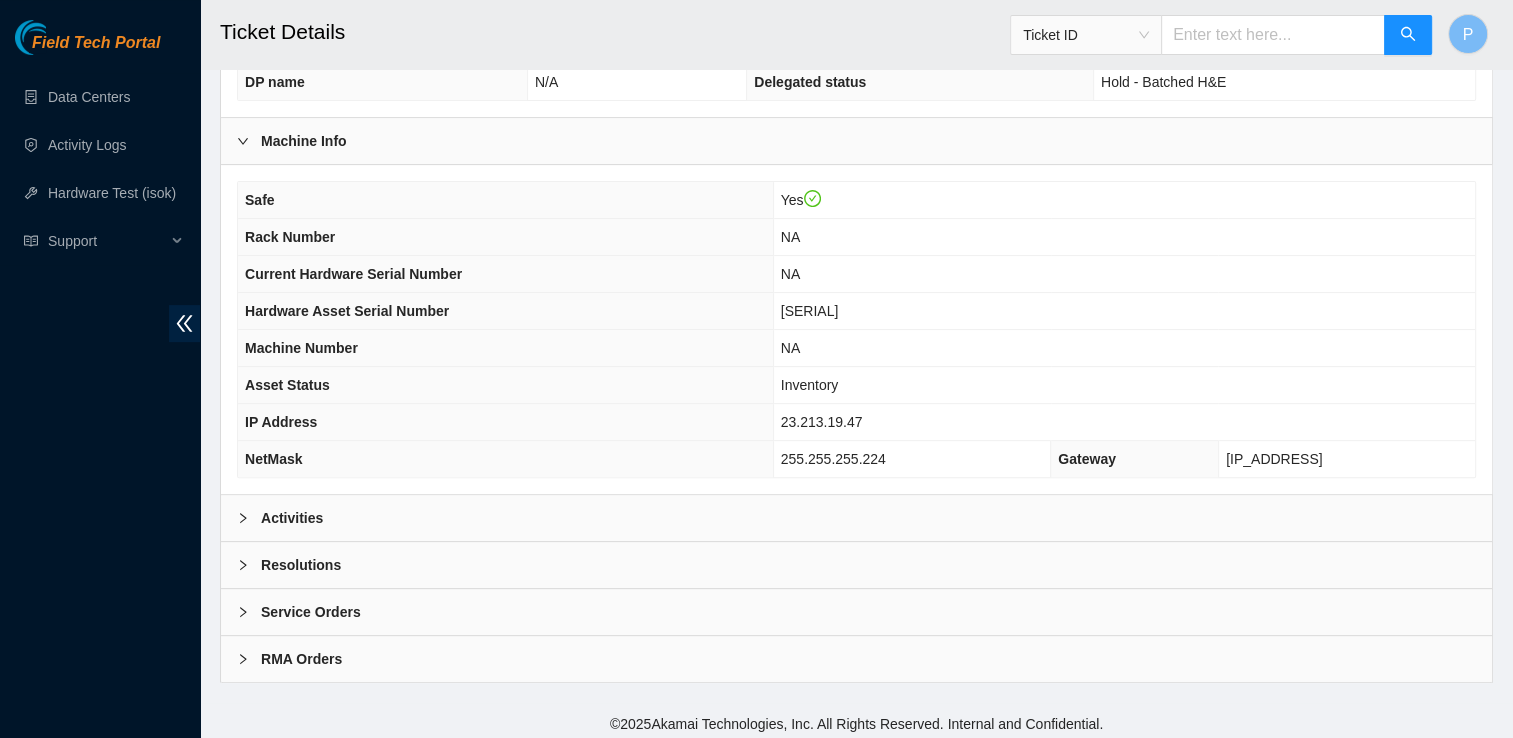 click on "Service Orders" at bounding box center (856, 612) 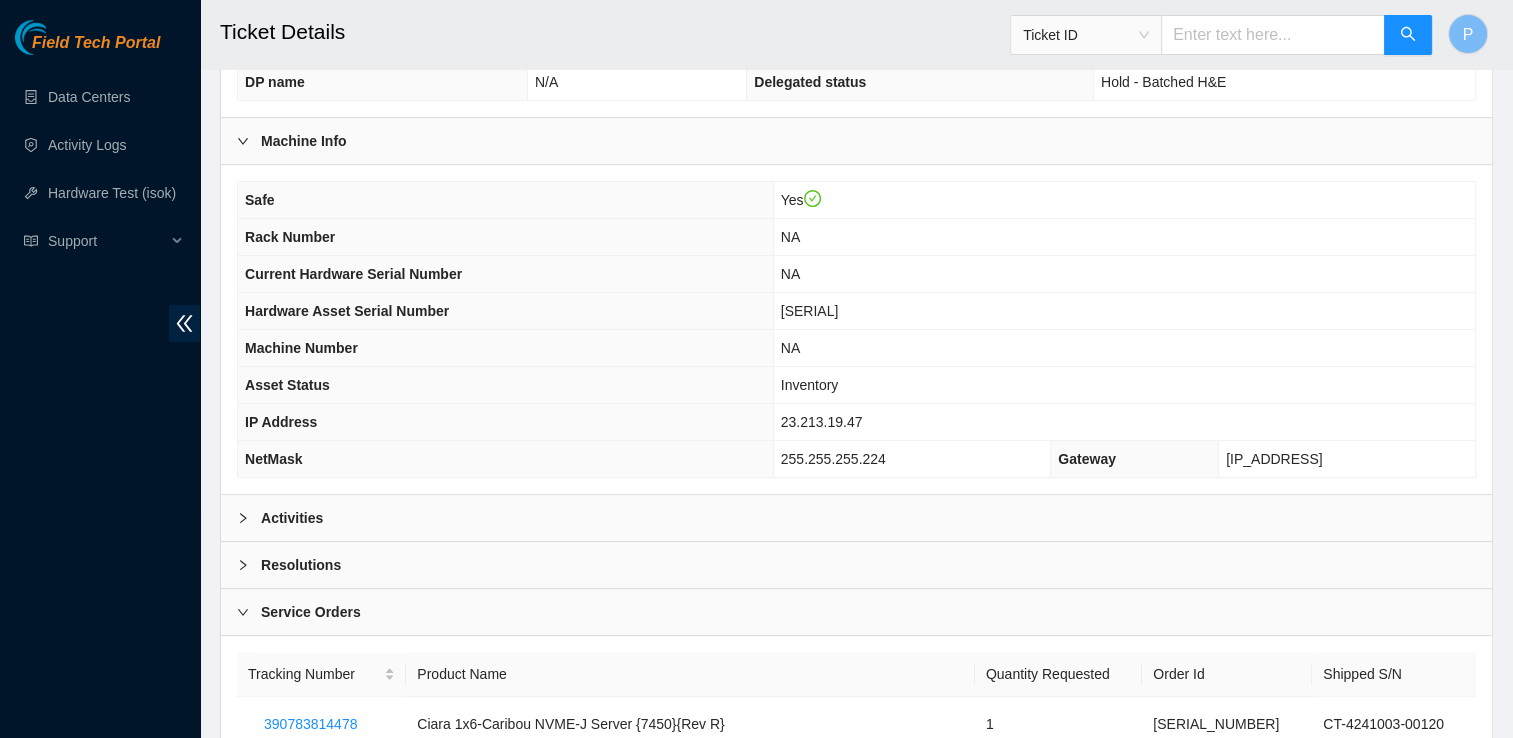 click on "Service Orders" at bounding box center (856, 612) 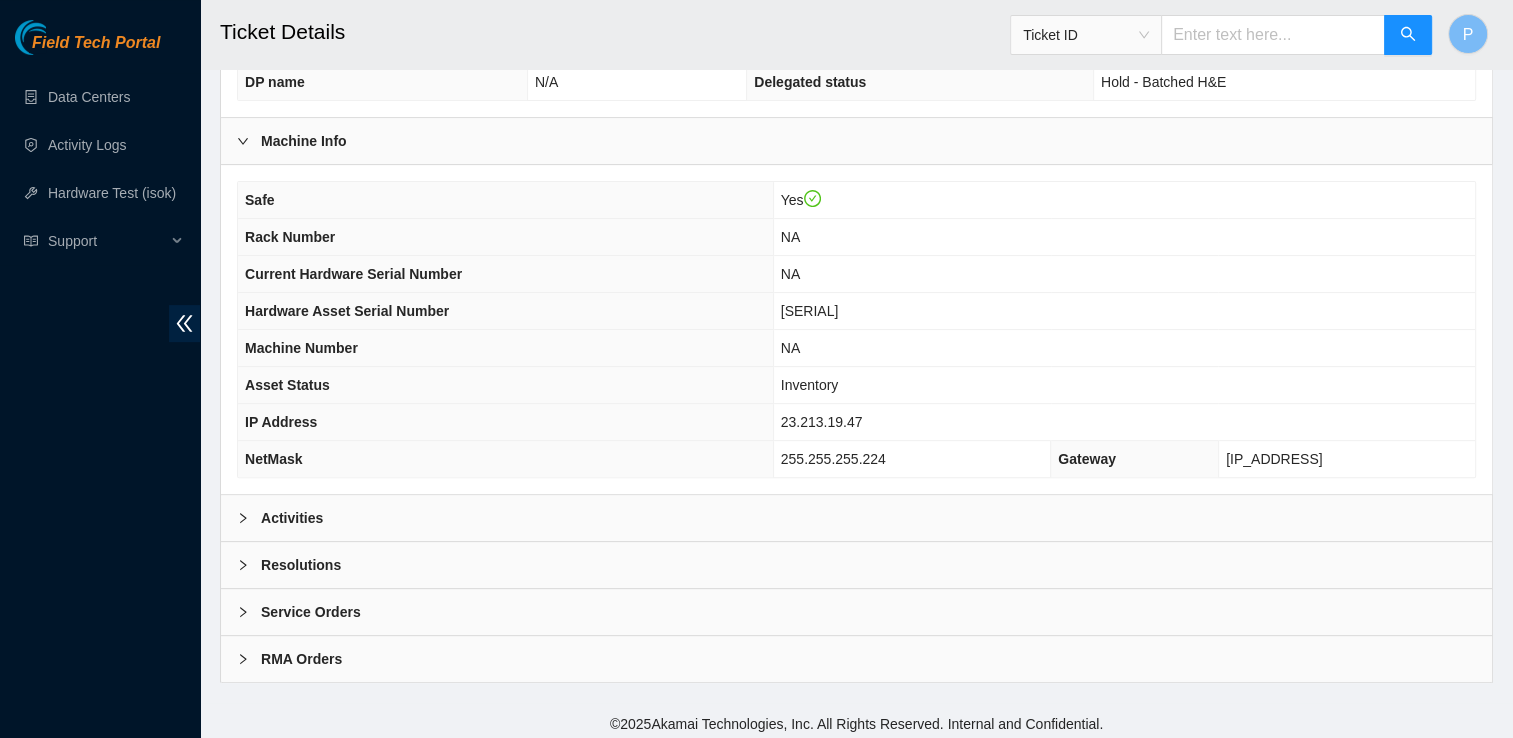 click on "Resolutions" at bounding box center [856, 565] 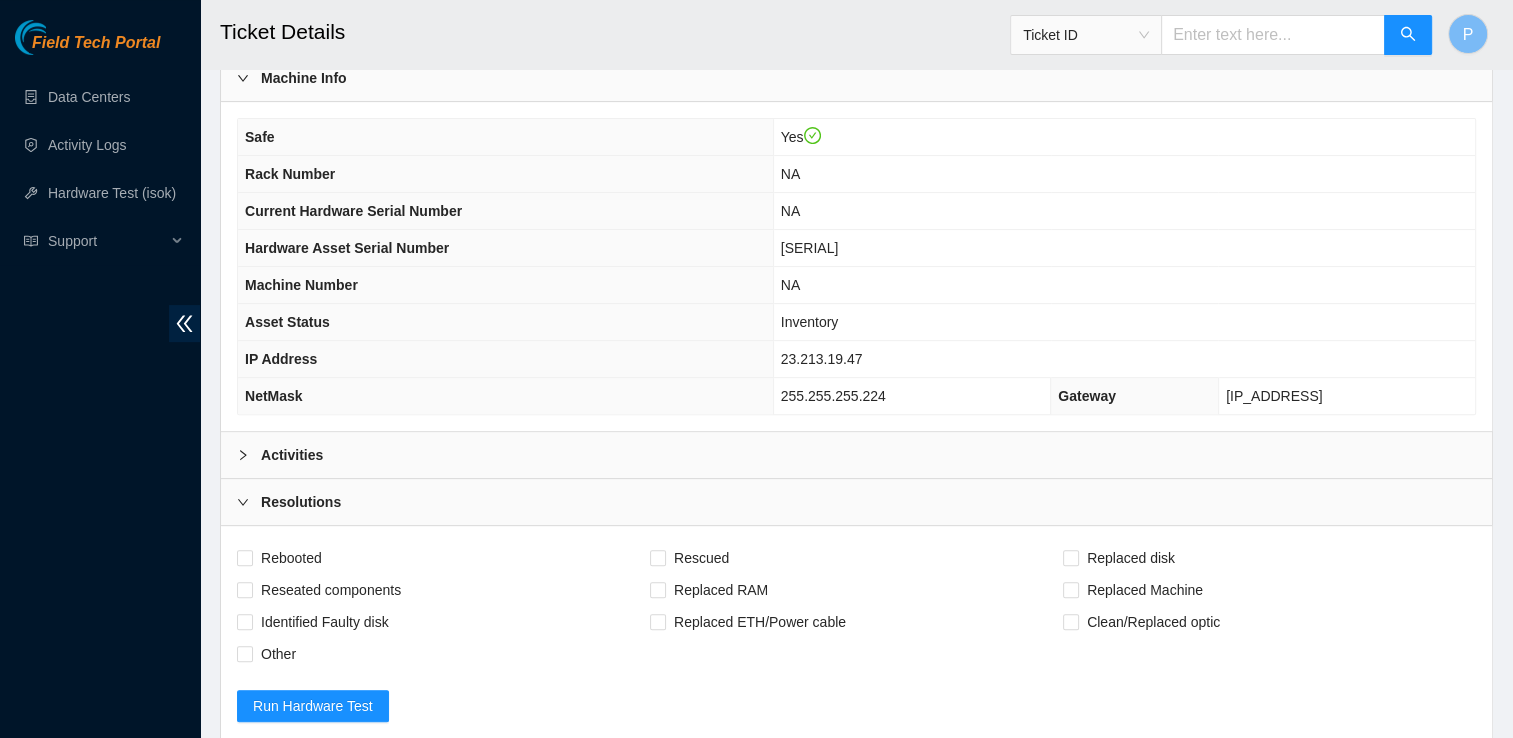 scroll, scrollTop: 776, scrollLeft: 0, axis: vertical 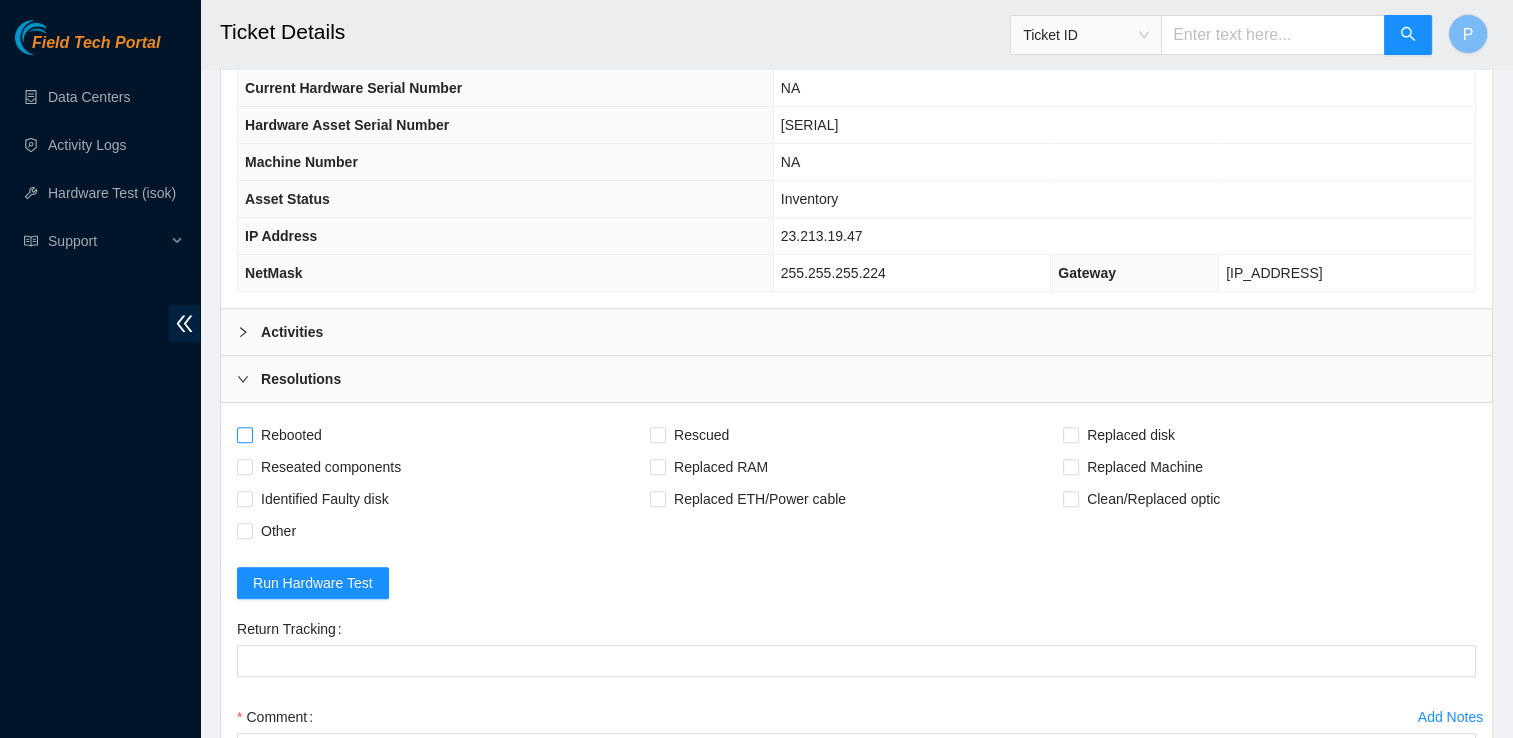 click on "Rebooted" at bounding box center [291, 435] 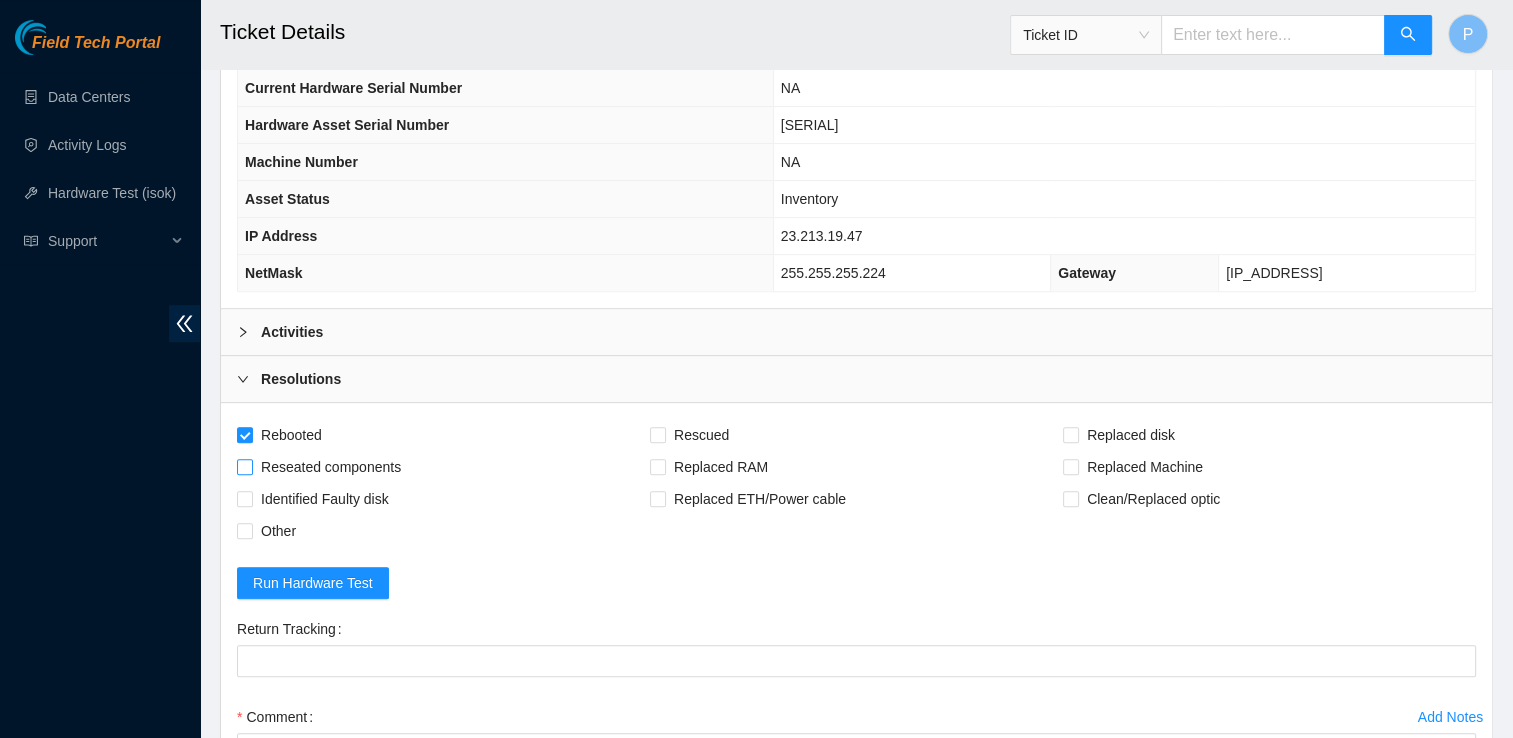 click on "Reseated components" at bounding box center (331, 467) 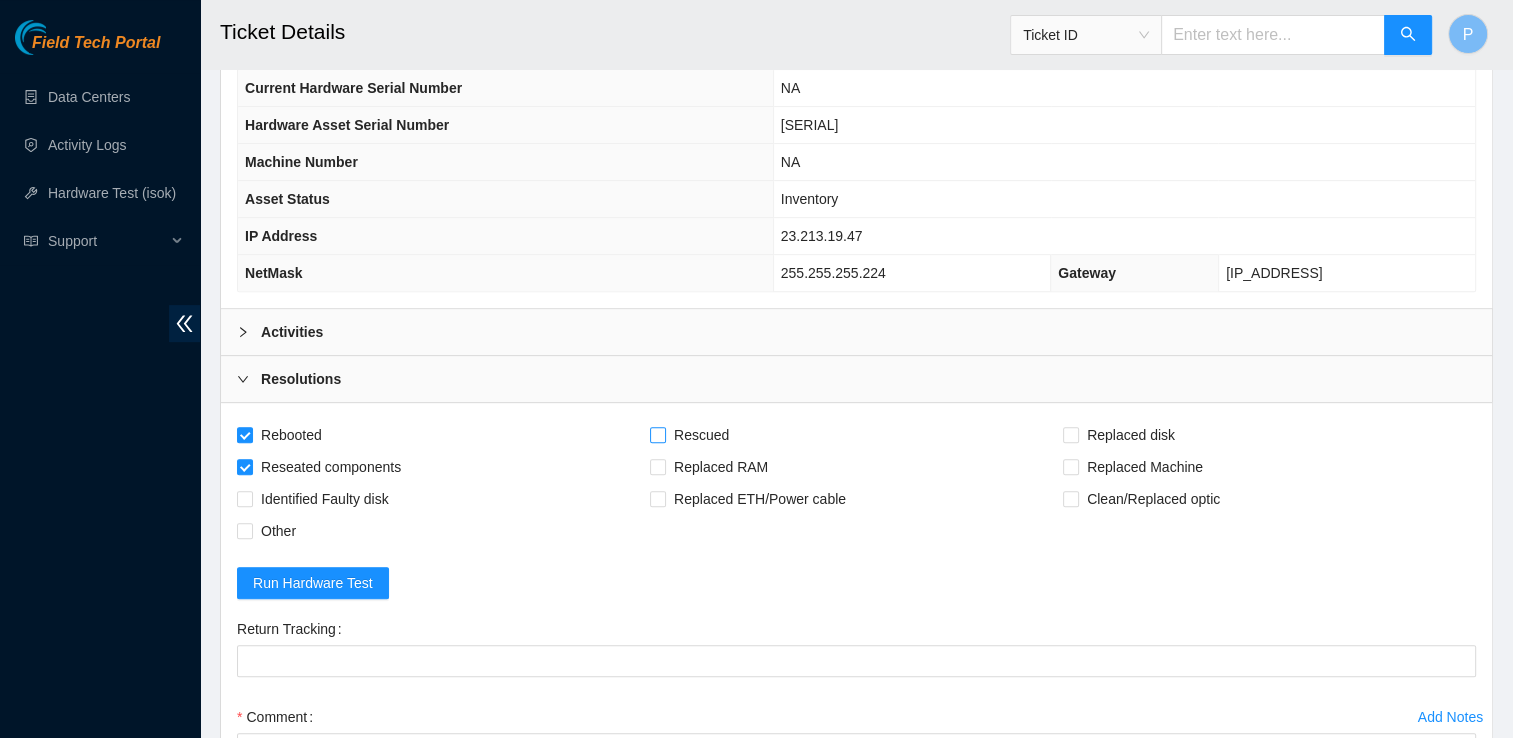 click on "Rescued" at bounding box center (657, 434) 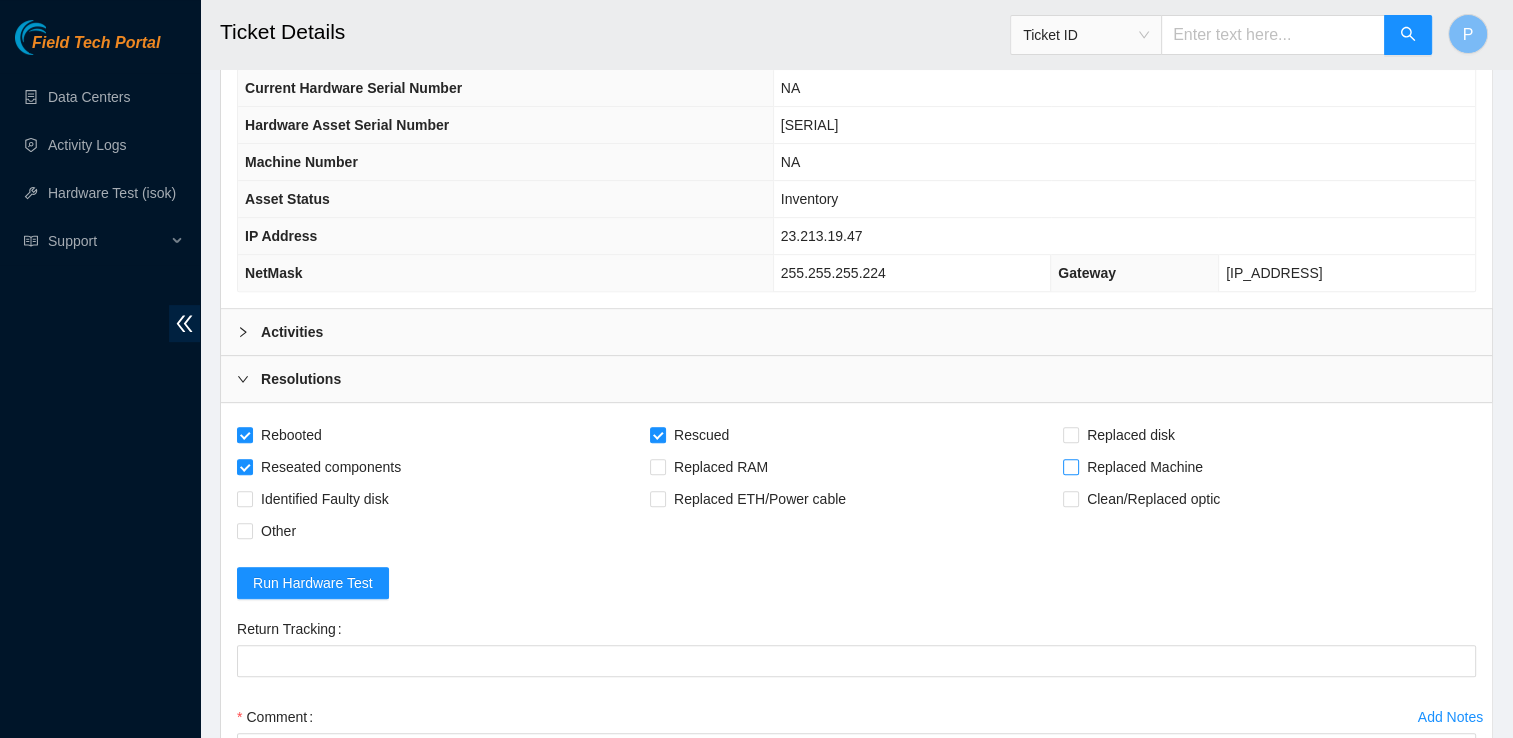click on "Replaced Machine" at bounding box center [1145, 467] 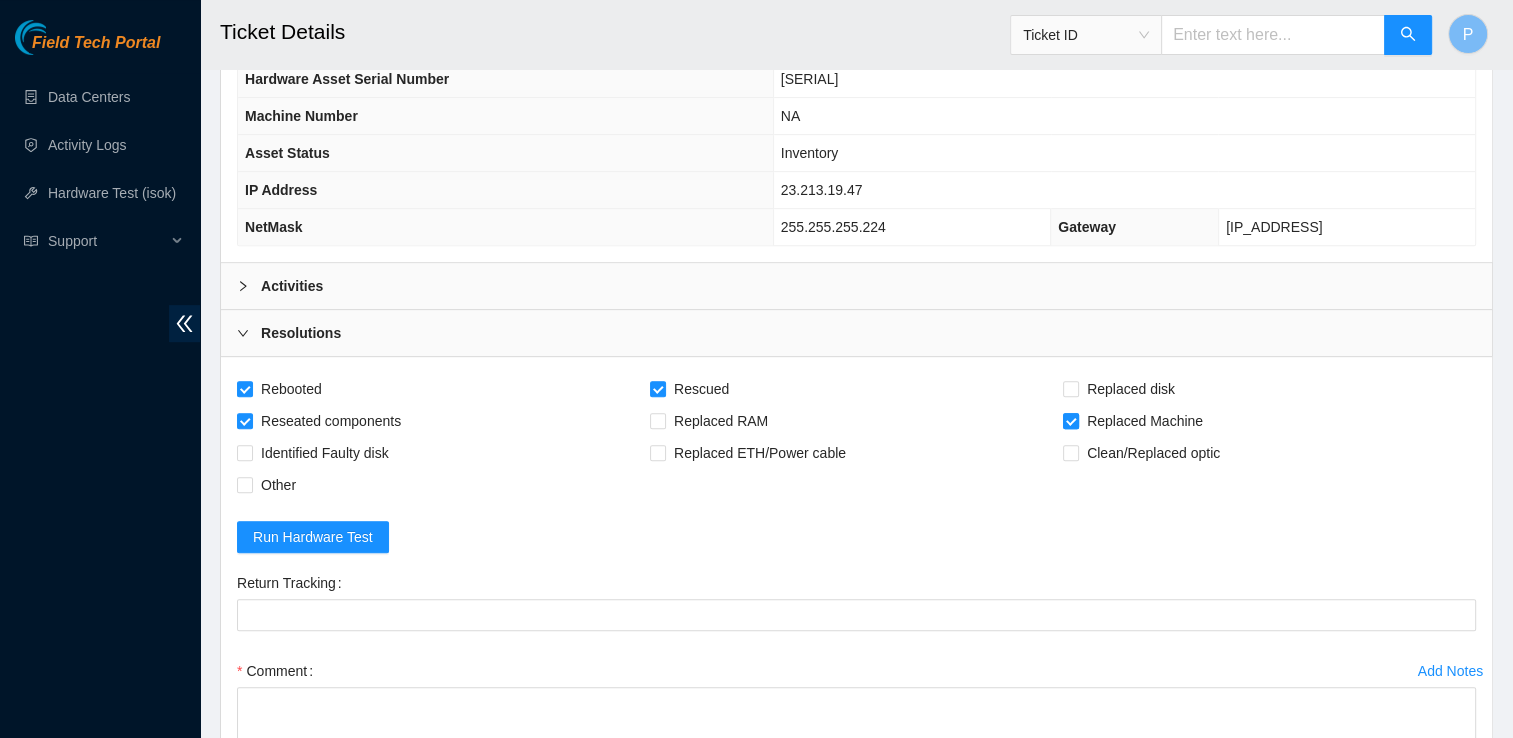scroll, scrollTop: 957, scrollLeft: 0, axis: vertical 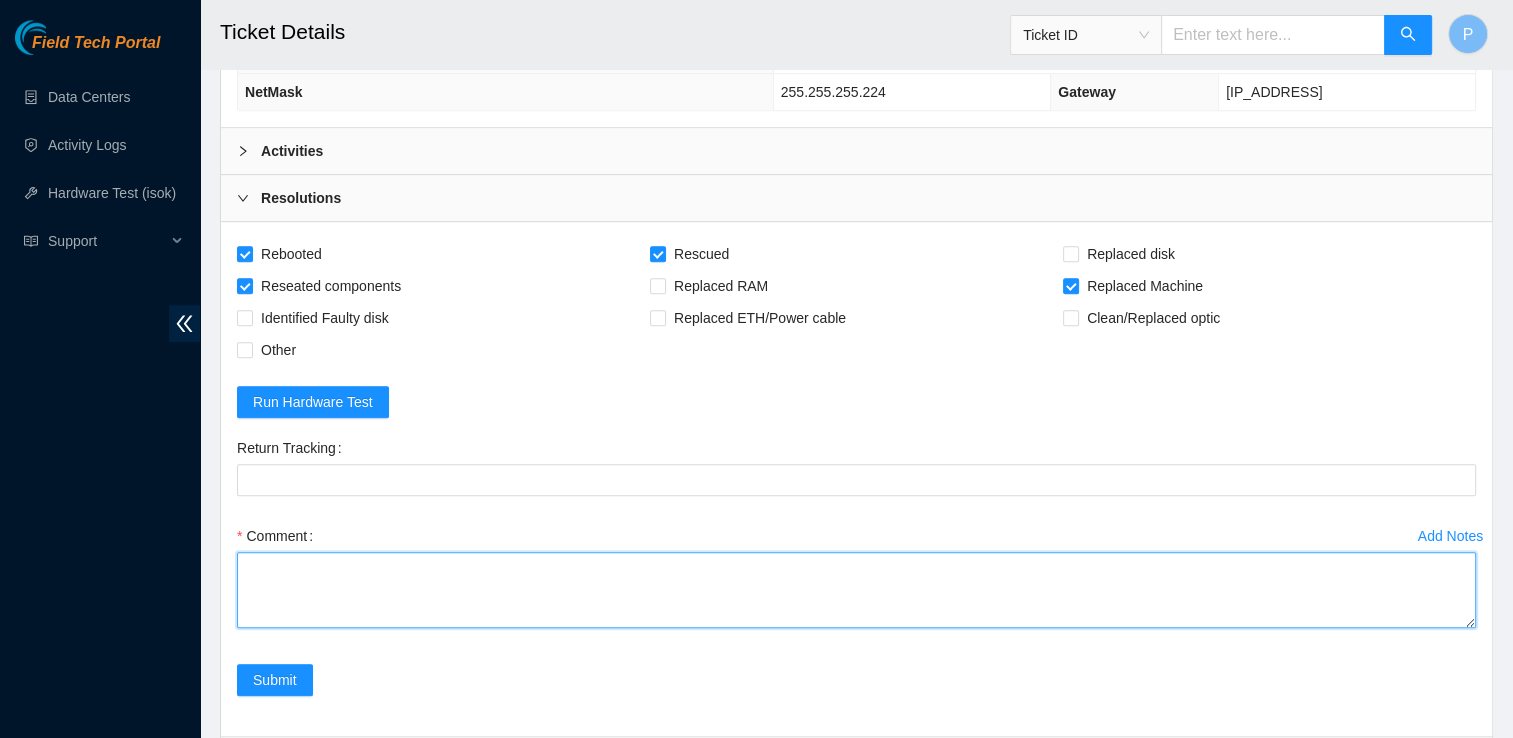 click on "Comment" at bounding box center (856, 590) 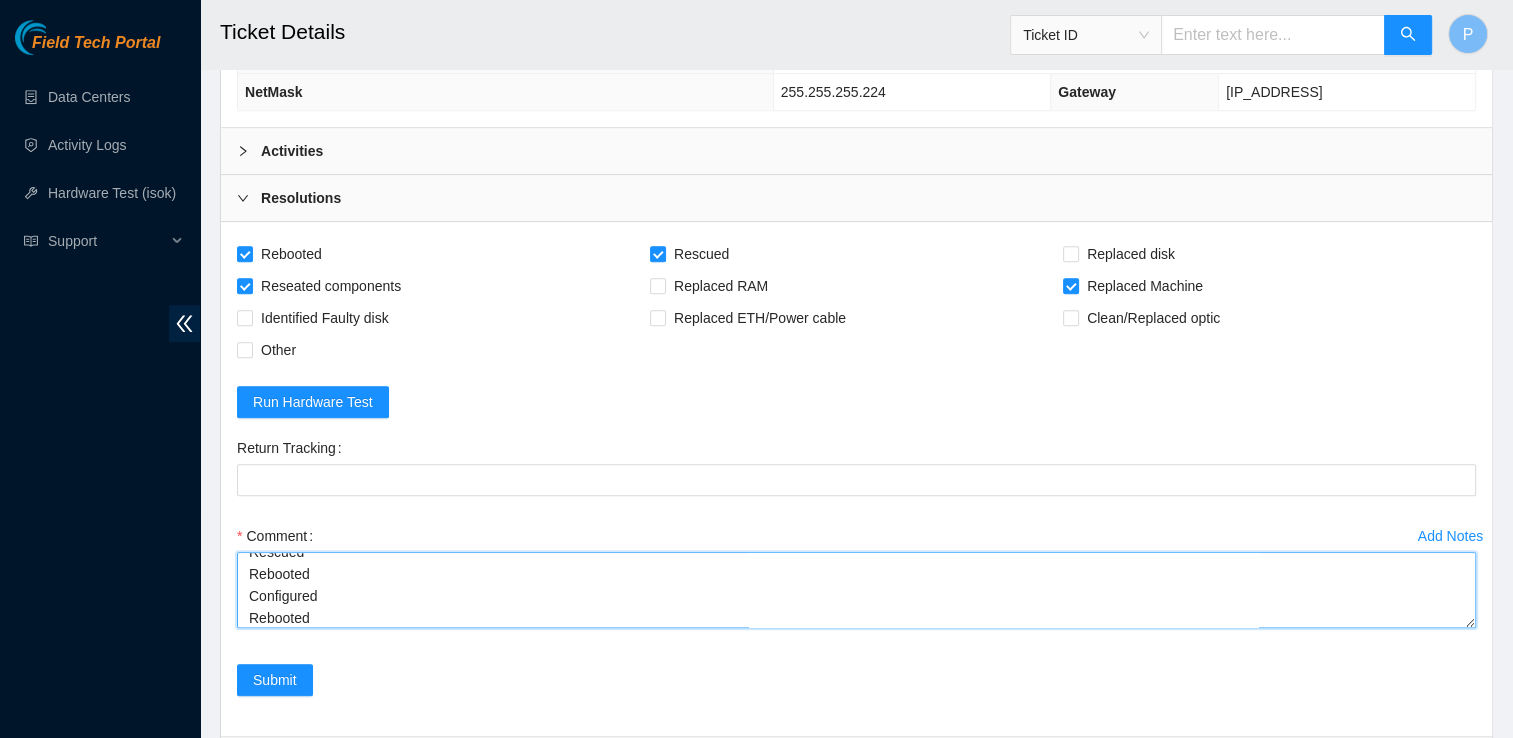 scroll, scrollTop: 192, scrollLeft: 0, axis: vertical 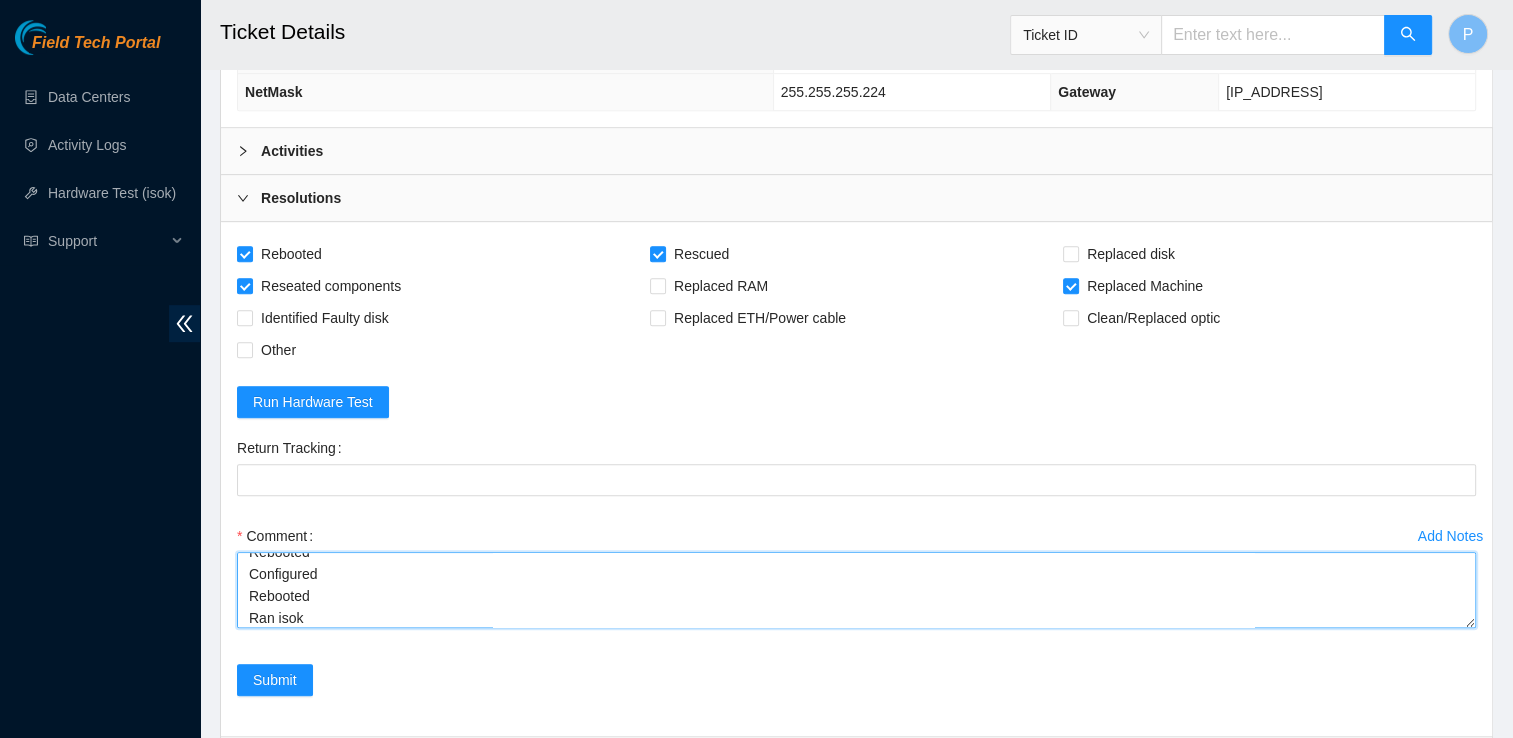 paste on "Result Detail
Message
Ticket ID
23.213.19.47 :   passed: ok" 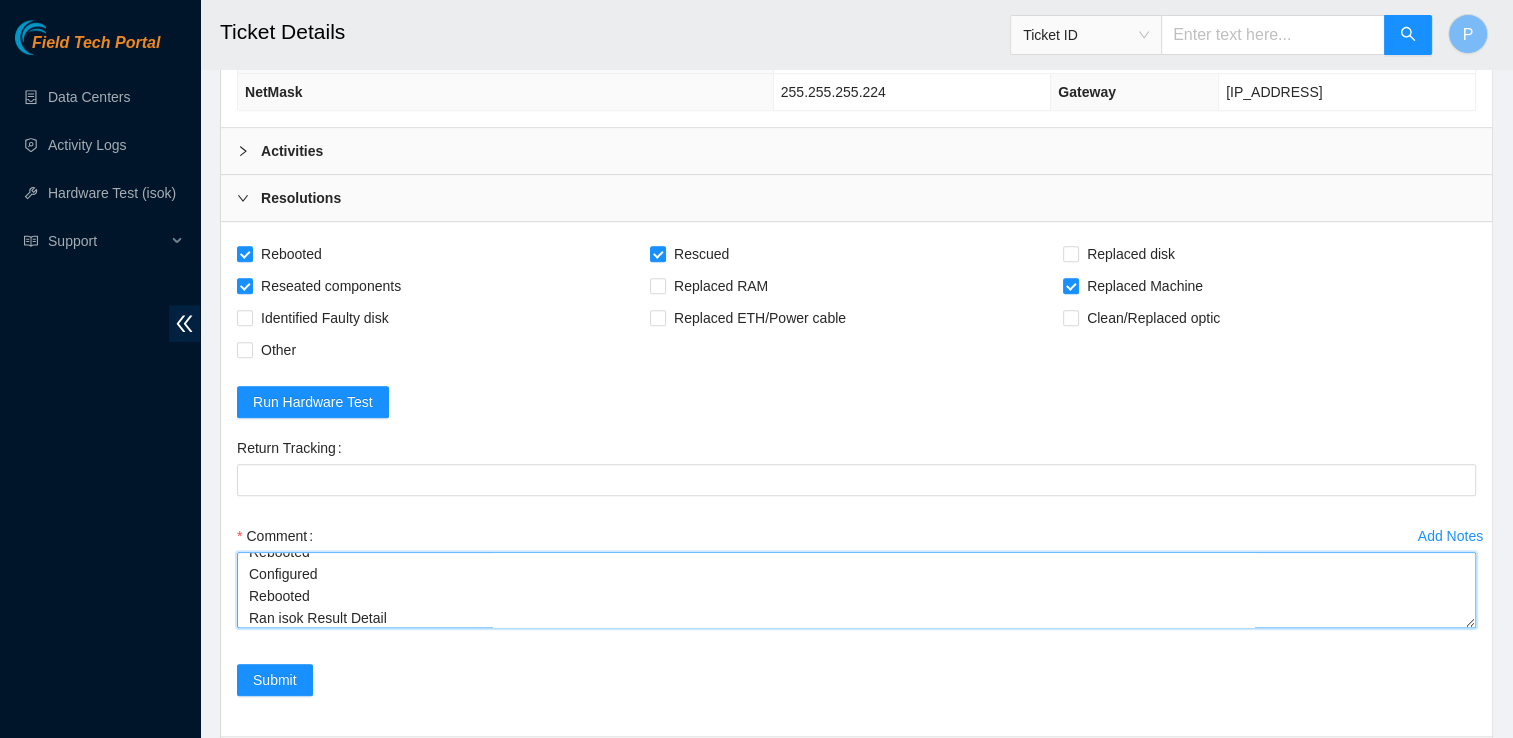 scroll, scrollTop: 258, scrollLeft: 0, axis: vertical 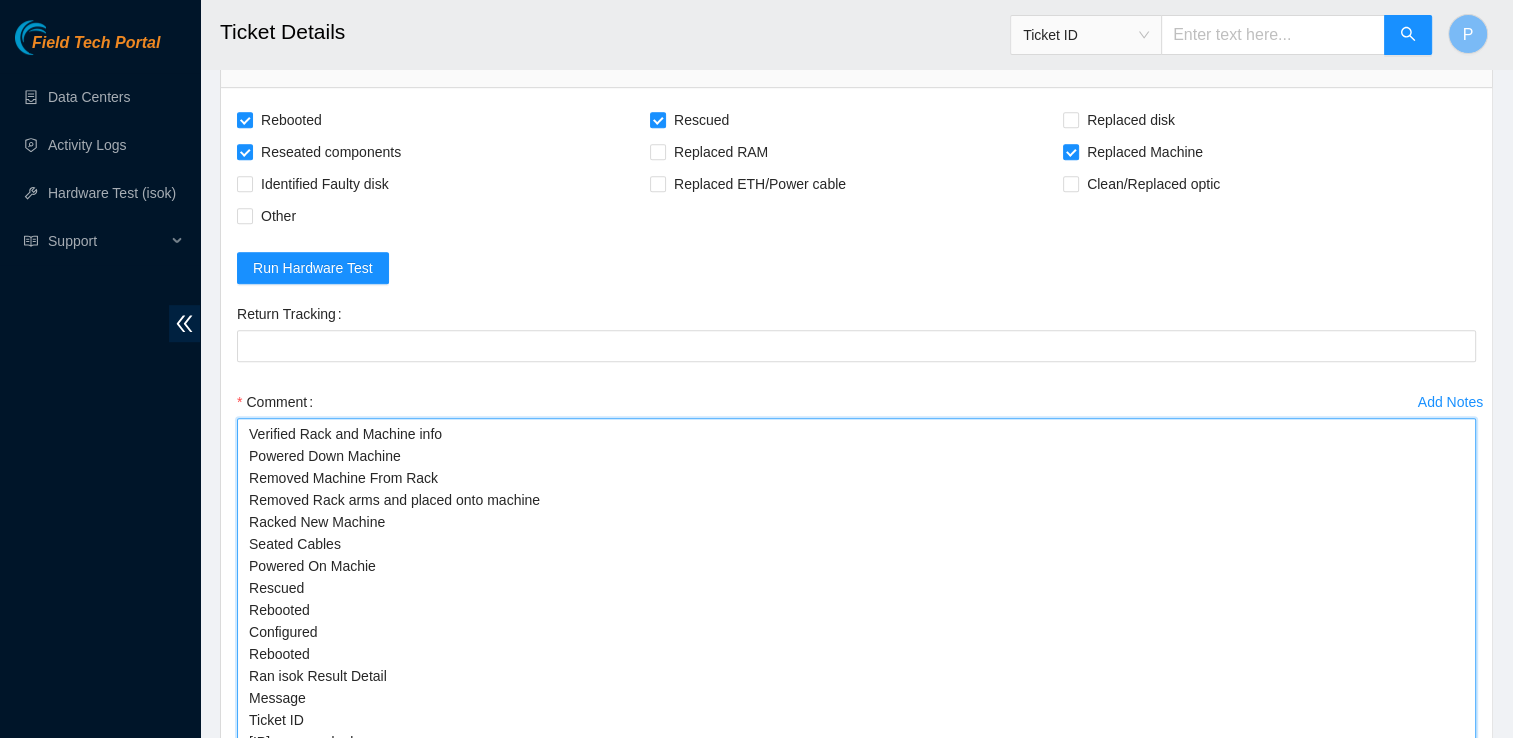 drag, startPoint x: 1468, startPoint y: 482, endPoint x: 1521, endPoint y: 789, distance: 311.54132 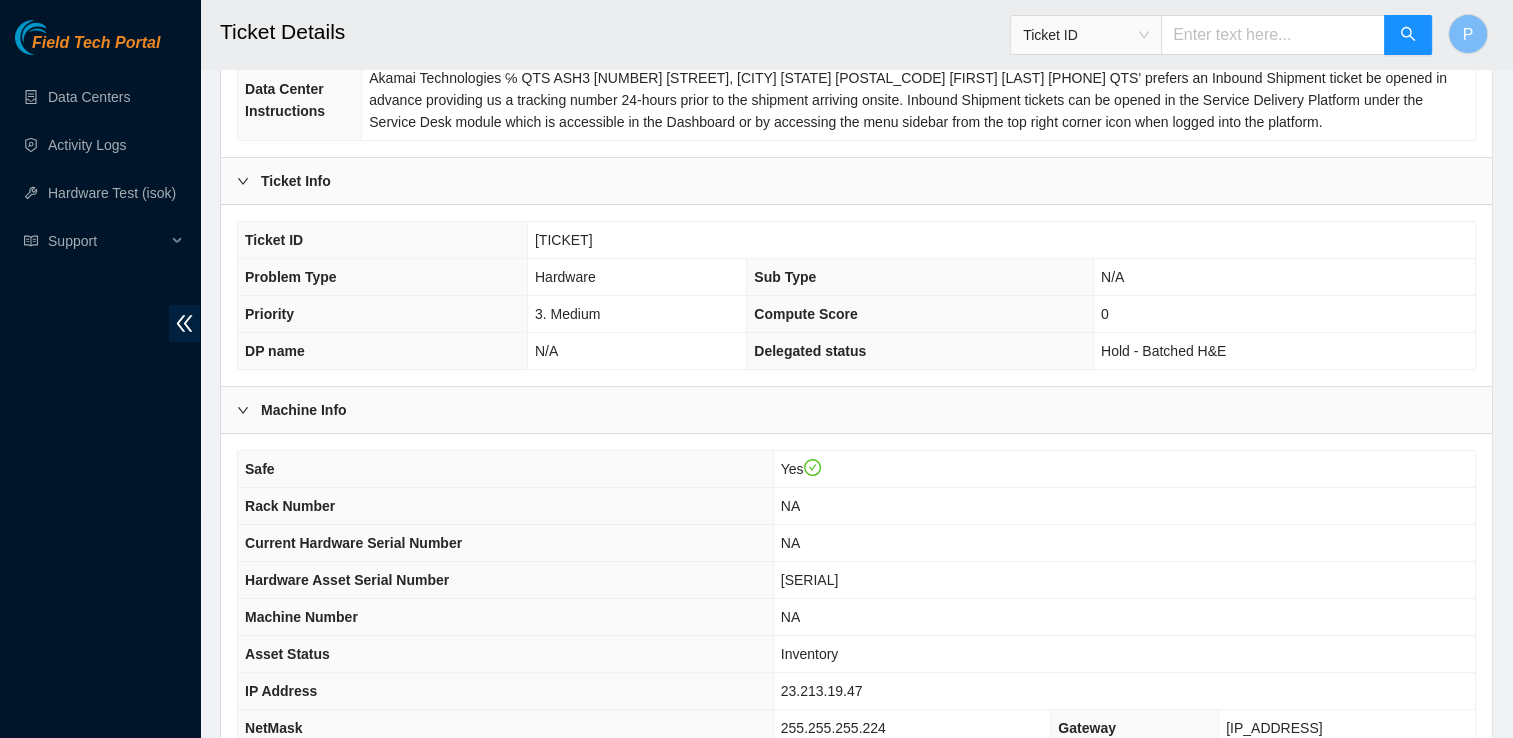 scroll, scrollTop: 274, scrollLeft: 0, axis: vertical 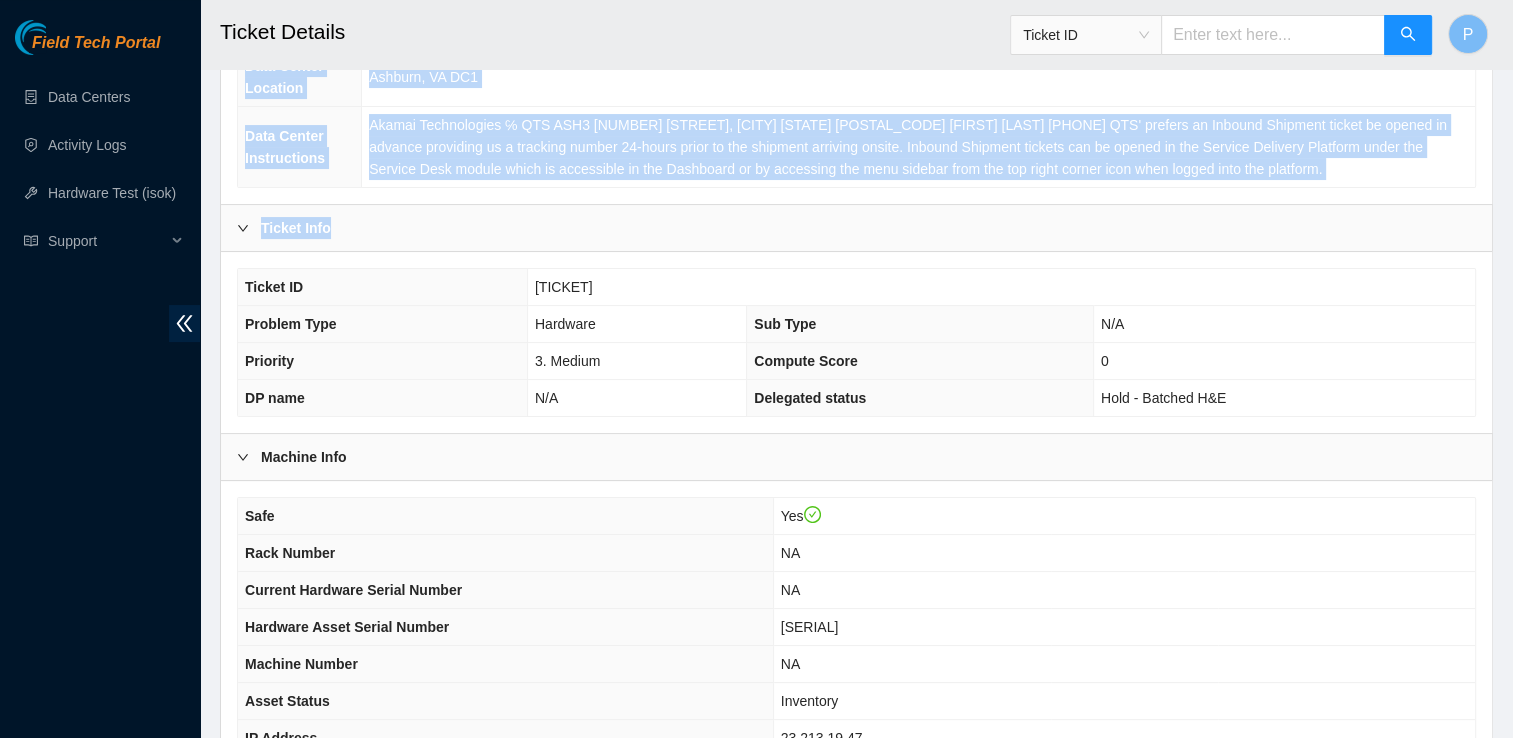 drag, startPoint x: 1509, startPoint y: 190, endPoint x: 1500, endPoint y: 261, distance: 71.568146 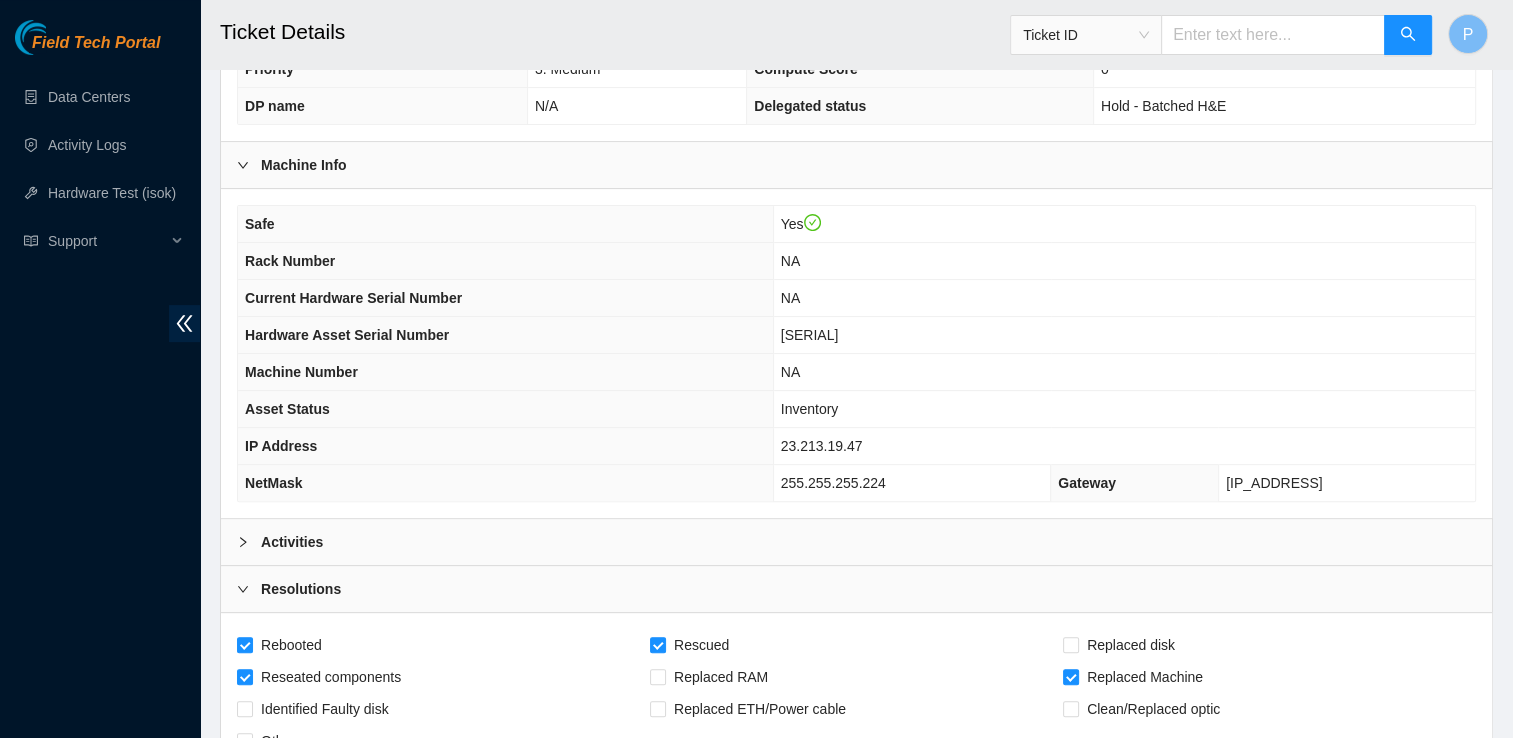scroll, scrollTop: 608, scrollLeft: 0, axis: vertical 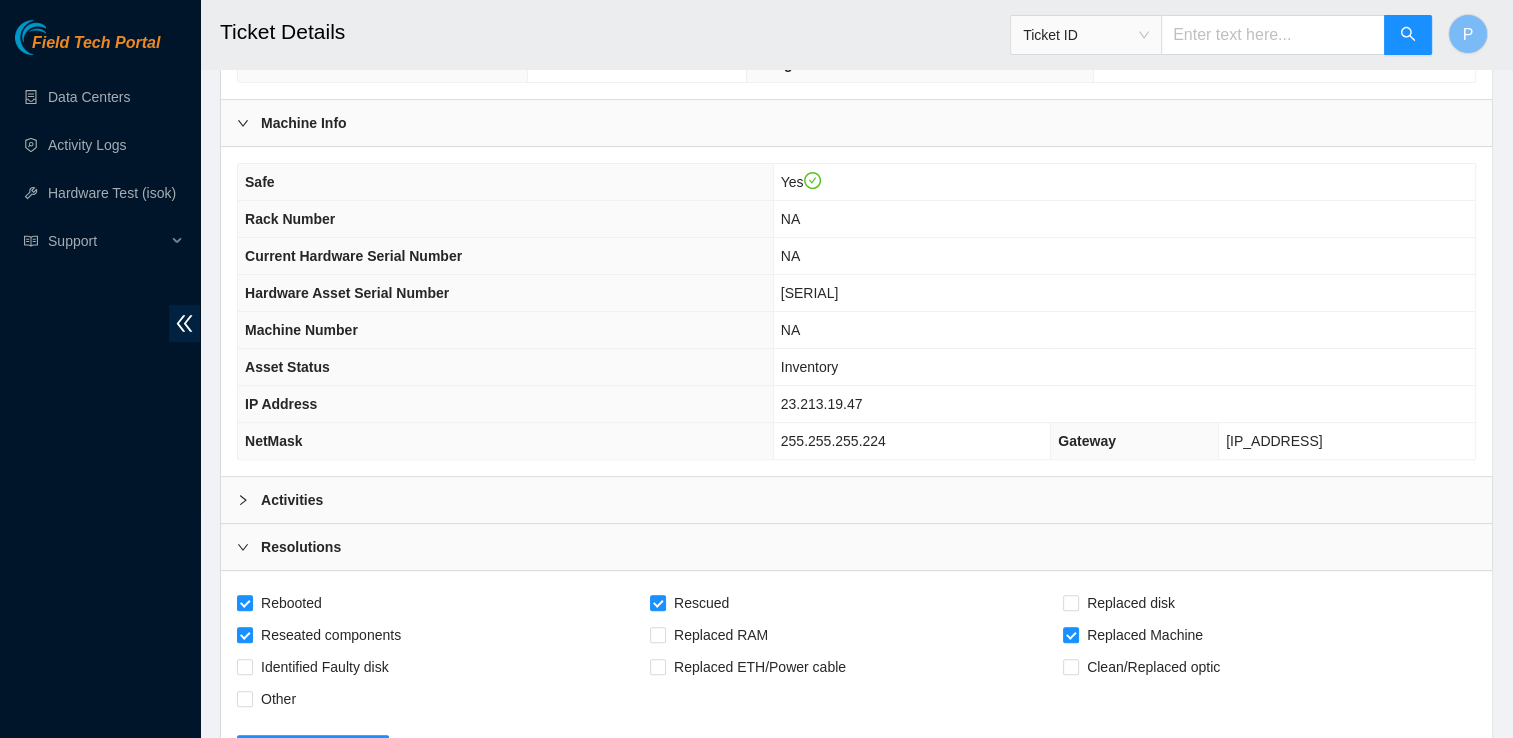 drag, startPoint x: 944, startPoint y: 290, endPoint x: 753, endPoint y: 302, distance: 191.37659 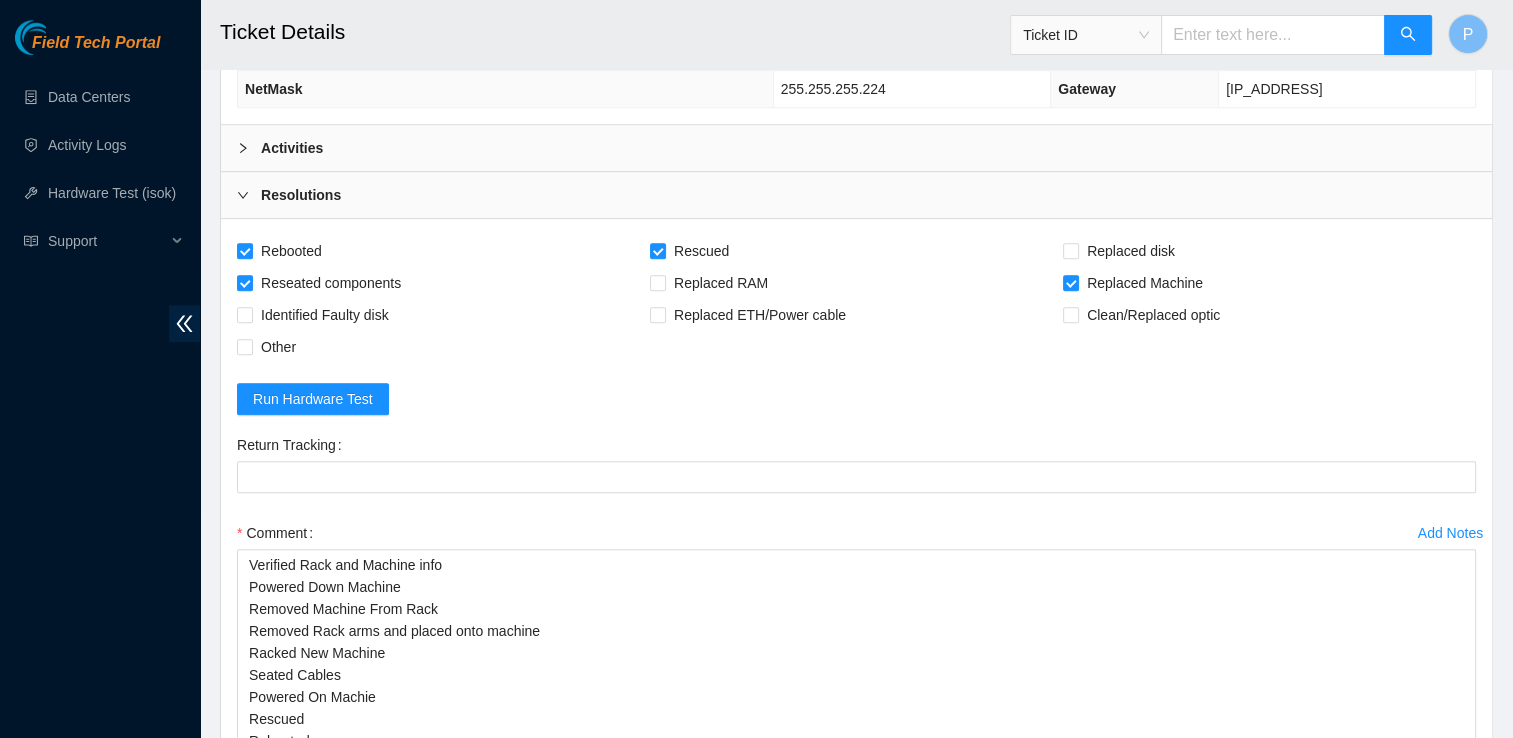 scroll, scrollTop: 1147, scrollLeft: 0, axis: vertical 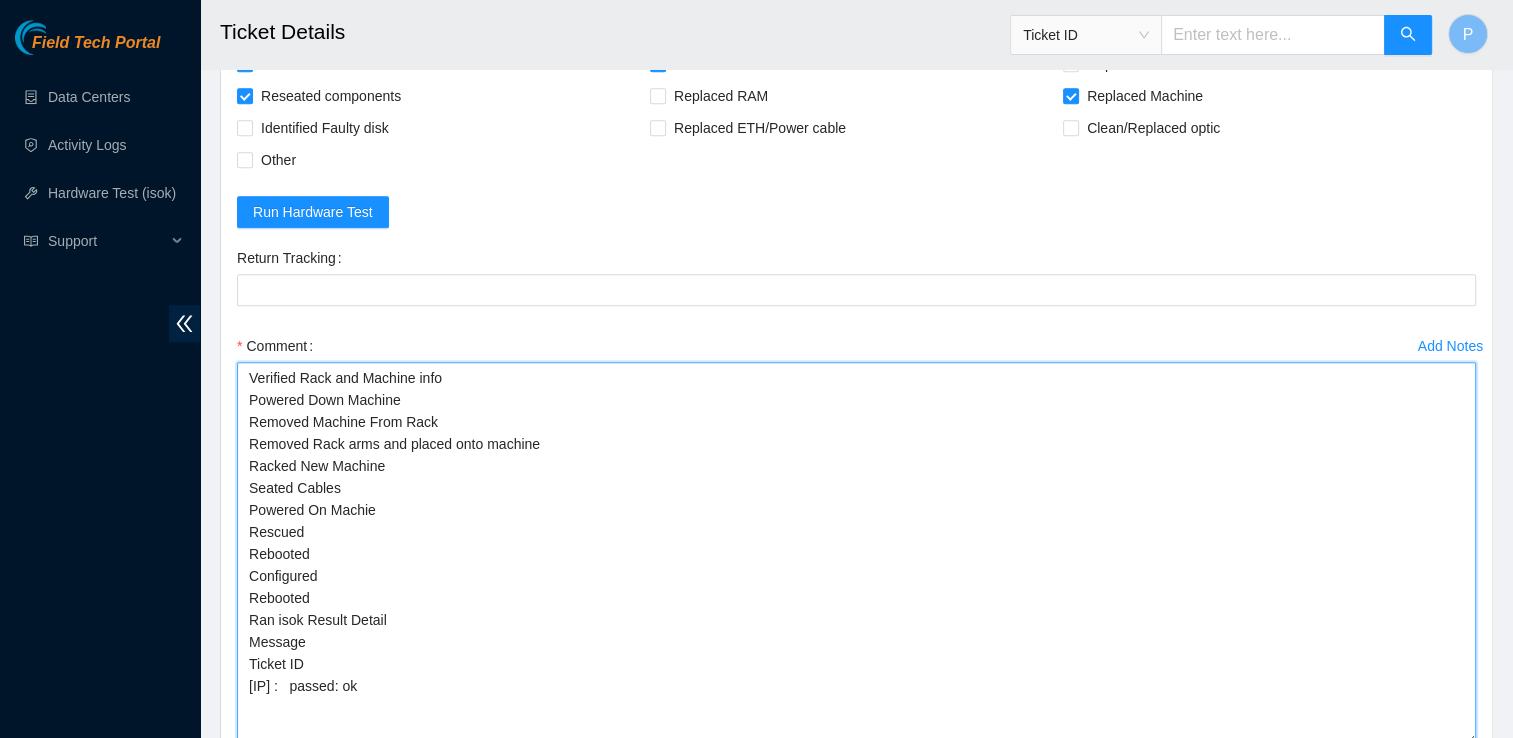 click on "Verified Rack and Machine info
Powered Down Machine
Removed Machine From Rack
Removed Rack arms and placed onto machine
Racked New Machine
Seated Cables
Powered On Machie
Rescued
Rebooted
Configured
Rebooted
Ran isok Result Detail
Message
Ticket ID
23.213.19.47 :   passed: ok" at bounding box center [856, 553] 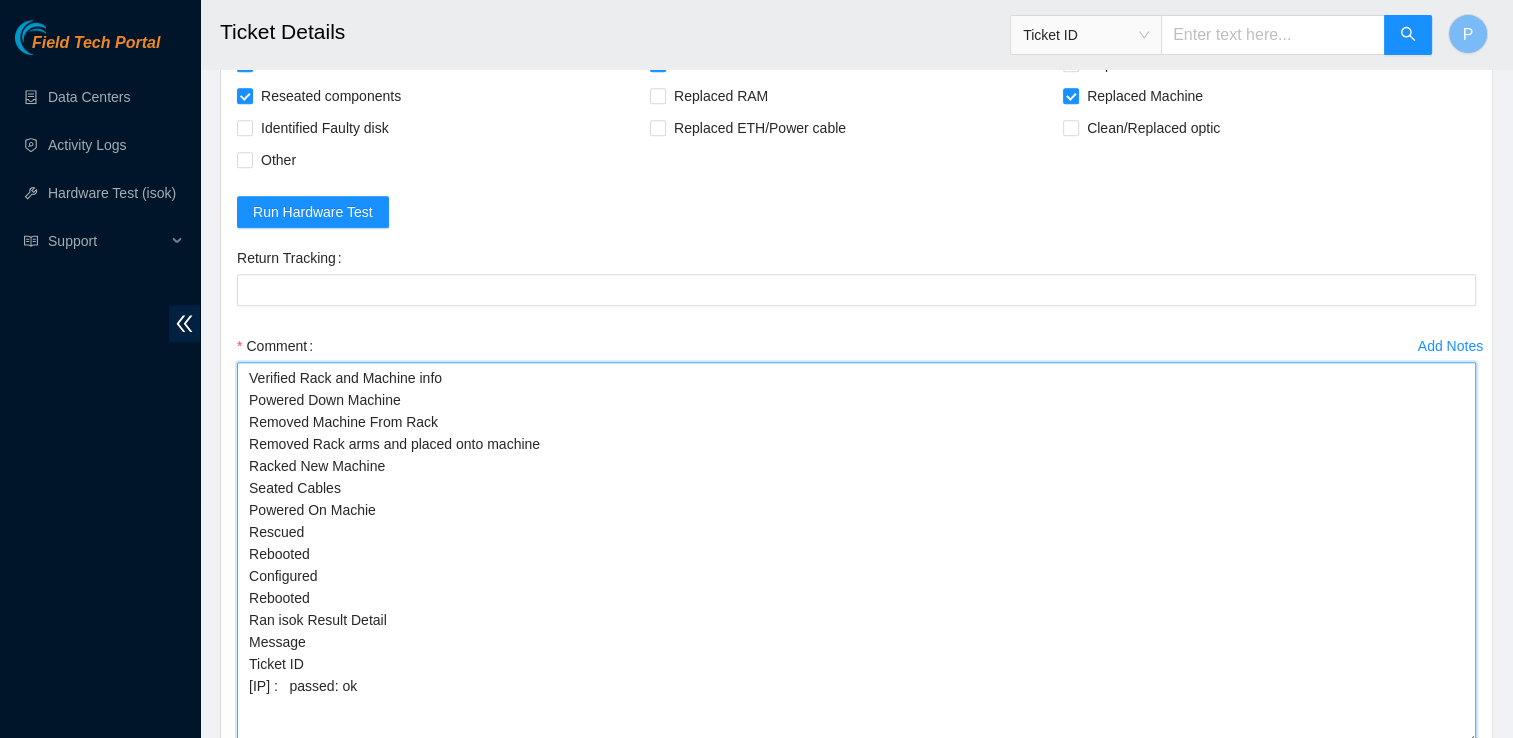 paste on "CT-4240916-00634" 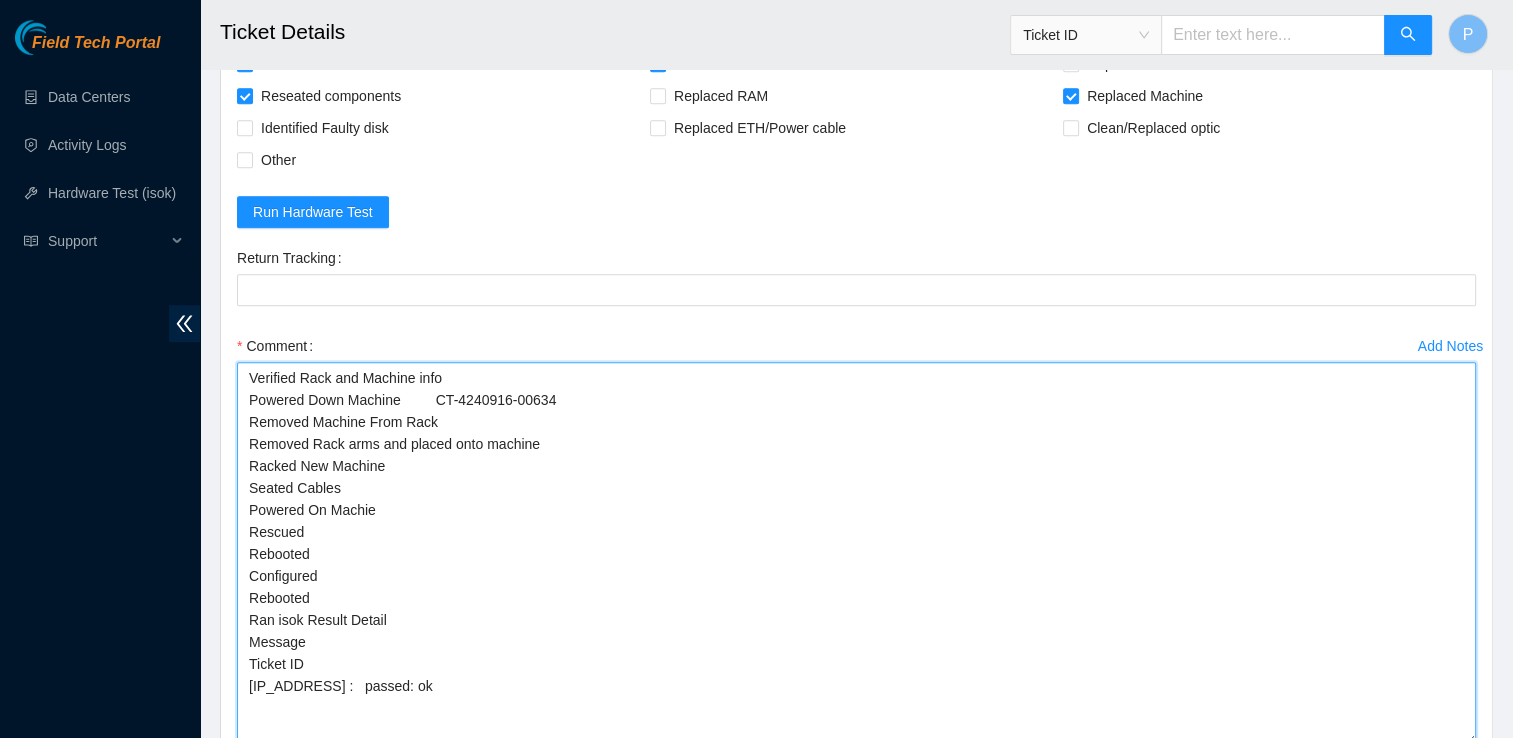 drag, startPoint x: 431, startPoint y: 387, endPoint x: 577, endPoint y: 390, distance: 146.03082 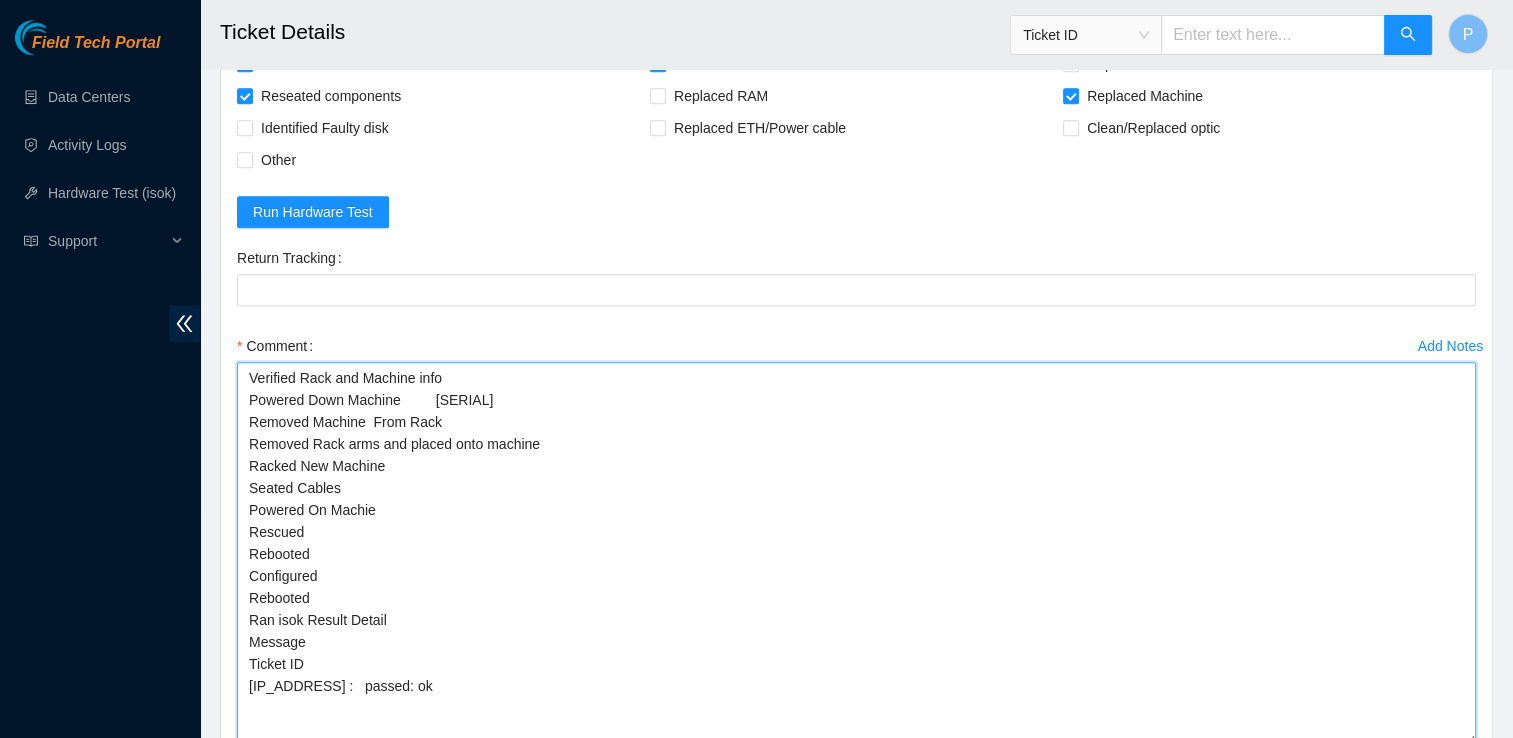 paste on "CT-4240916-00634" 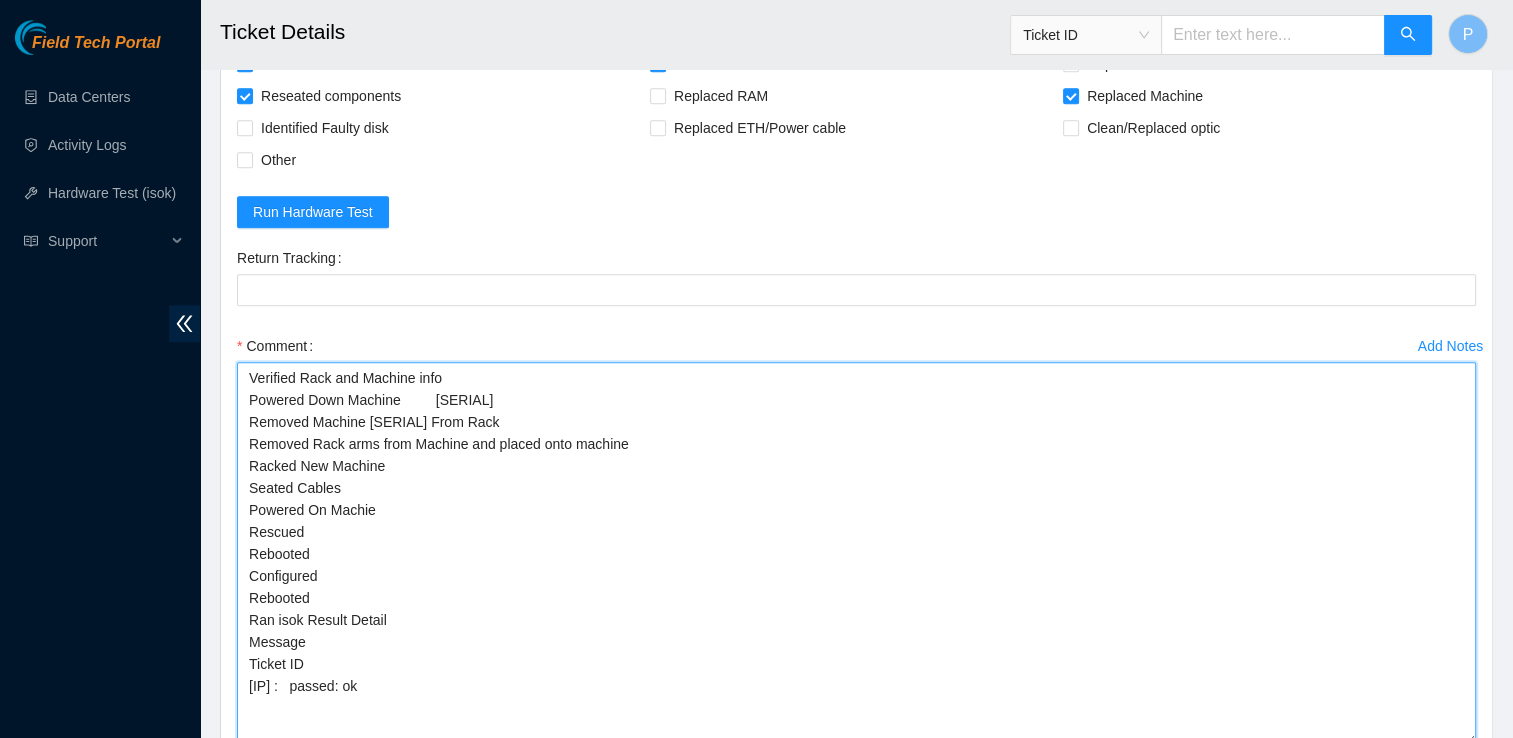 paste on "CT-4240916-00634" 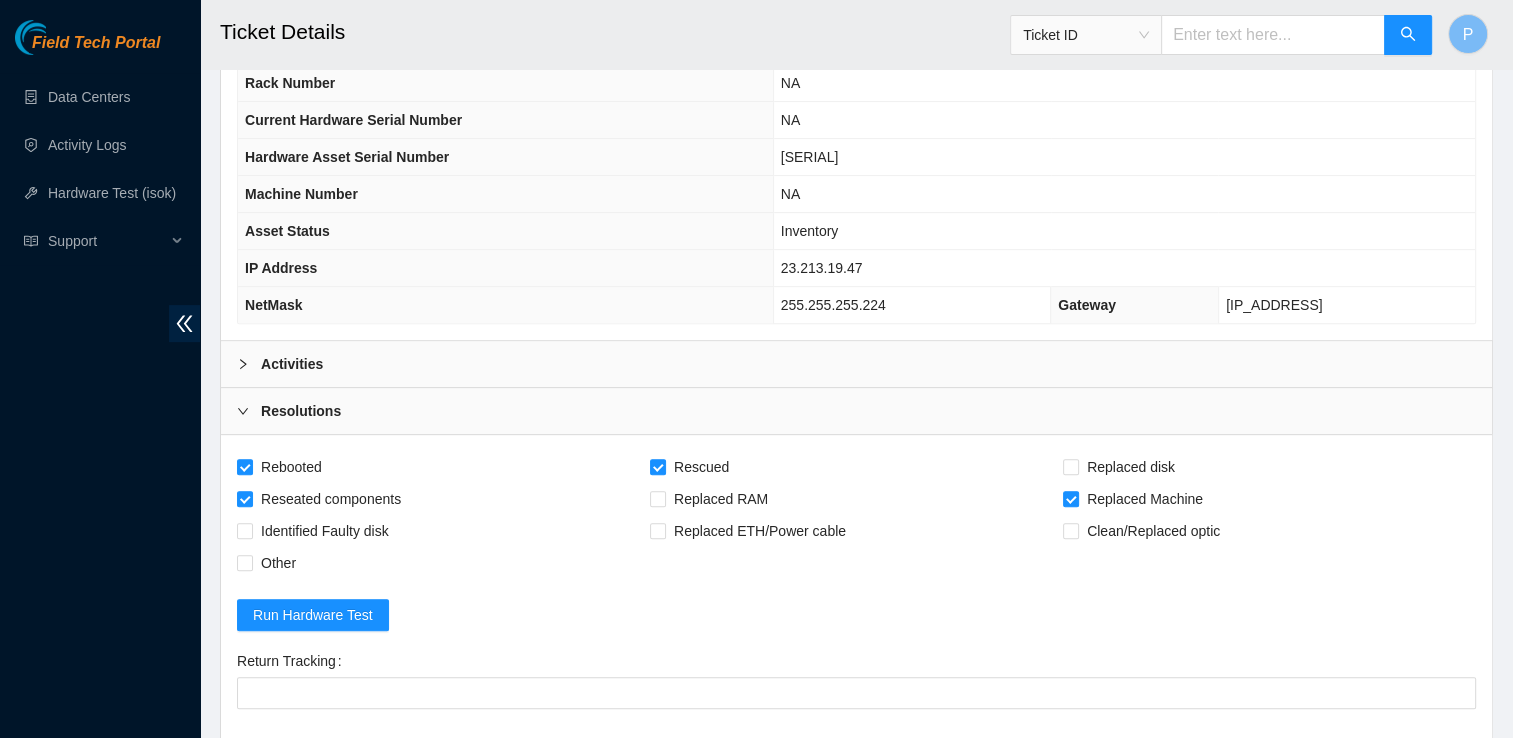 scroll, scrollTop: 736, scrollLeft: 0, axis: vertical 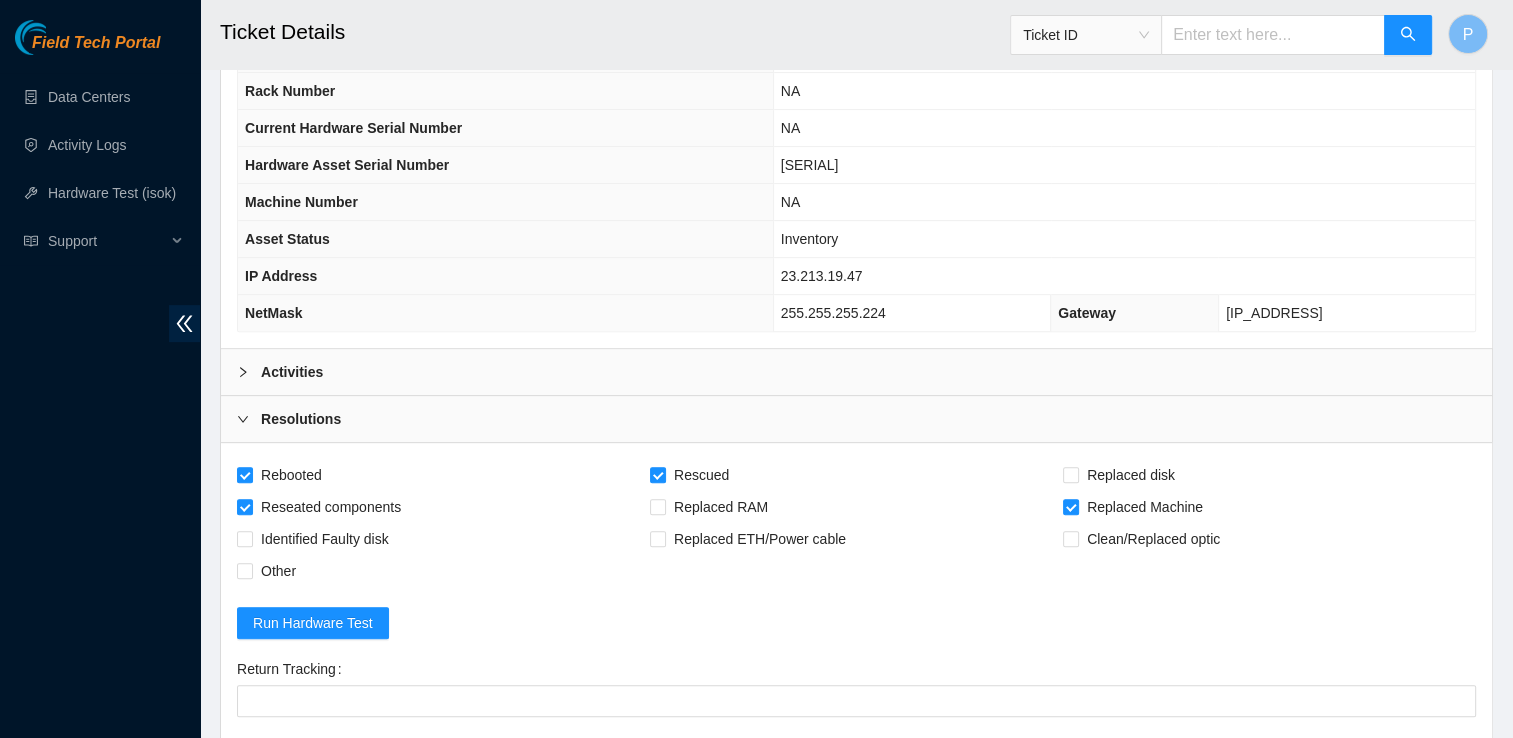 click on "Activities" at bounding box center [856, 372] 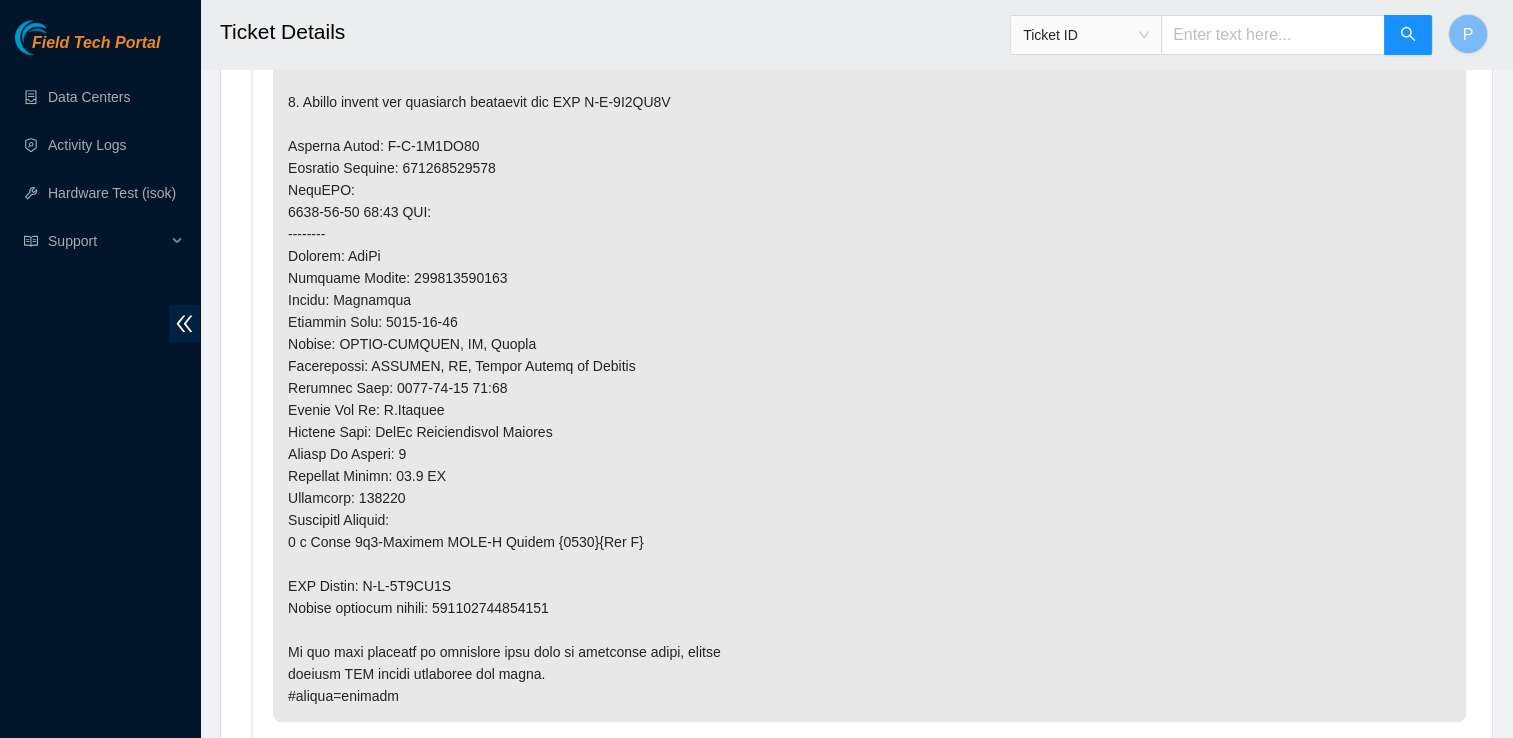 scroll, scrollTop: 1731, scrollLeft: 0, axis: vertical 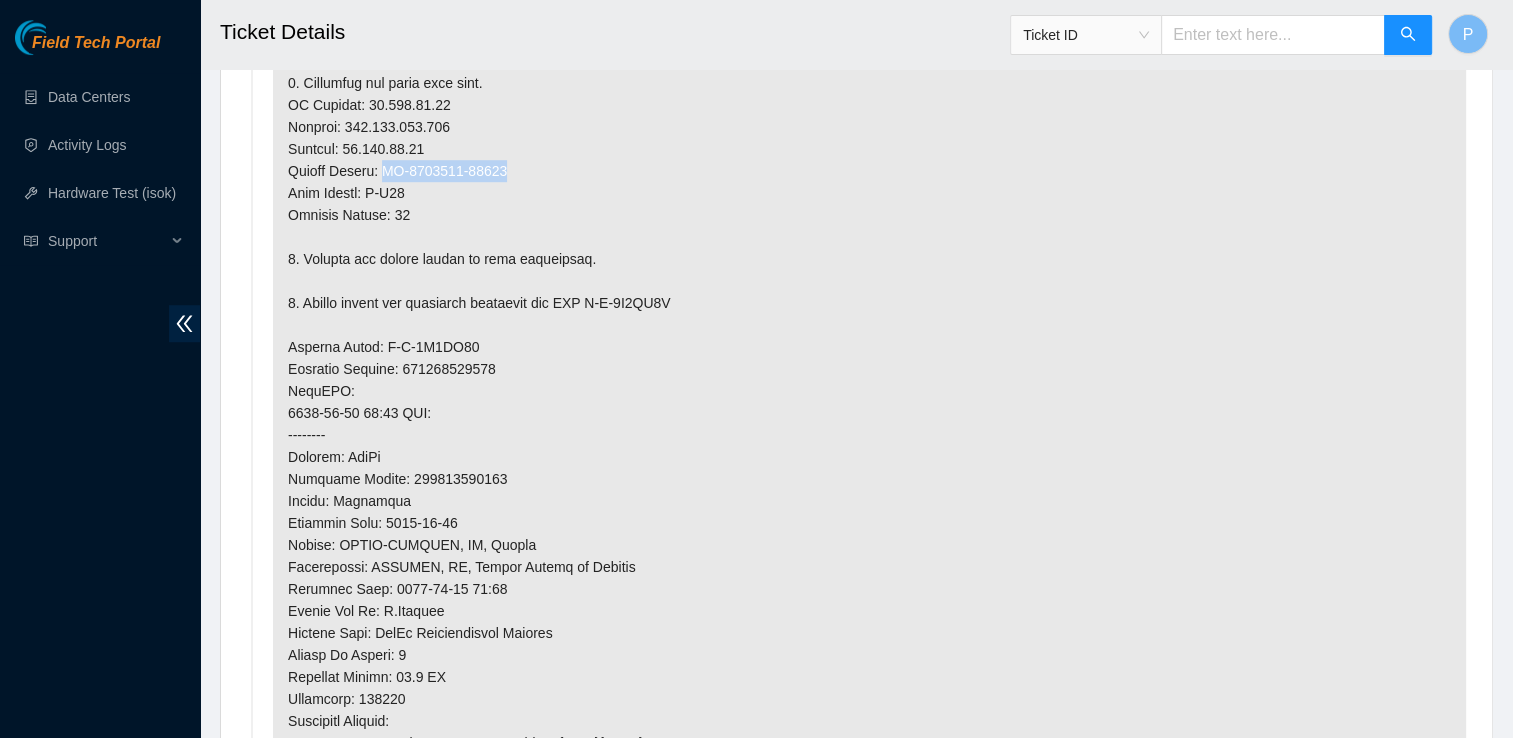 drag, startPoint x: 504, startPoint y: 164, endPoint x: 384, endPoint y: 166, distance: 120.01666 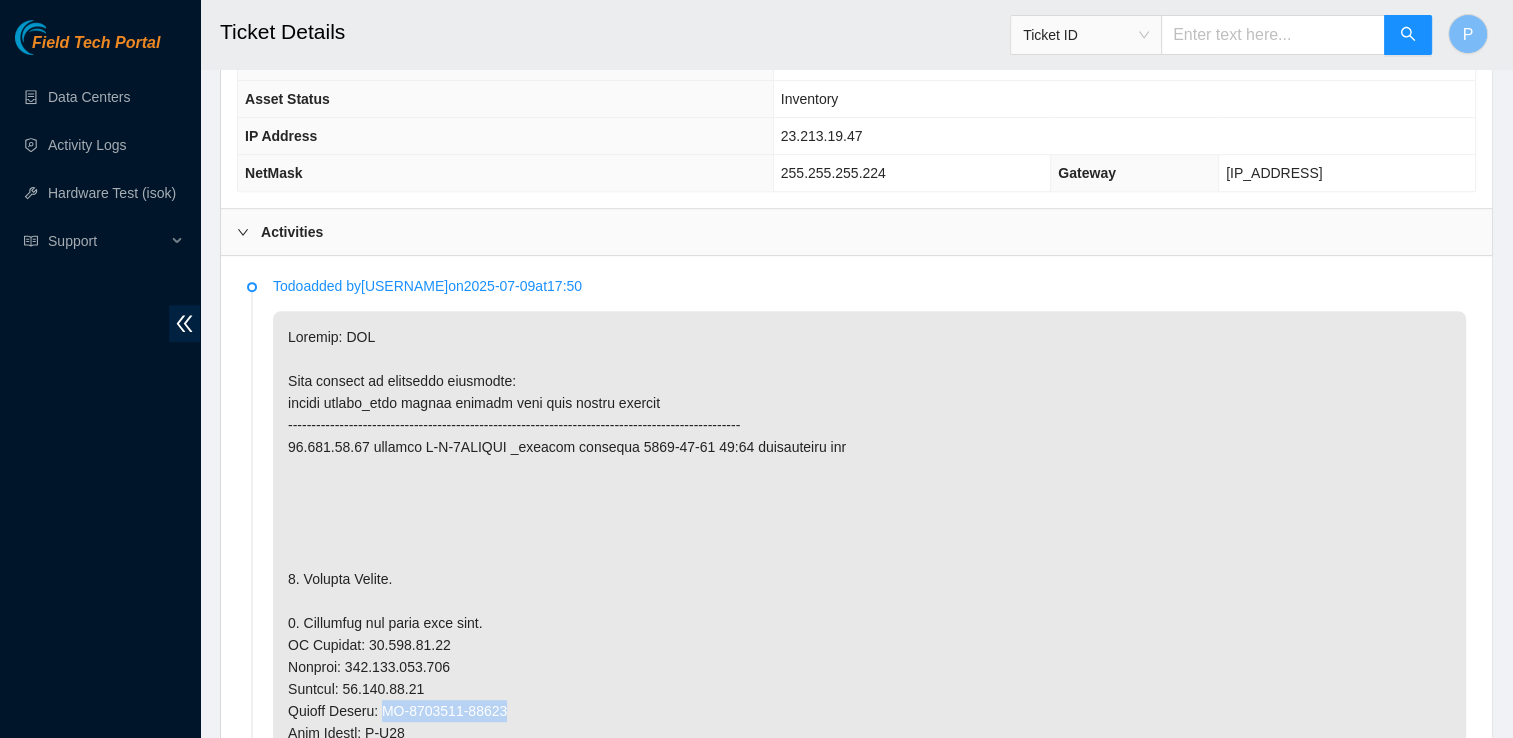 scroll, scrollTop: 843, scrollLeft: 0, axis: vertical 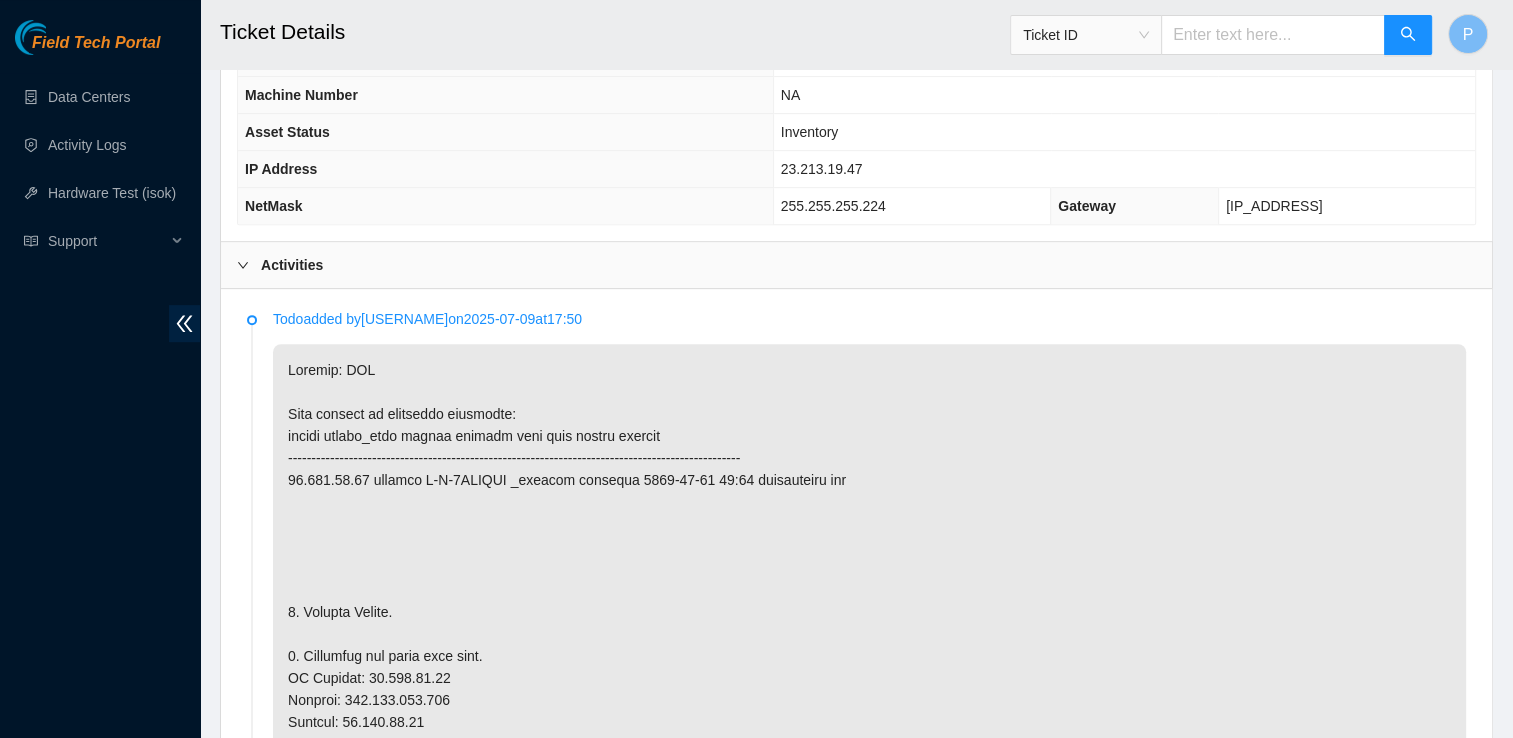 click on "Activities" at bounding box center (856, 265) 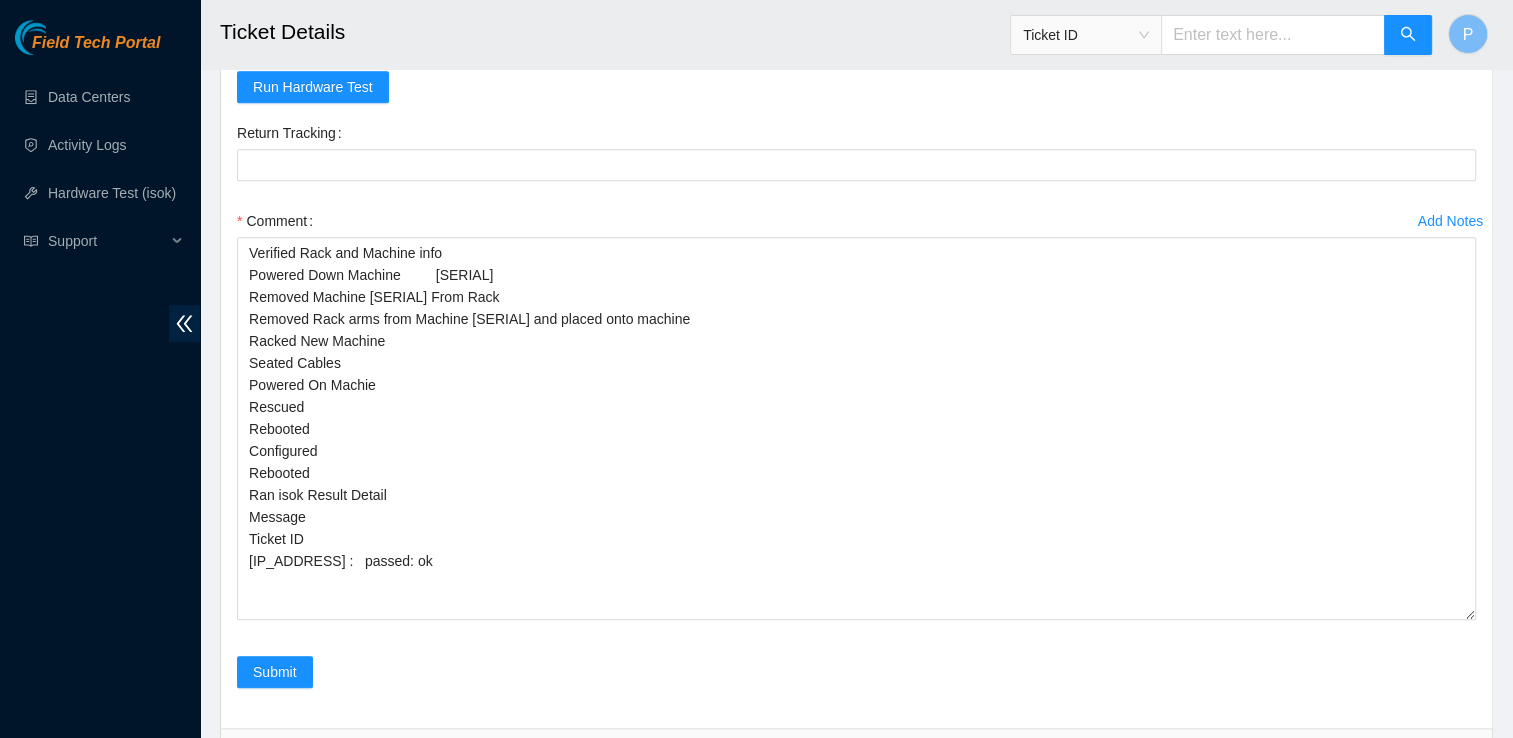 scroll, scrollTop: 1346, scrollLeft: 0, axis: vertical 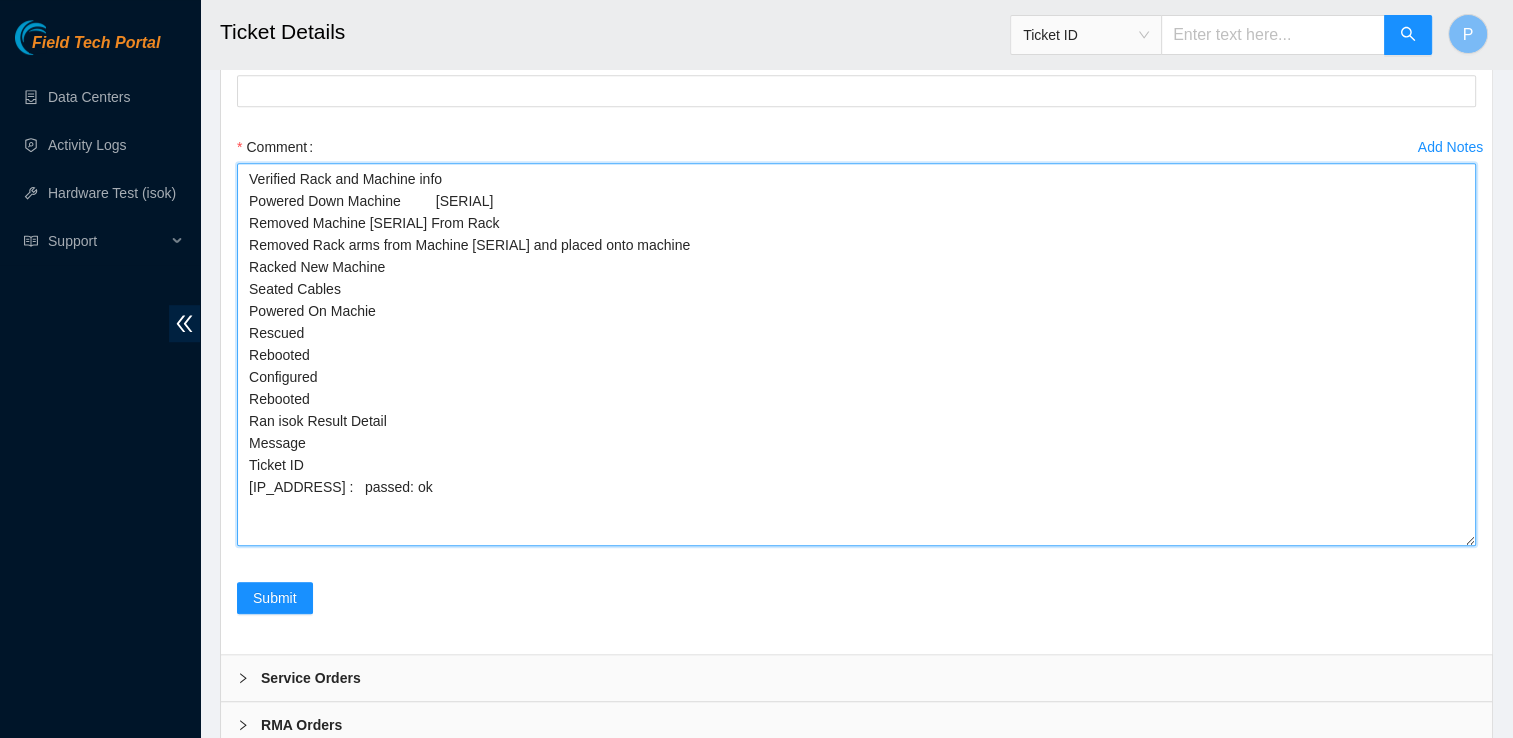 click on "Verified Rack and Machine info
Powered Down Machine 	CT-4240916-00634
Removed Machine CT-4240916-00634 From Rack
Removed Rack arms from Machine CT-4240916-00634 and placed onto machine
Racked New Machine
Seated Cables
Powered On Machie
Rescued
Rebooted
Configured
Rebooted
Ran isok Result Detail
Message
Ticket ID
23.213.19.47 :   passed: ok" at bounding box center (856, 354) 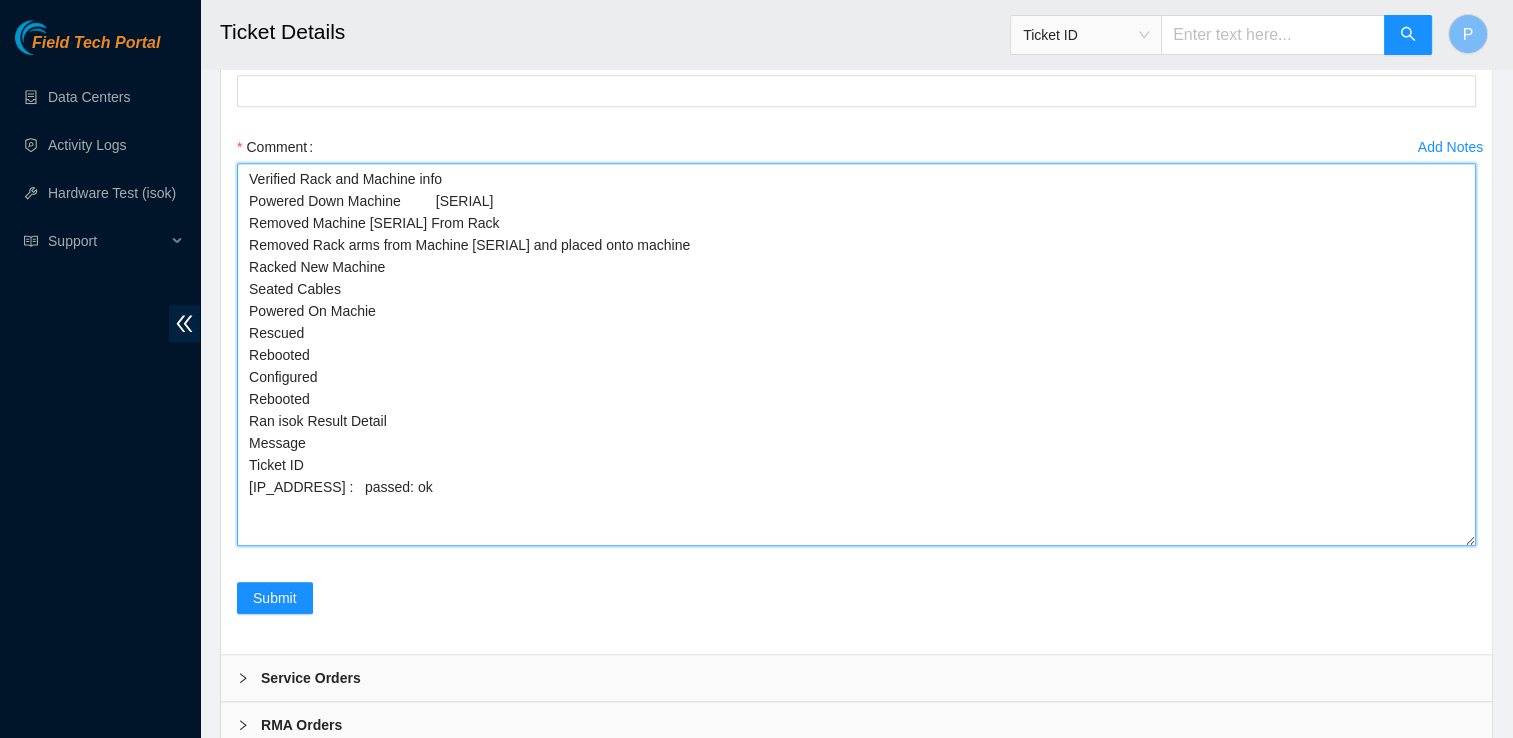 paste on "CT-4241003-00120" 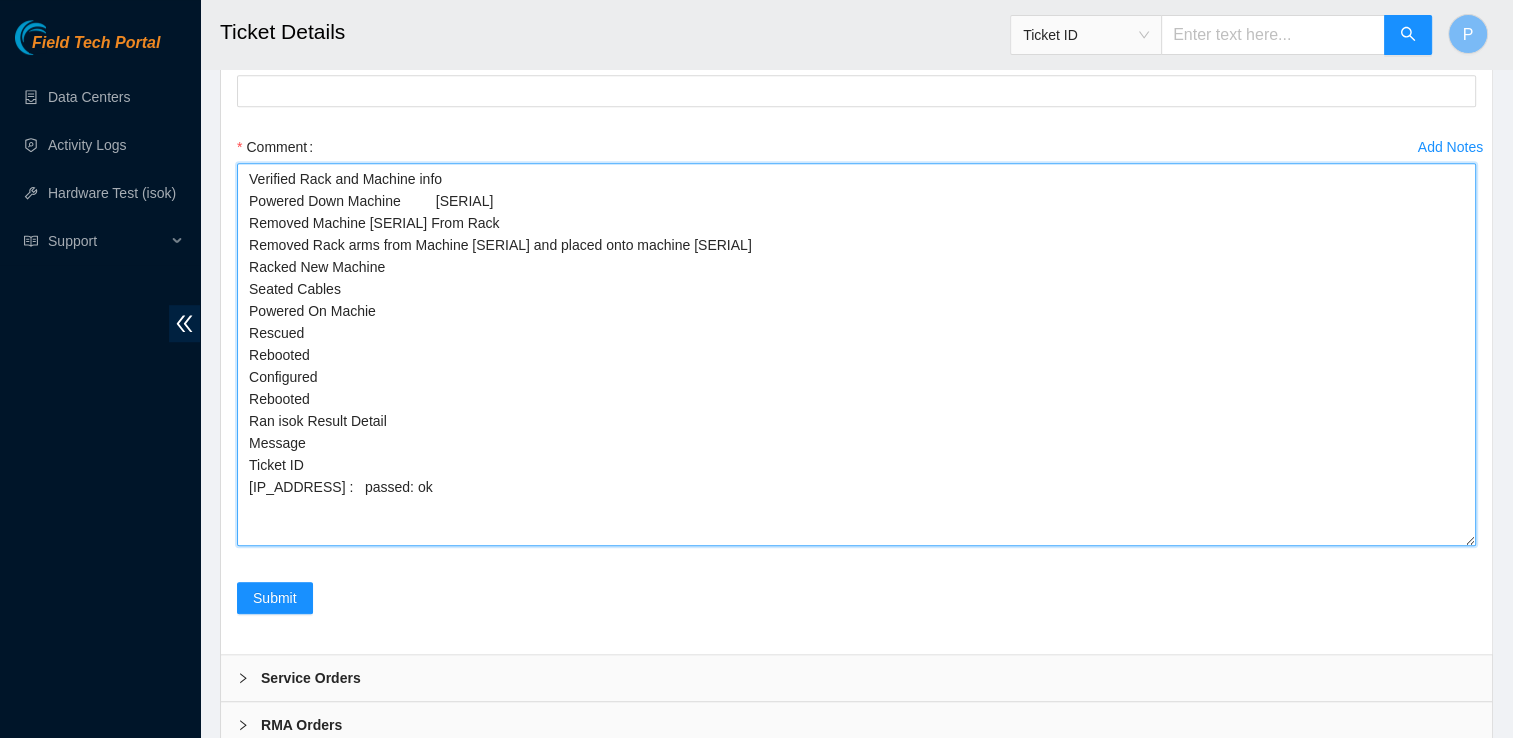 paste on "CT-4241003-00120" 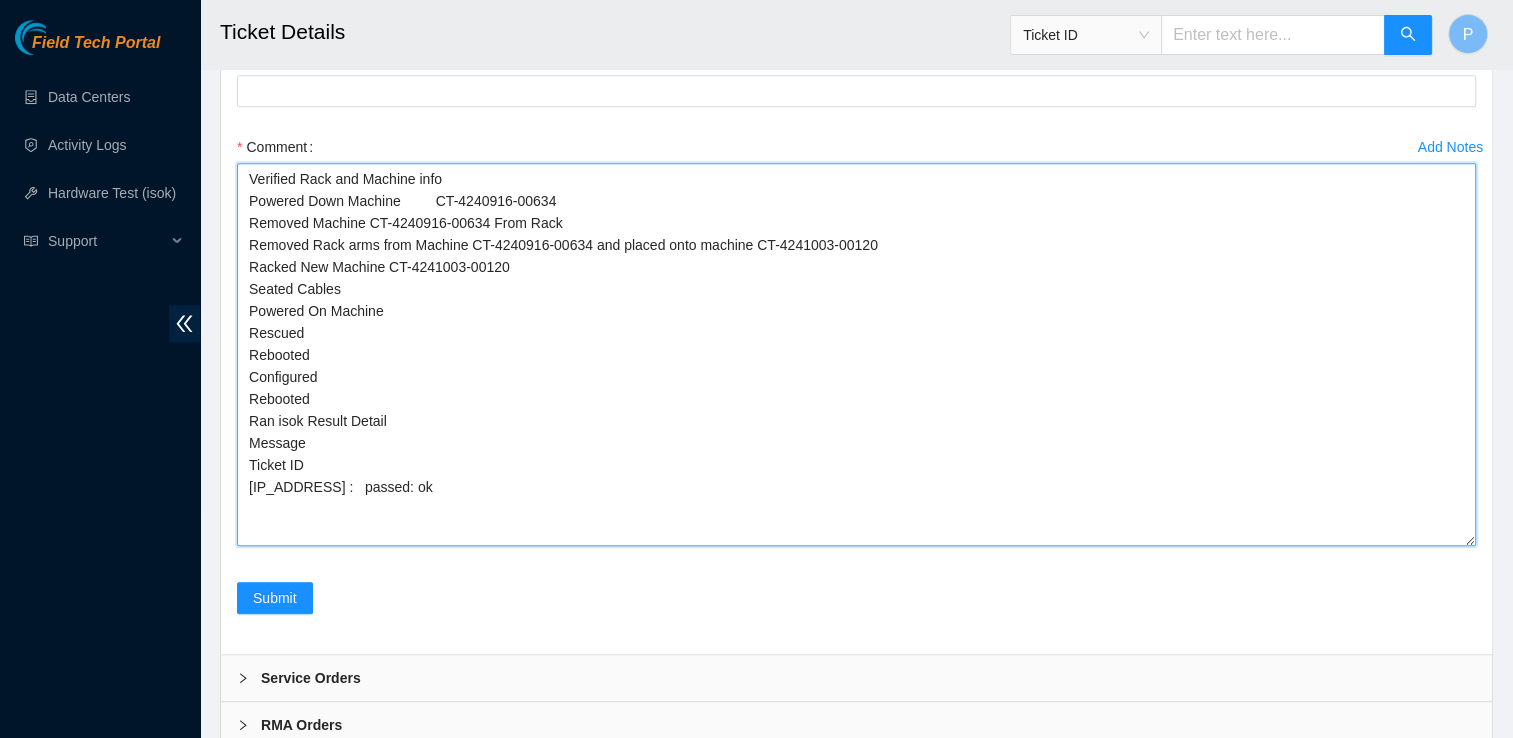paste on "CT-4241003-00120" 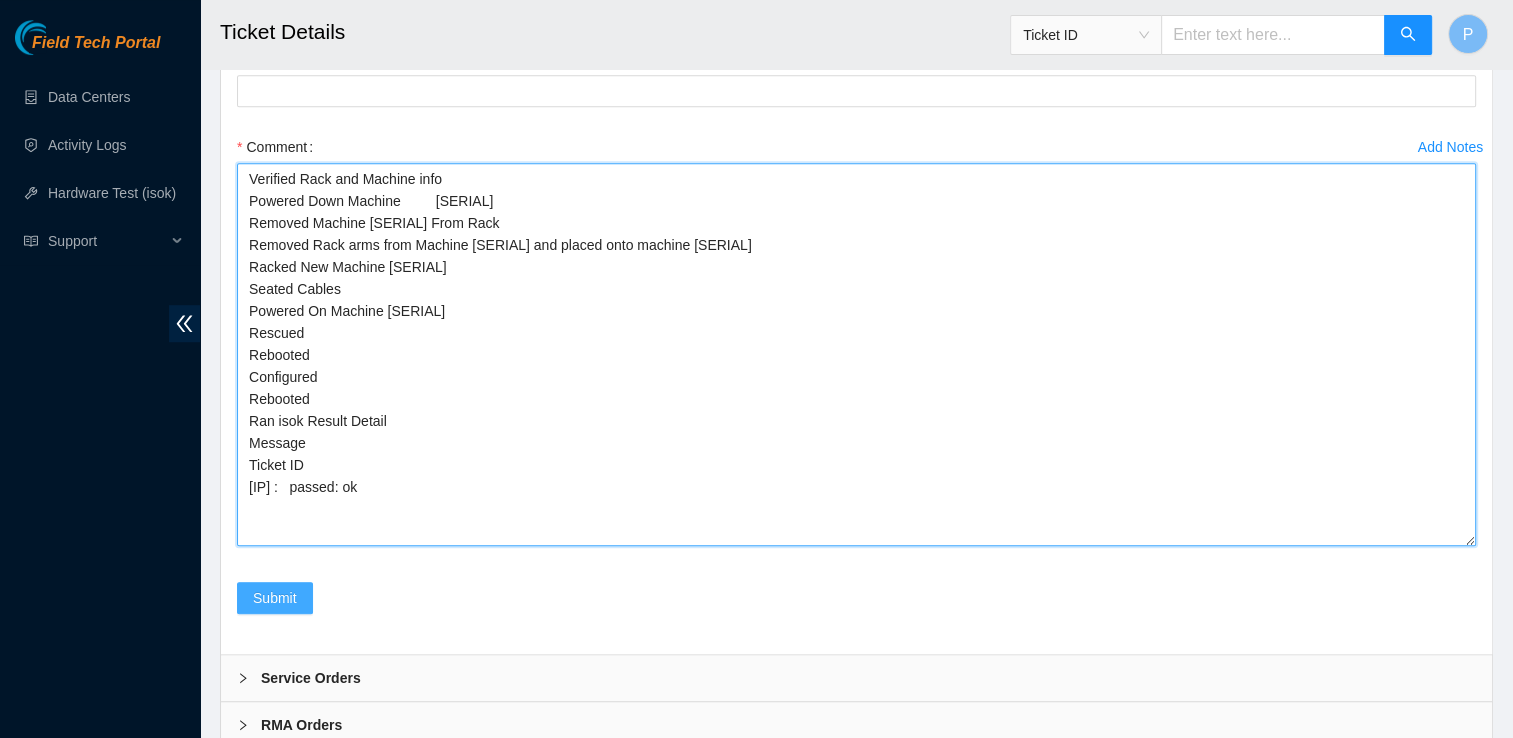 type on "Verified Rack and Machine info
Powered Down Machine 	CT-4240916-00634
Removed Machine CT-4240916-00634 From Rack
Removed Rack arms from Machine CT-4240916-00634 and placed onto machine CT-4241003-00120
Racked New Machine CT-4241003-00120
Seated Cables
Powered On Machine CT-4241003-00120
Rescued
Rebooted
Configured
Rebooted
Ran isok Result Detail
Message
Ticket ID
23.213.19.47 :   passed: ok" 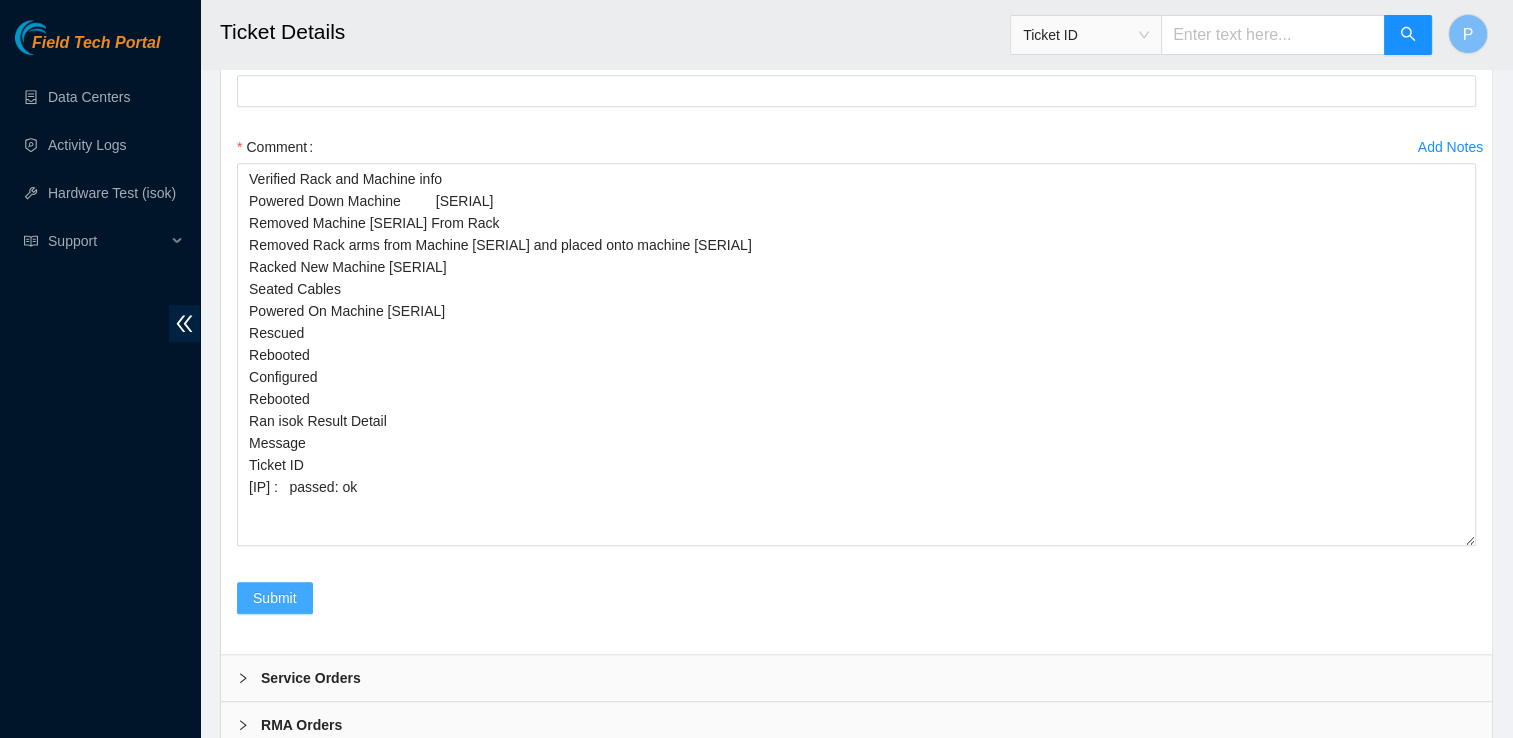 click on "Submit" at bounding box center [275, 598] 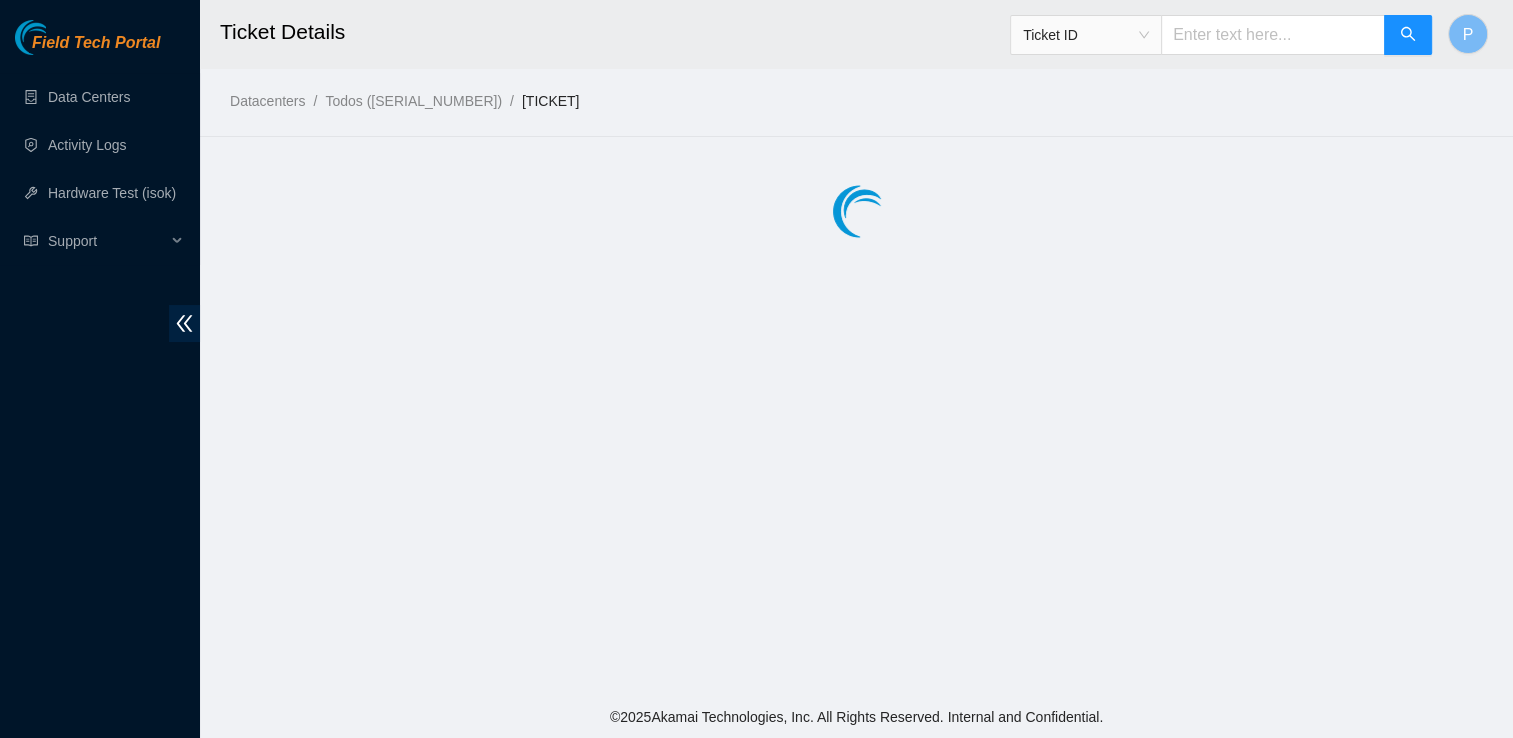 scroll, scrollTop: 0, scrollLeft: 0, axis: both 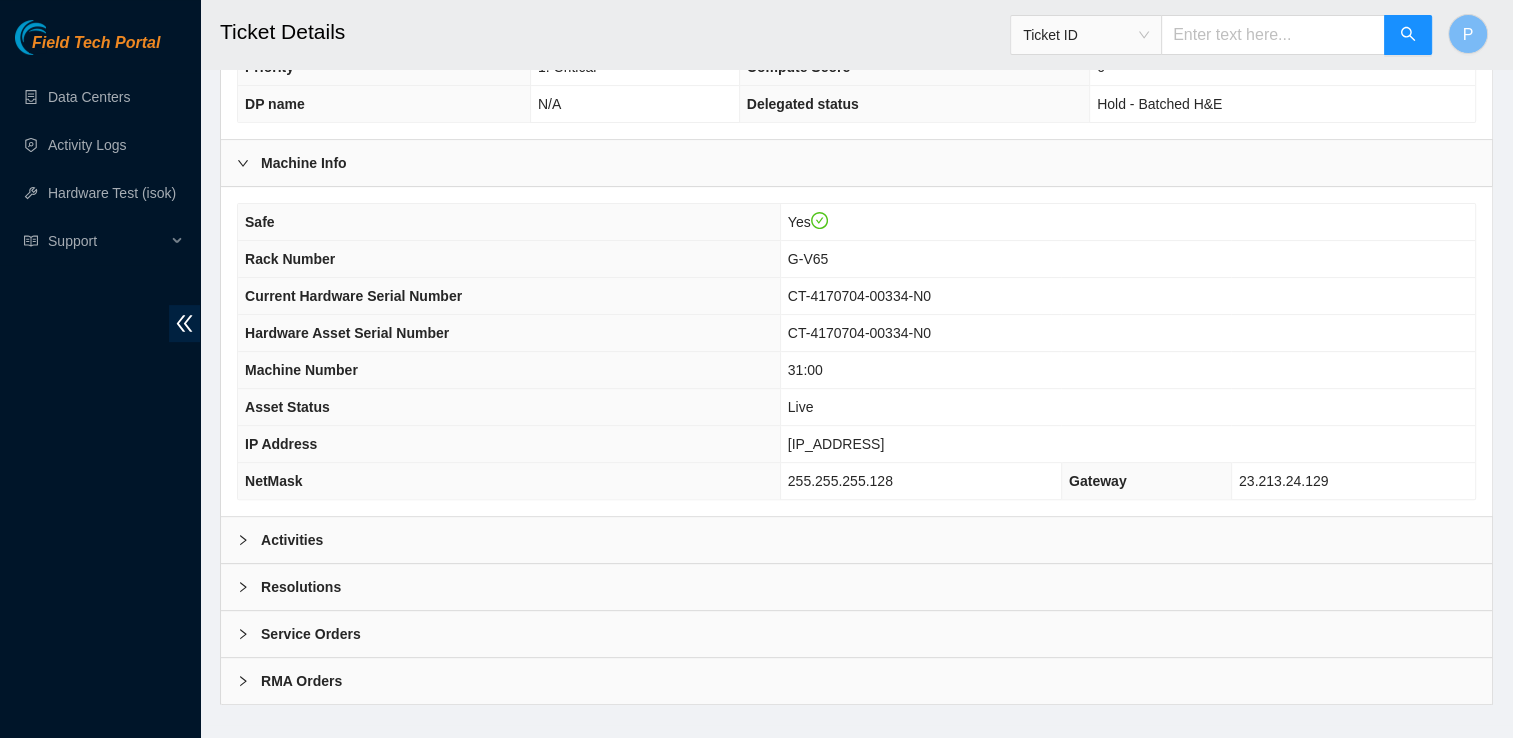click on "Activities" at bounding box center [292, 540] 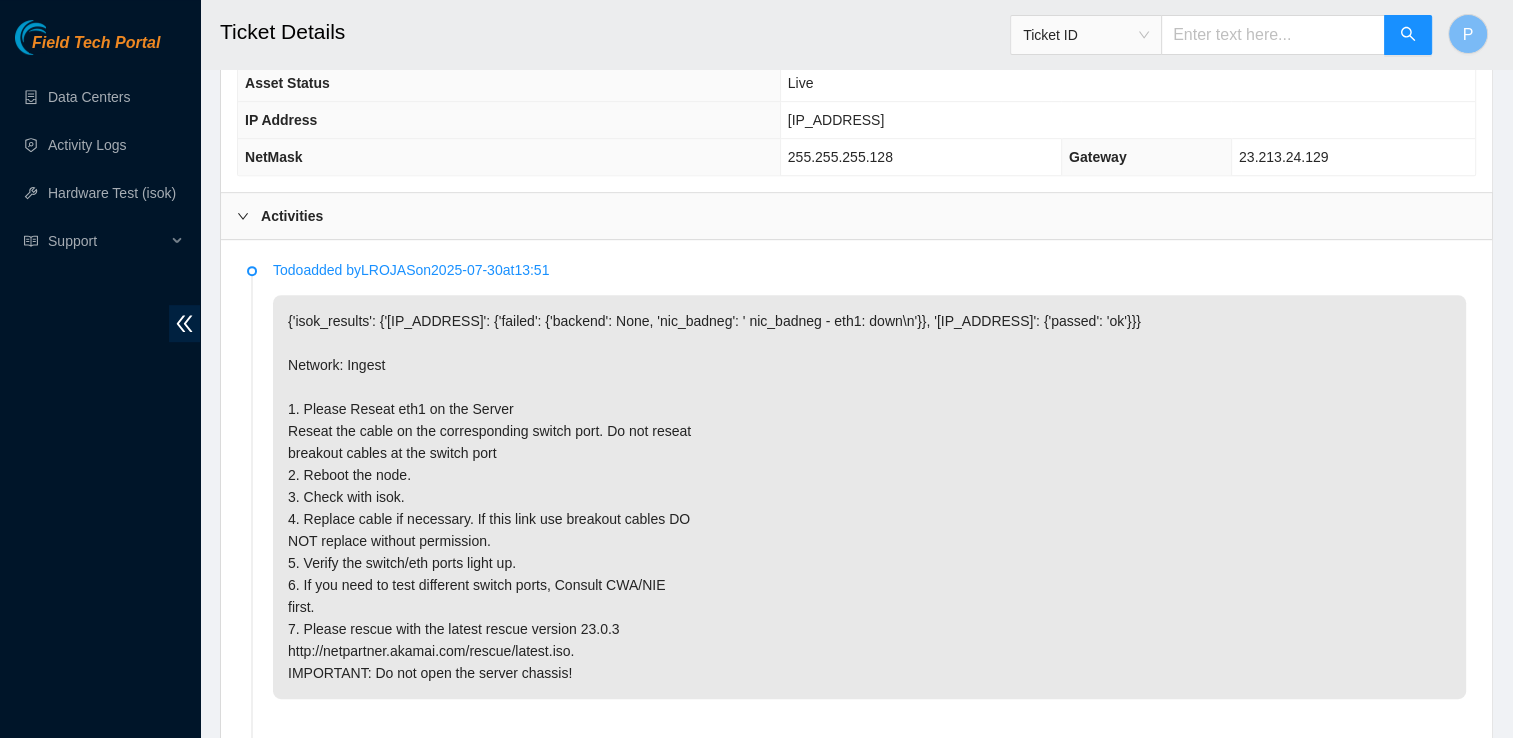 scroll, scrollTop: 834, scrollLeft: 0, axis: vertical 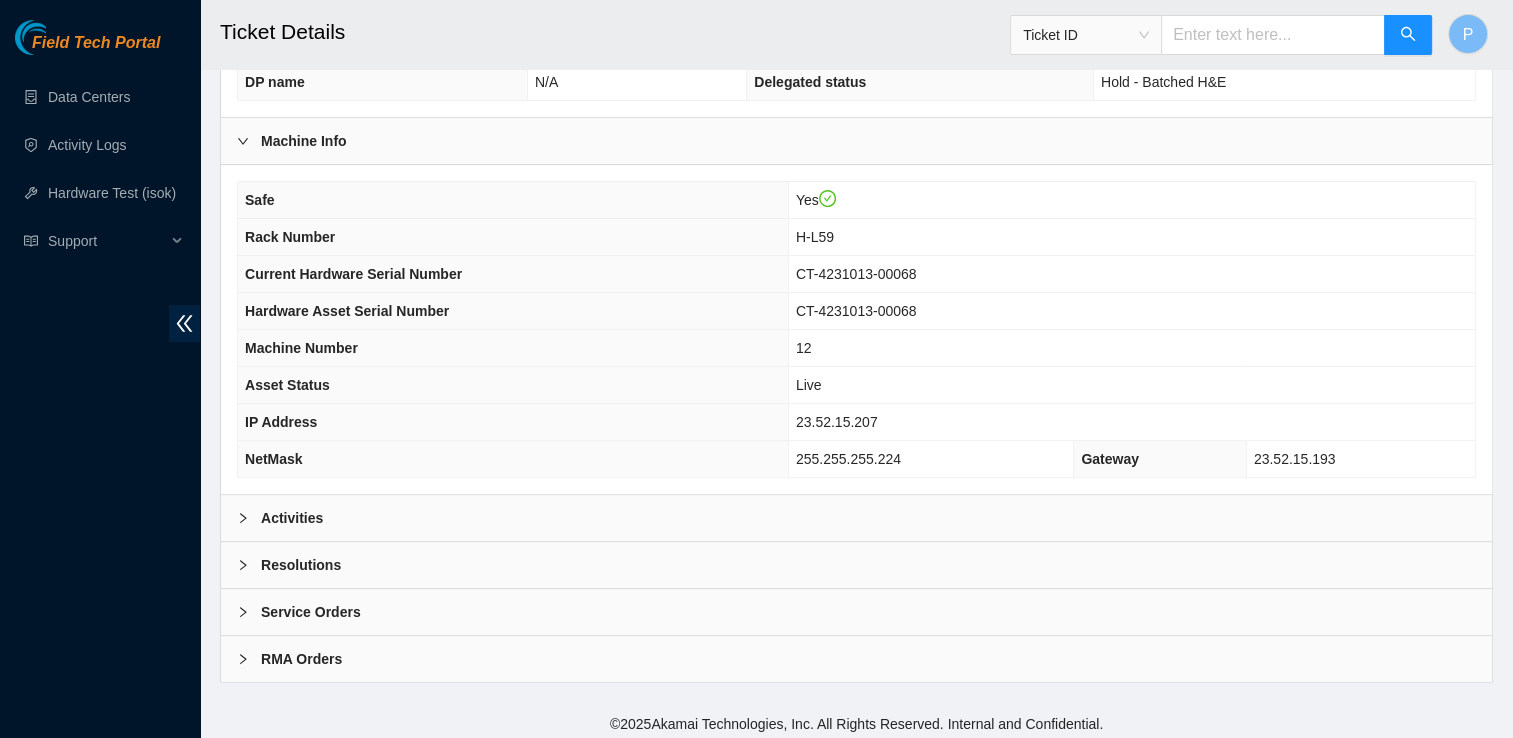 click on "Activities" at bounding box center (856, 518) 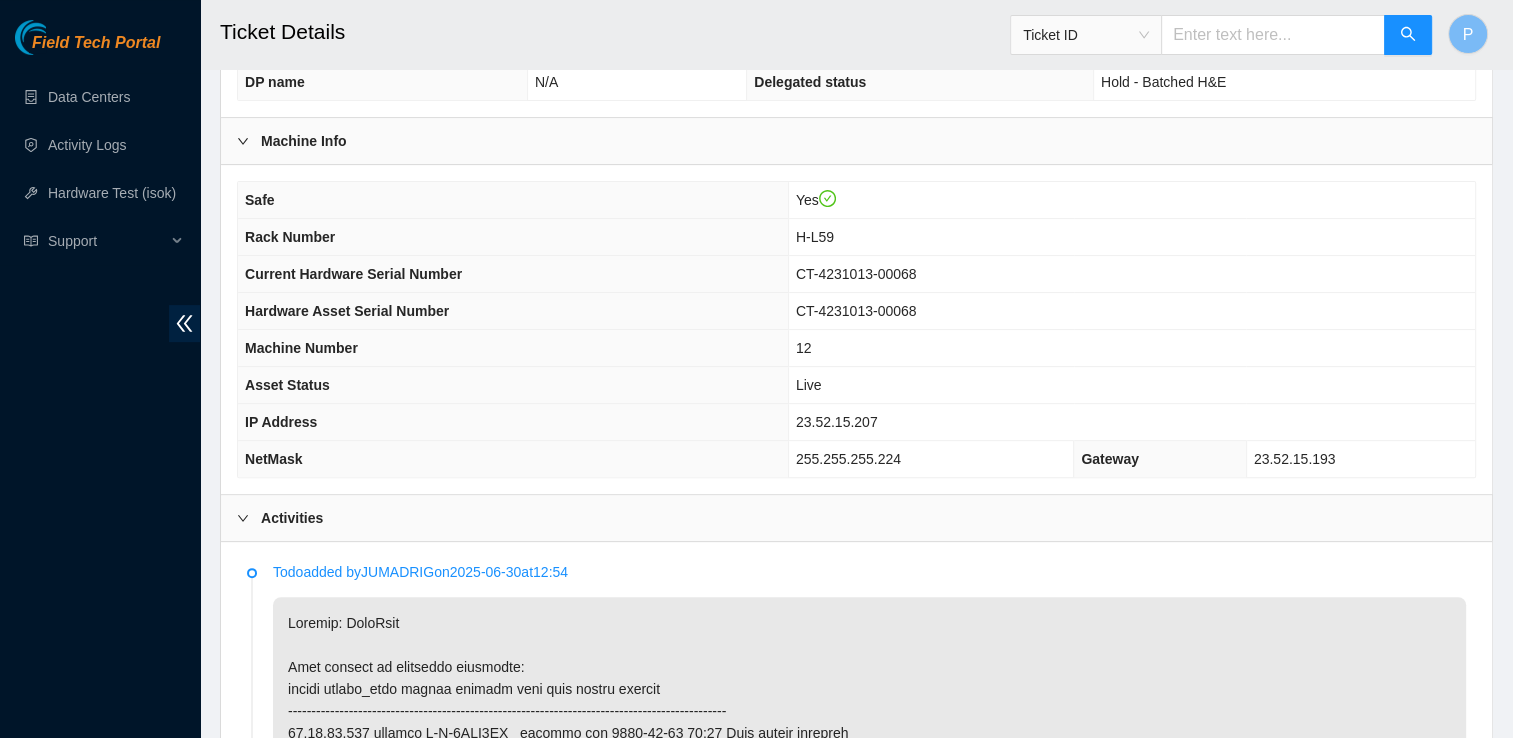 click on "Activities" at bounding box center (292, 518) 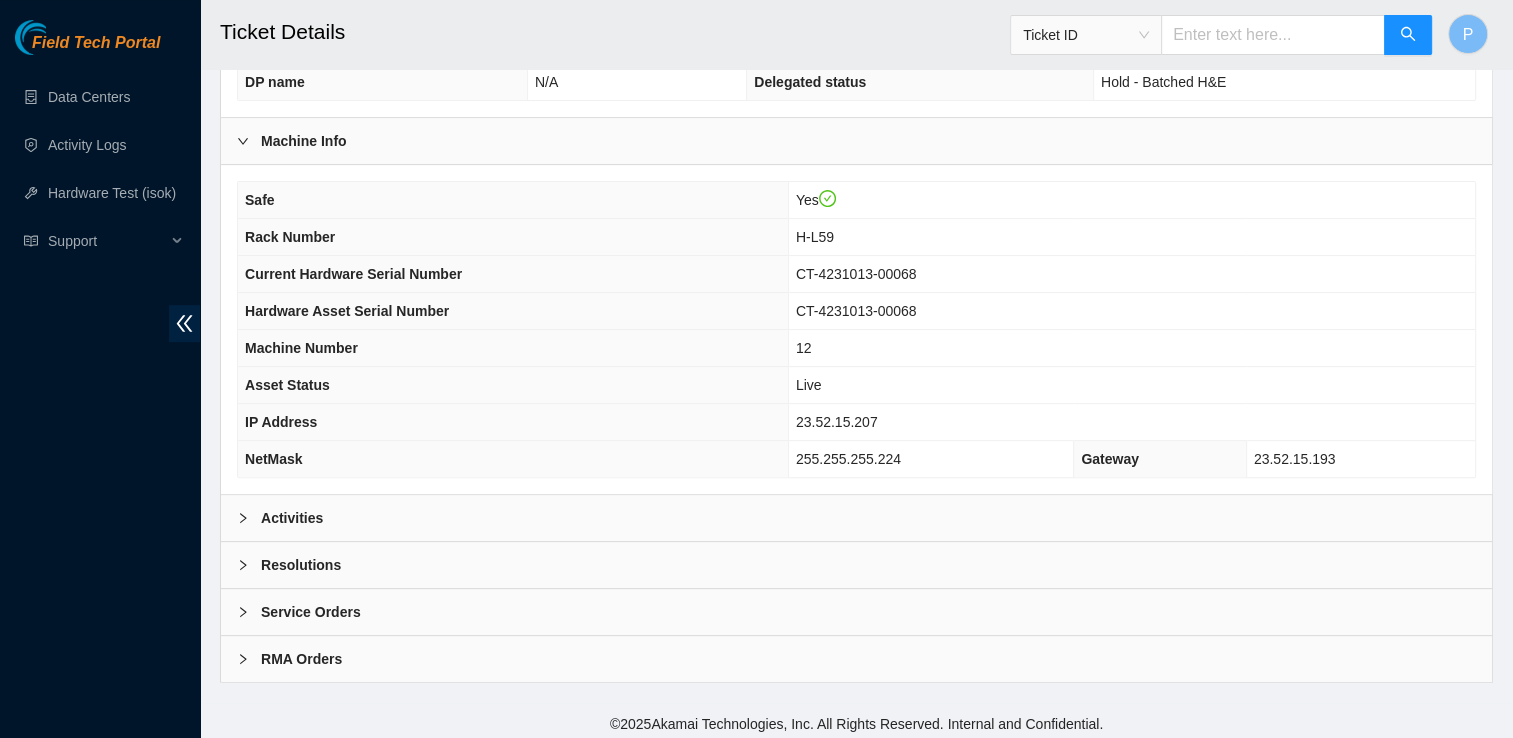 click on "Activities" at bounding box center (292, 518) 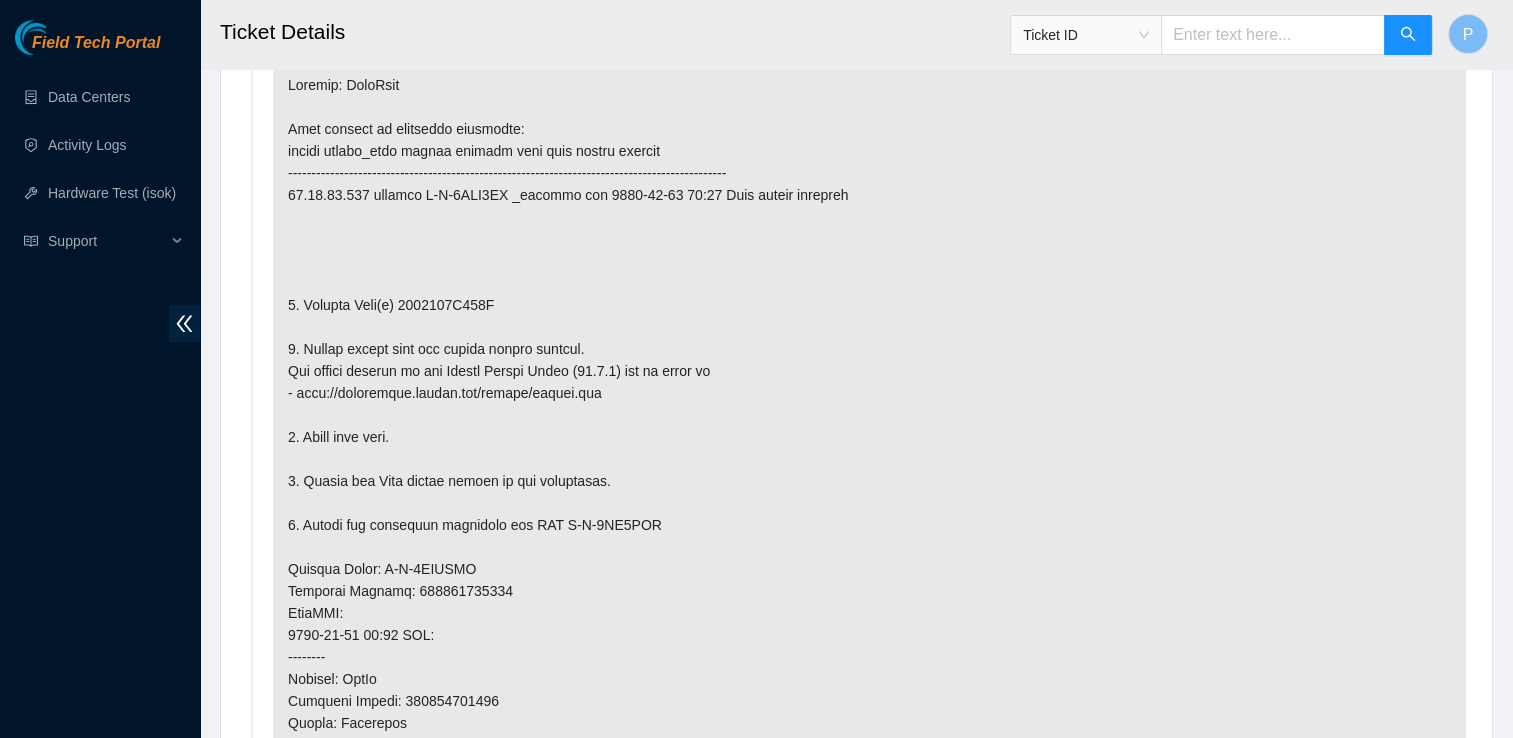 scroll, scrollTop: 1156, scrollLeft: 0, axis: vertical 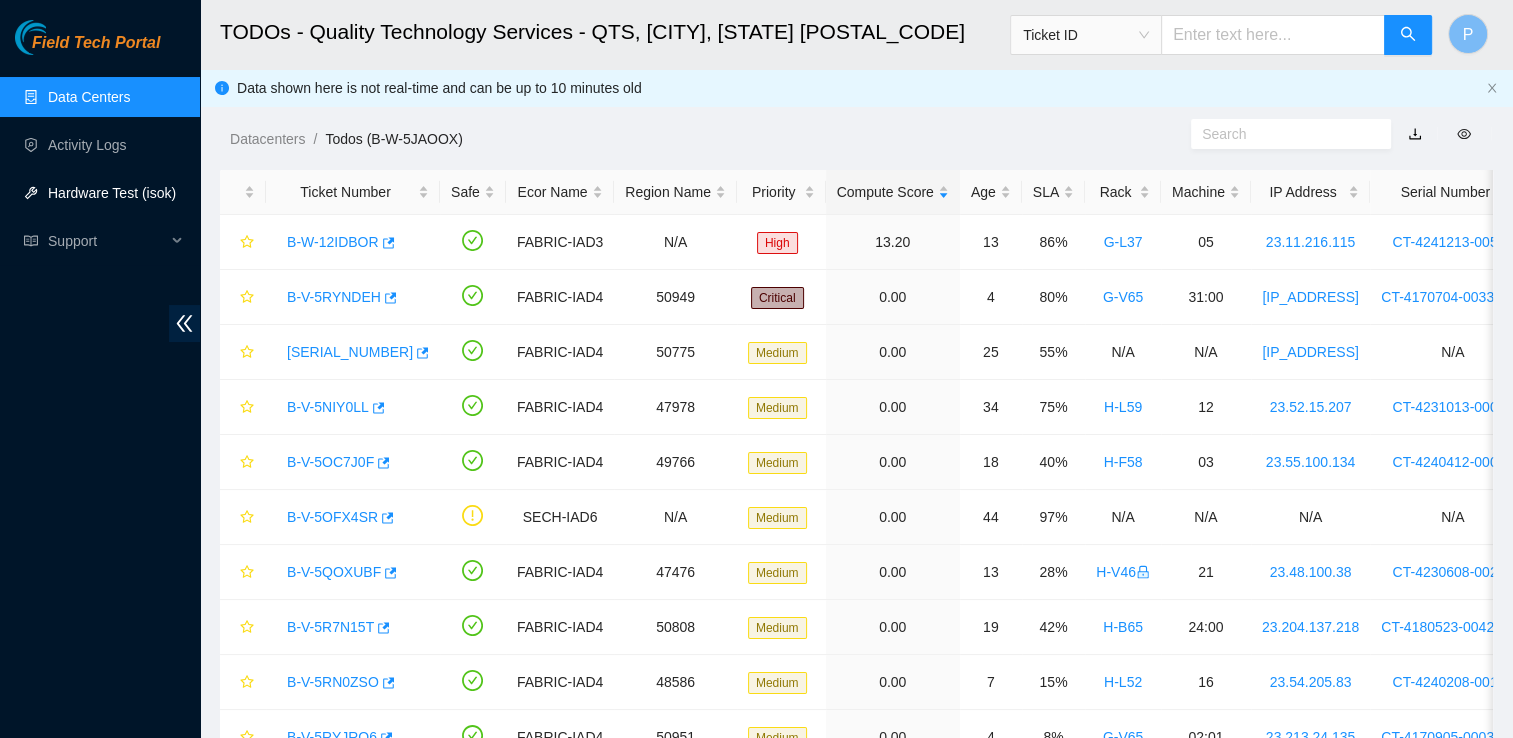 click on "Hardware Test (isok)" at bounding box center [112, 193] 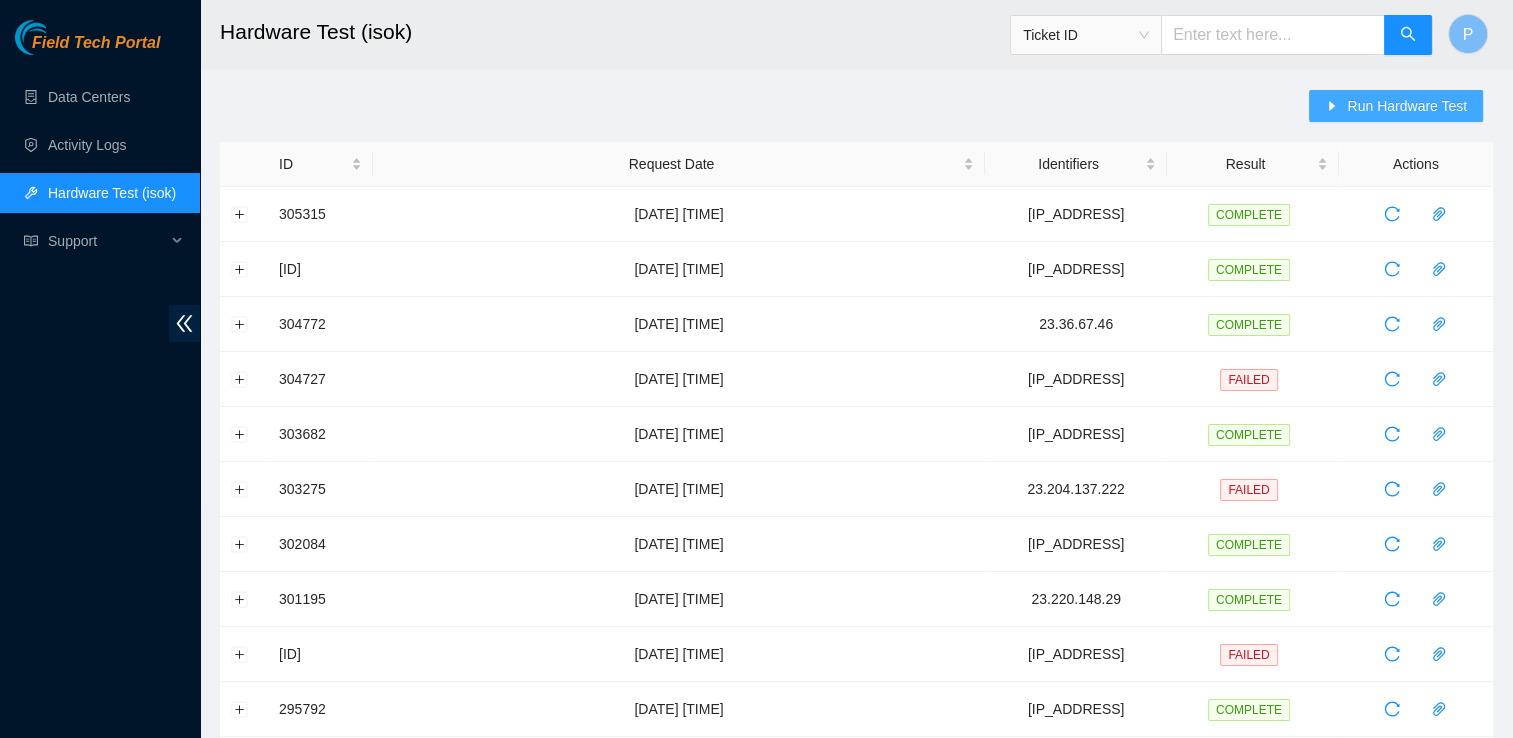 click on "Run Hardware Test" at bounding box center [1407, 106] 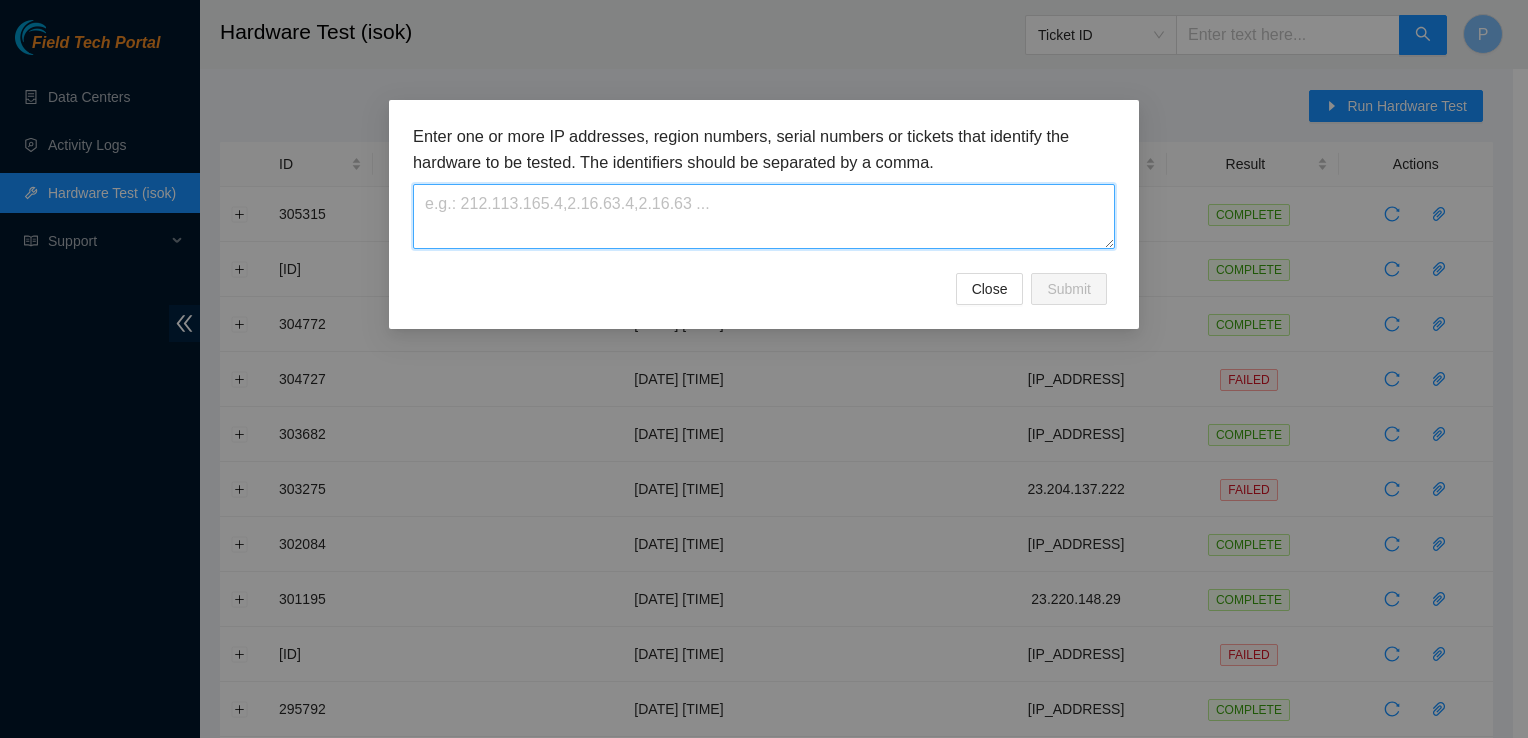 click at bounding box center (764, 216) 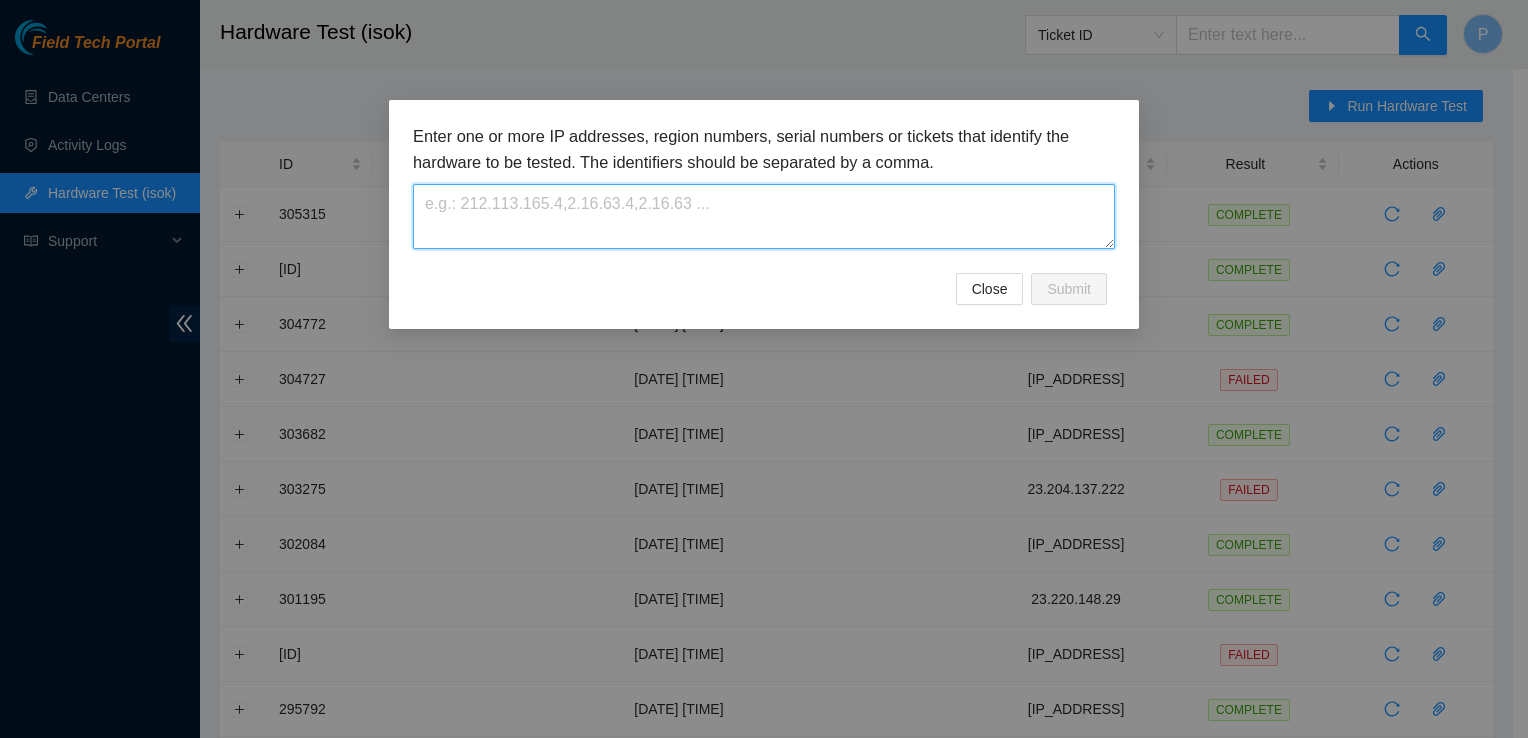 paste on "23.213.19.47" 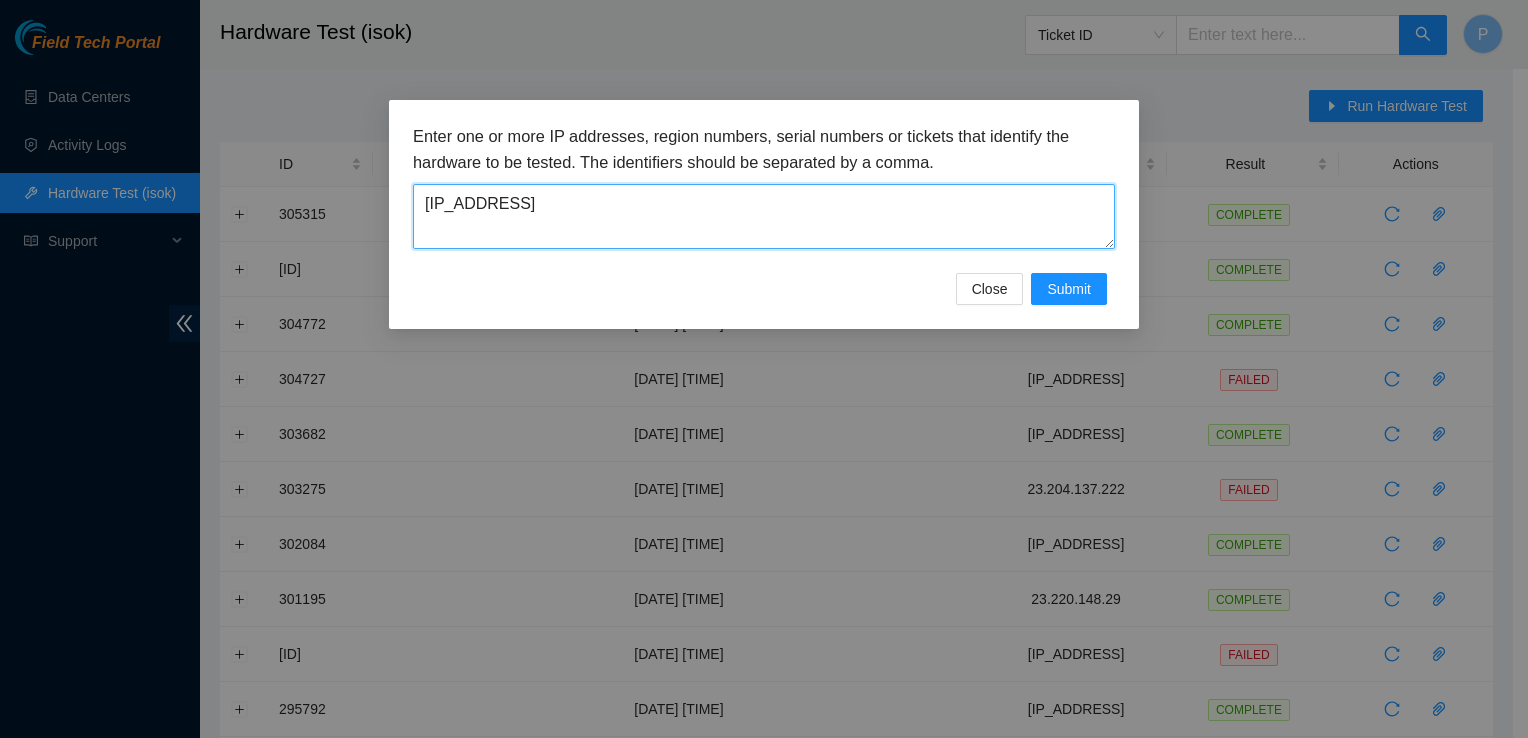 type on "23.213.19.47" 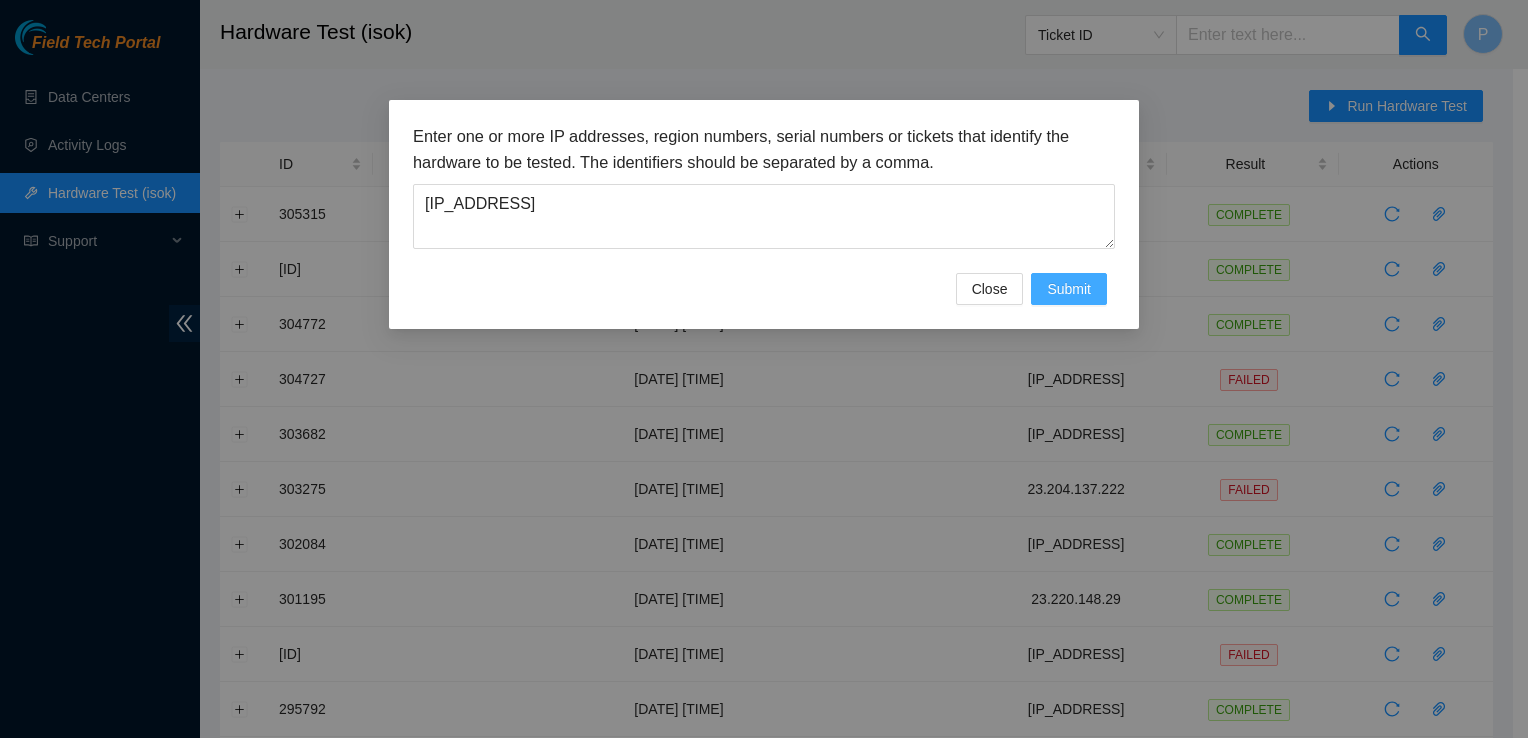 click on "Submit" at bounding box center [1069, 289] 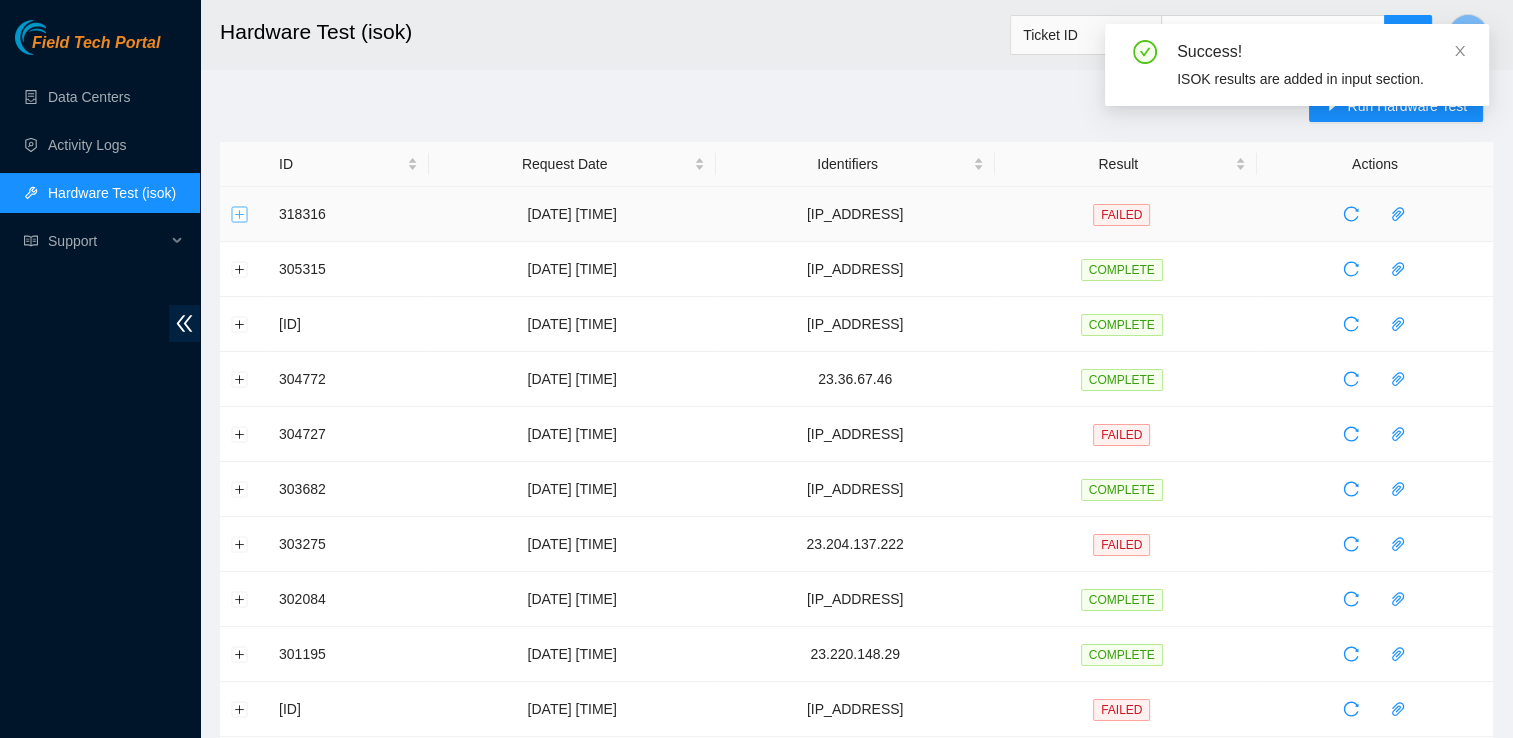click at bounding box center (240, 214) 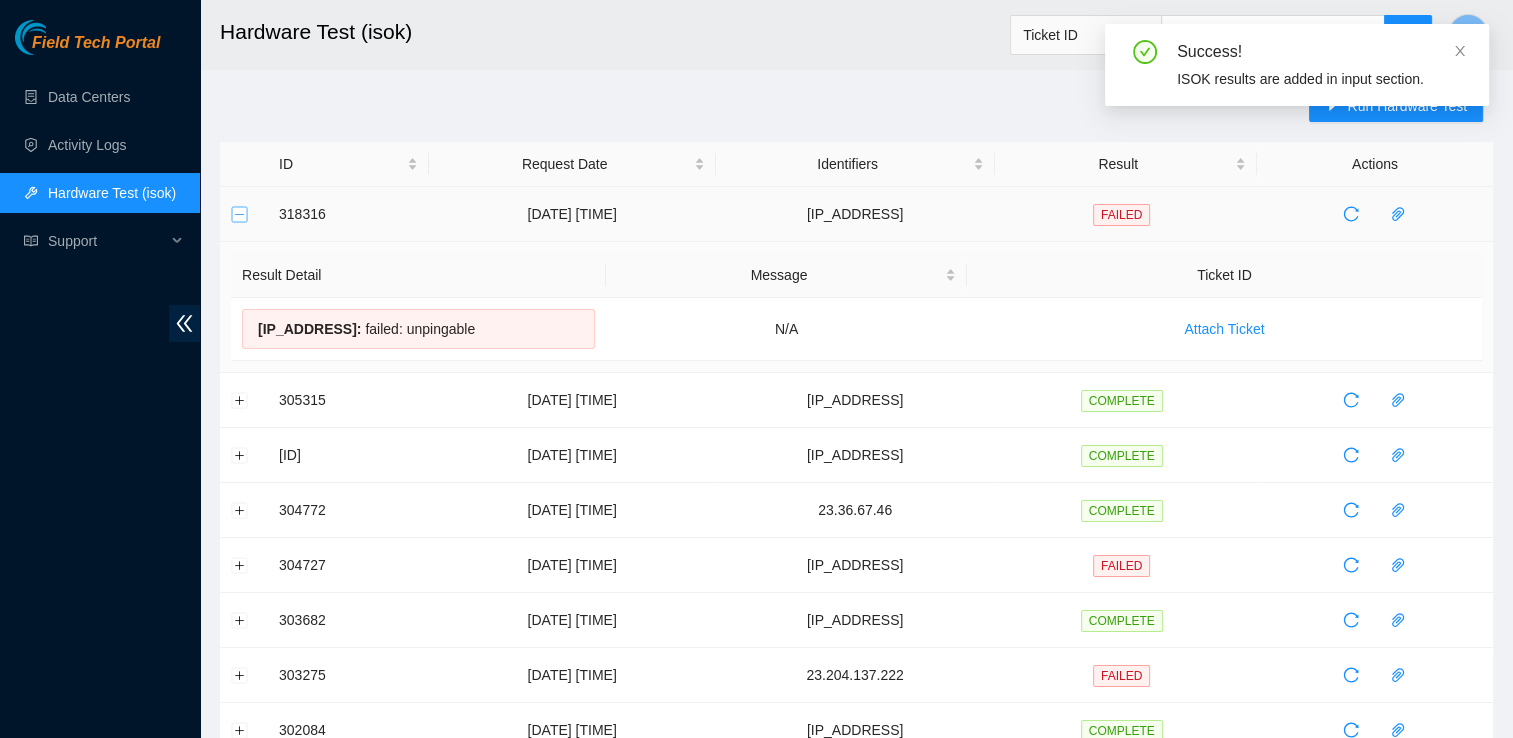 click at bounding box center [240, 214] 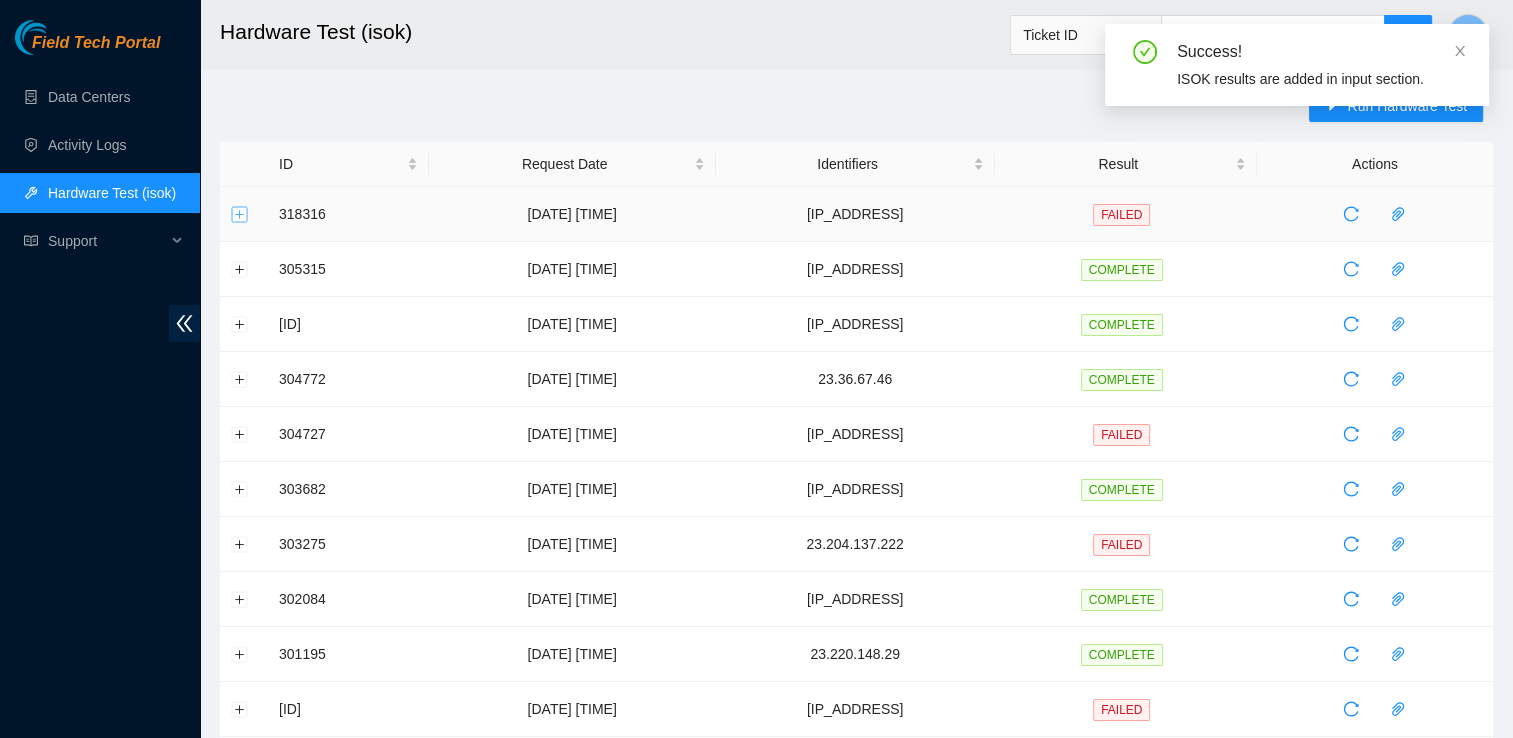click at bounding box center [240, 214] 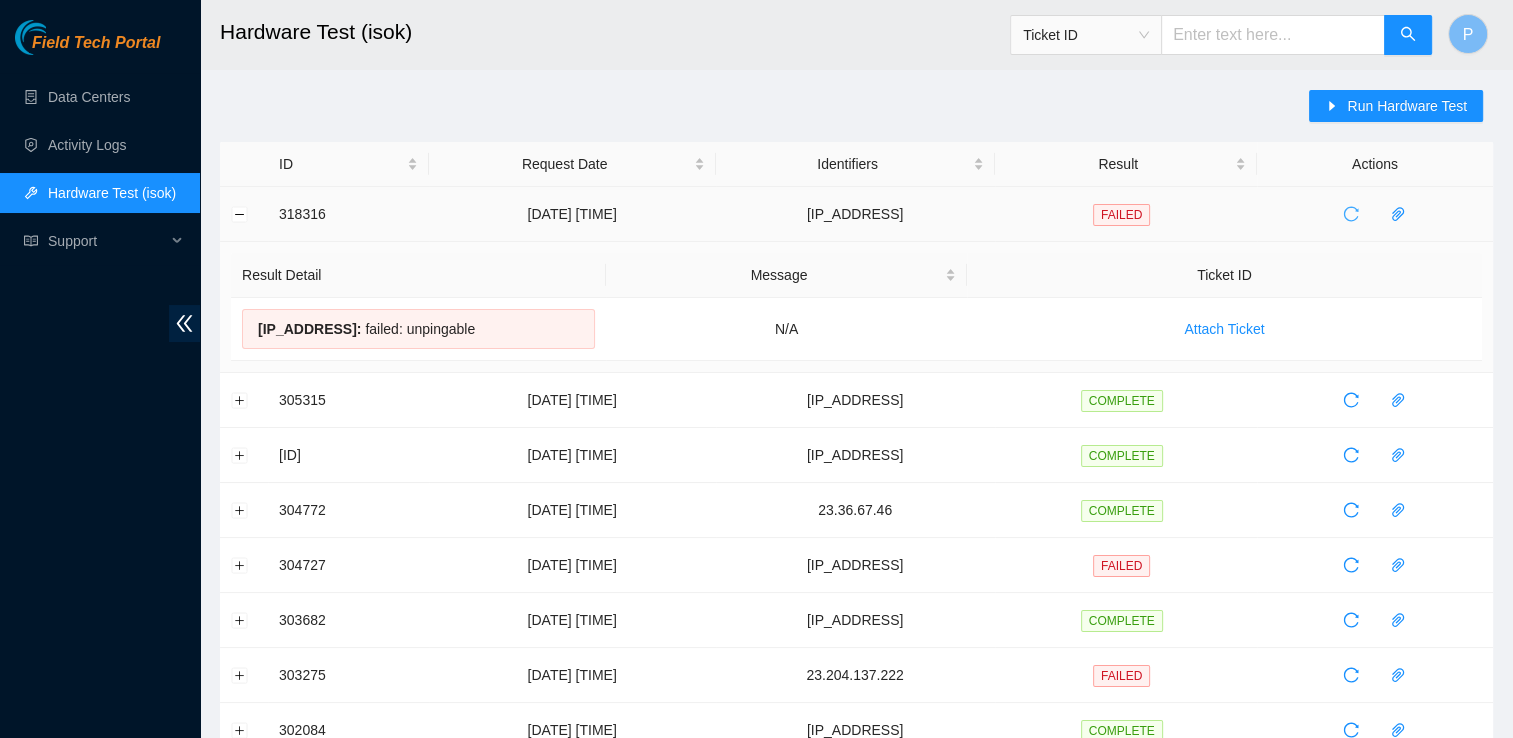 click 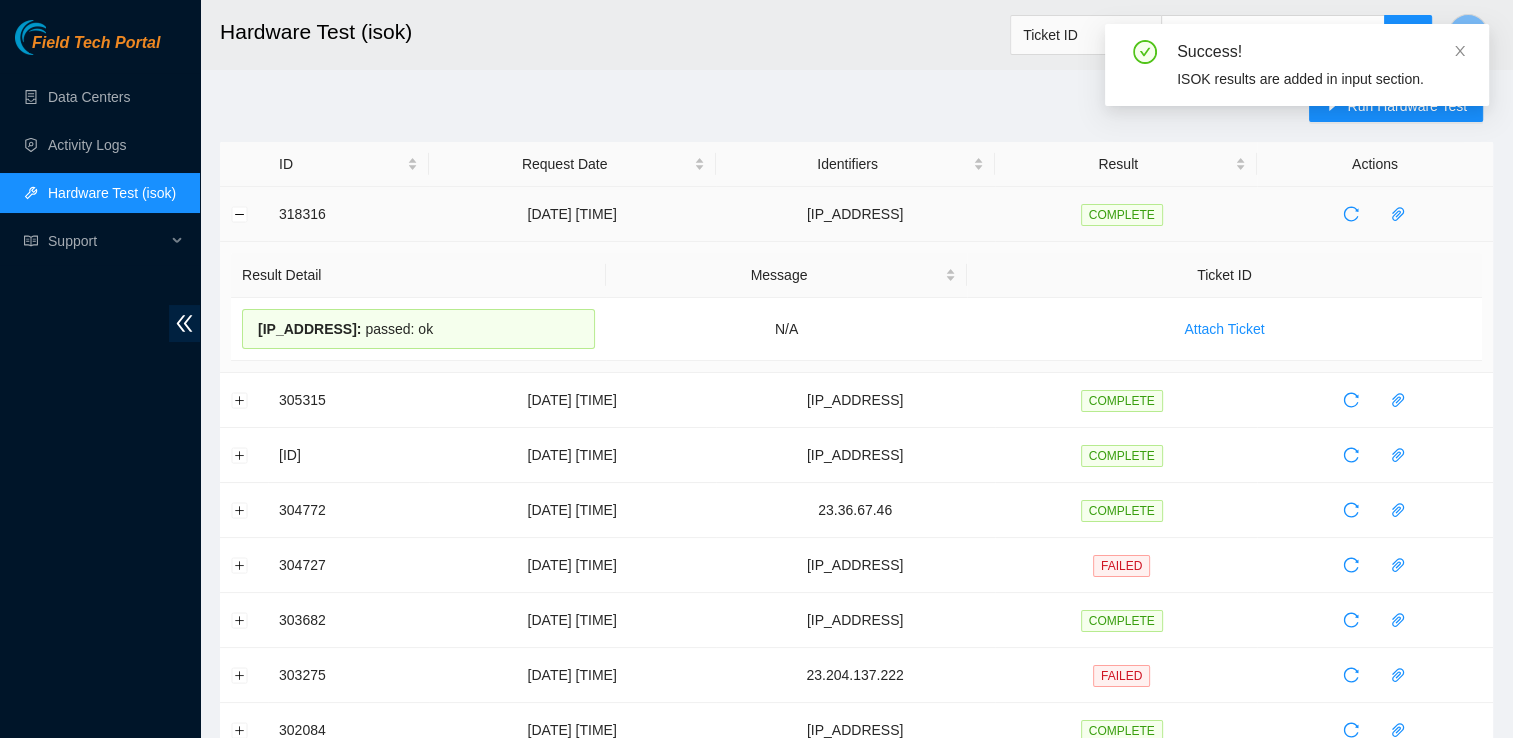click on "Run Hardware Test ID Request Date Identifiers Result Actions             318316 04-08-2025 10:53:38 23.213.19.47 COMPLETE     Result Detail Message Ticket ID       23.213.19.47  :     passed: ok N/A Attach Ticket 305315 01-07-2025 11:54:52 23.46.153.11 COMPLETE     305304 01-07-2025 11:38:41 23.221.72.236 COMPLETE     304772 30-06-2025 12:51:59 23.36.67.46 COMPLETE     304727 30-06-2025 11:13:35 23.36.67.44 FAILED     303682 26-06-2025 10:29:35 23.54.205.240 COMPLETE     303275 25-06-2025 01:36:35 23.204.137.222 FAILED     302084 23-06-2025 01:01:45 23.48.100.37 COMPLETE     301195 20-06-2025 11:12:04 23.220.148.29 COMPLETE     300295 18-06-2025 09:13:12 23.204.137.207 FAILED     295792 06-06-2025 12:38:42 23.204.137.33 COMPLETE     295358 06-06-2025 04:47:32 23.56.100.240 COMPLETE     295308 05-06-2025 12:00:46 23.11.217.35 FAILED     294809 04-06-2025 11:37:36 23.213.246.231 FAILED     294790 04-06-2025 10:48:03 23.213.246.236 COMPLETE     292480 29-05-2025 04:42:56 47475 FAILED     292476 48582" at bounding box center (856, 786) 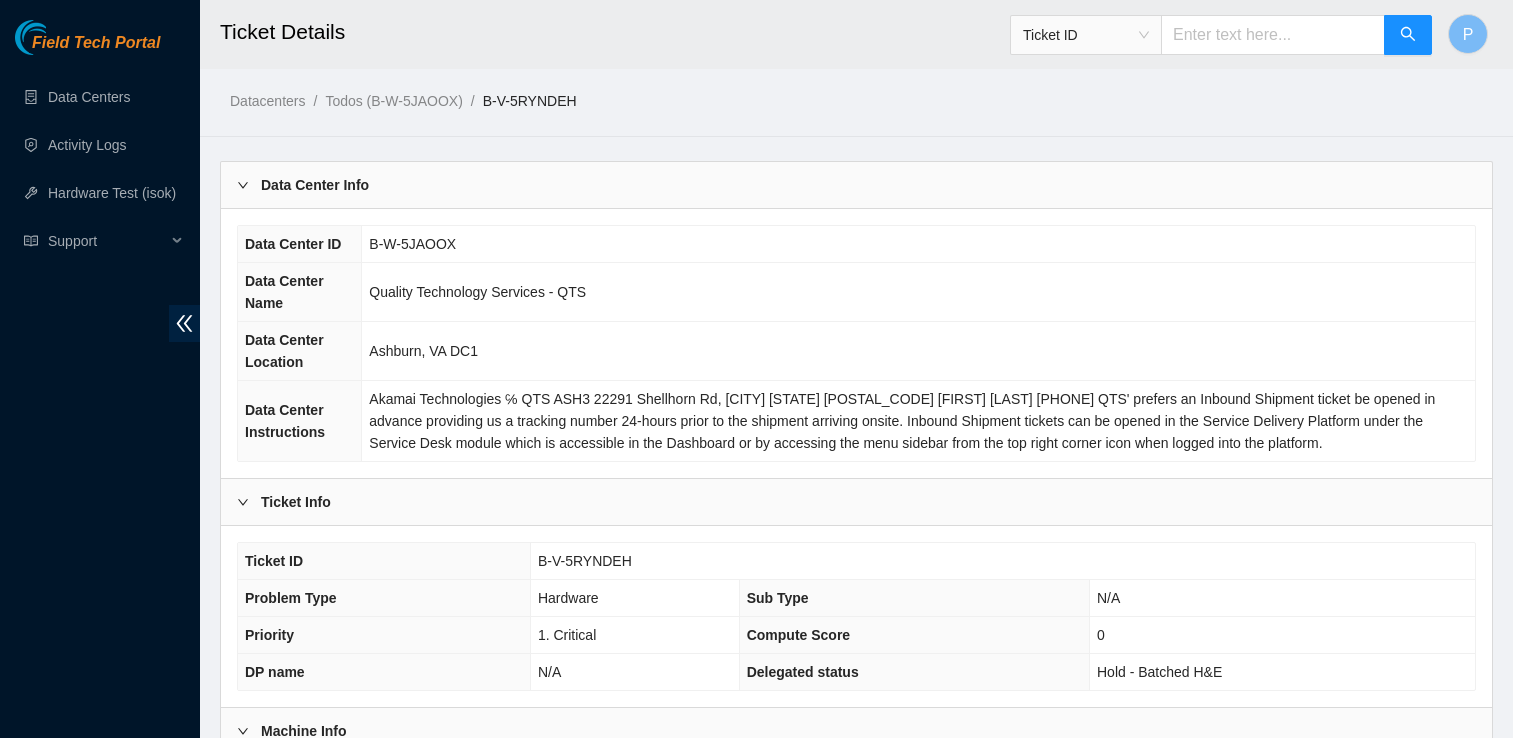 scroll, scrollTop: 834, scrollLeft: 0, axis: vertical 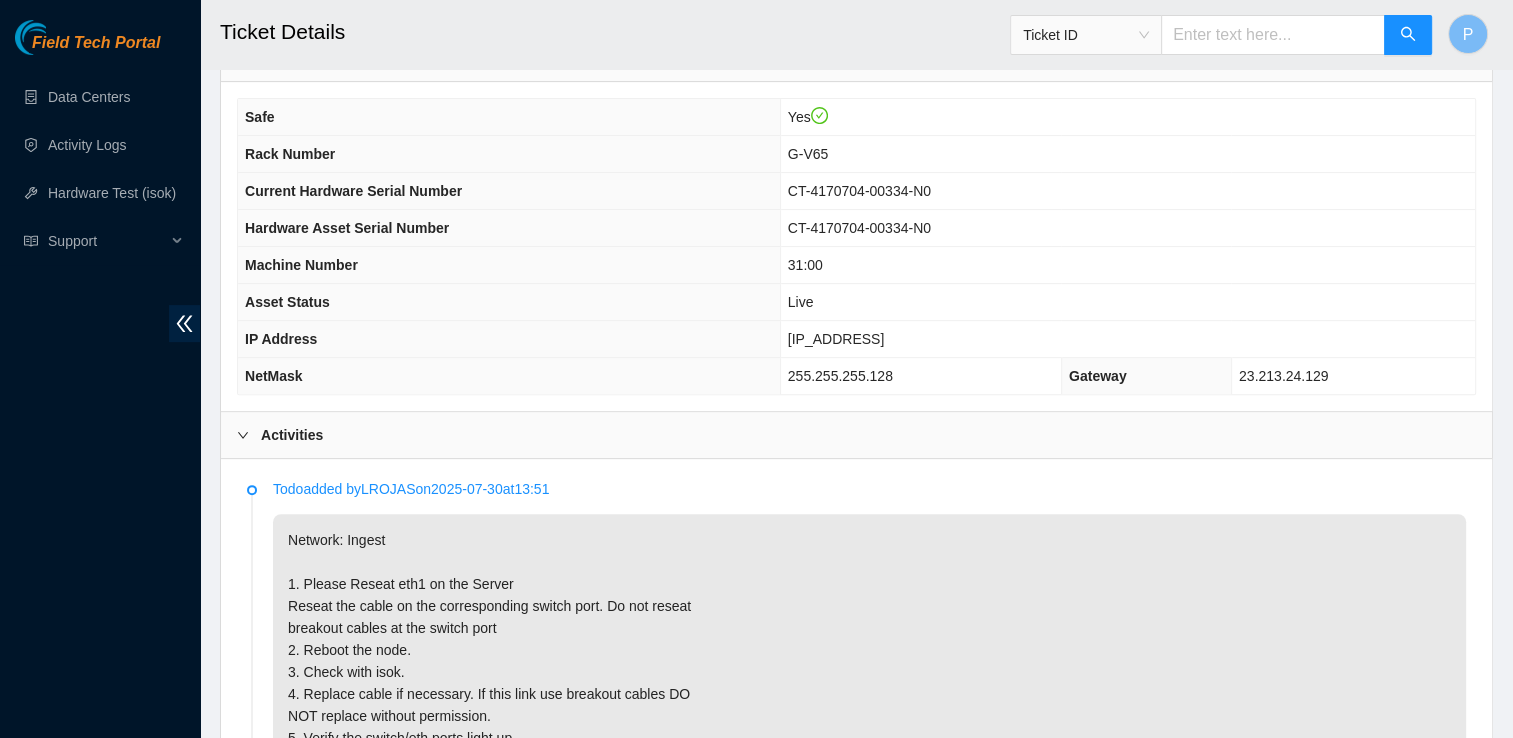click on "Ticket Details" at bounding box center [735, 32] 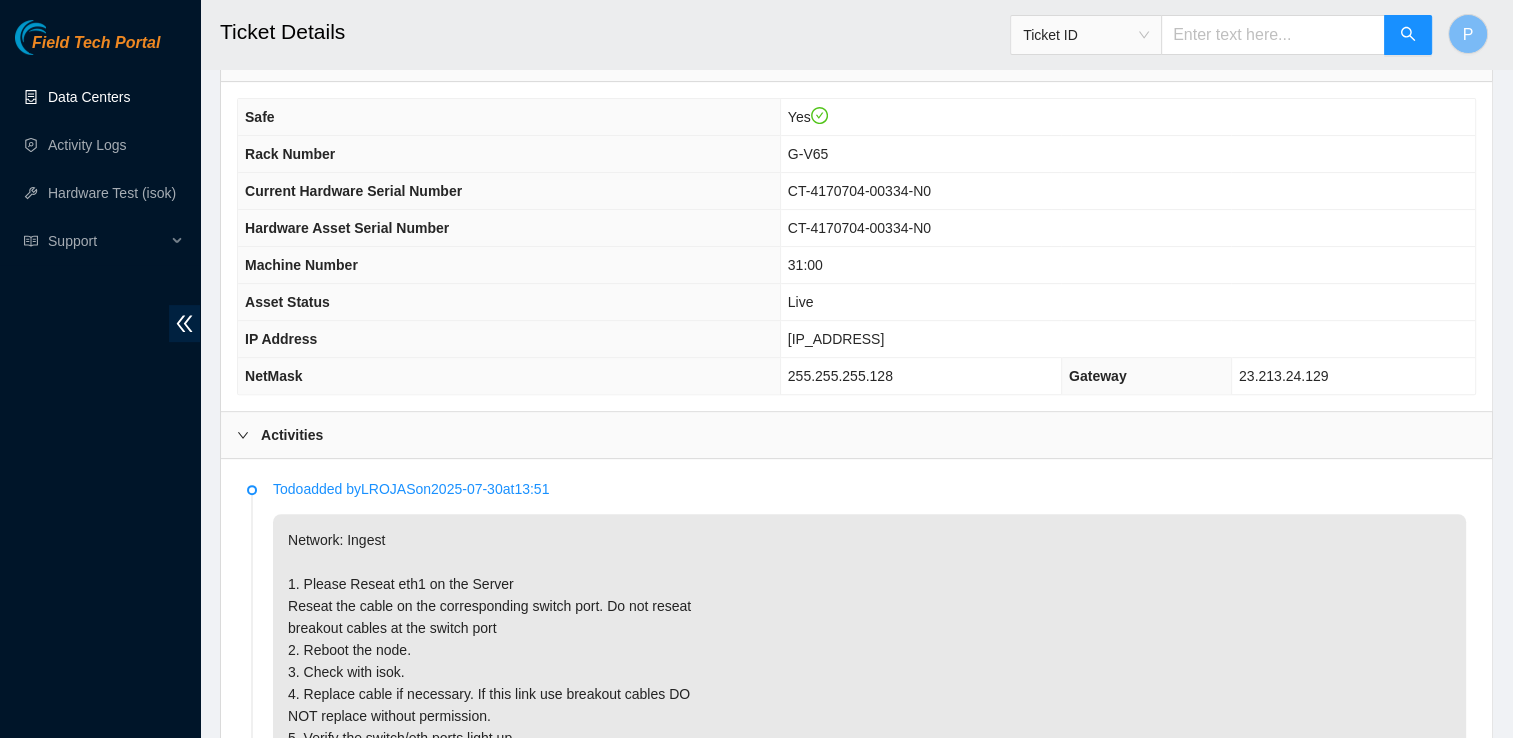 click on "Data Centers" at bounding box center [89, 97] 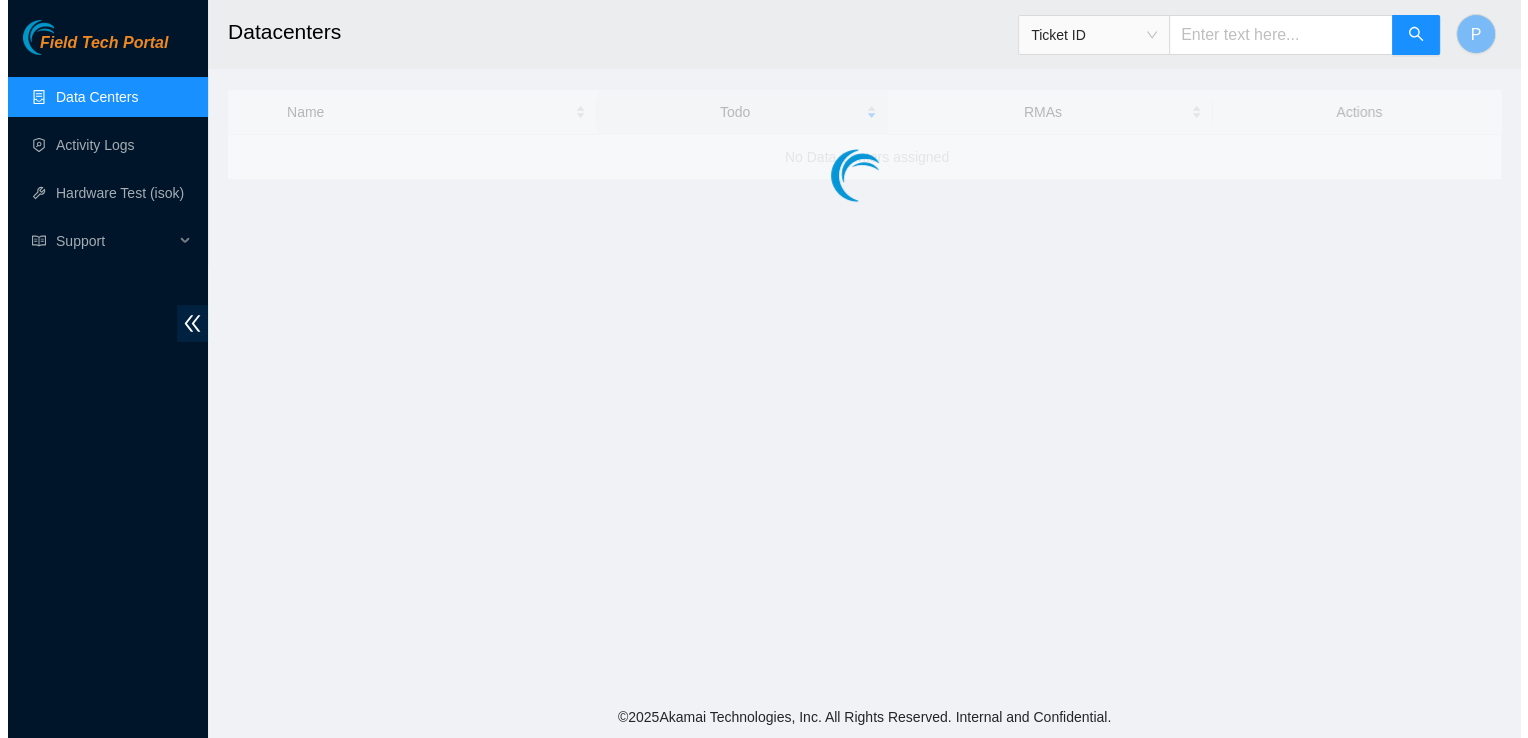 scroll, scrollTop: 0, scrollLeft: 0, axis: both 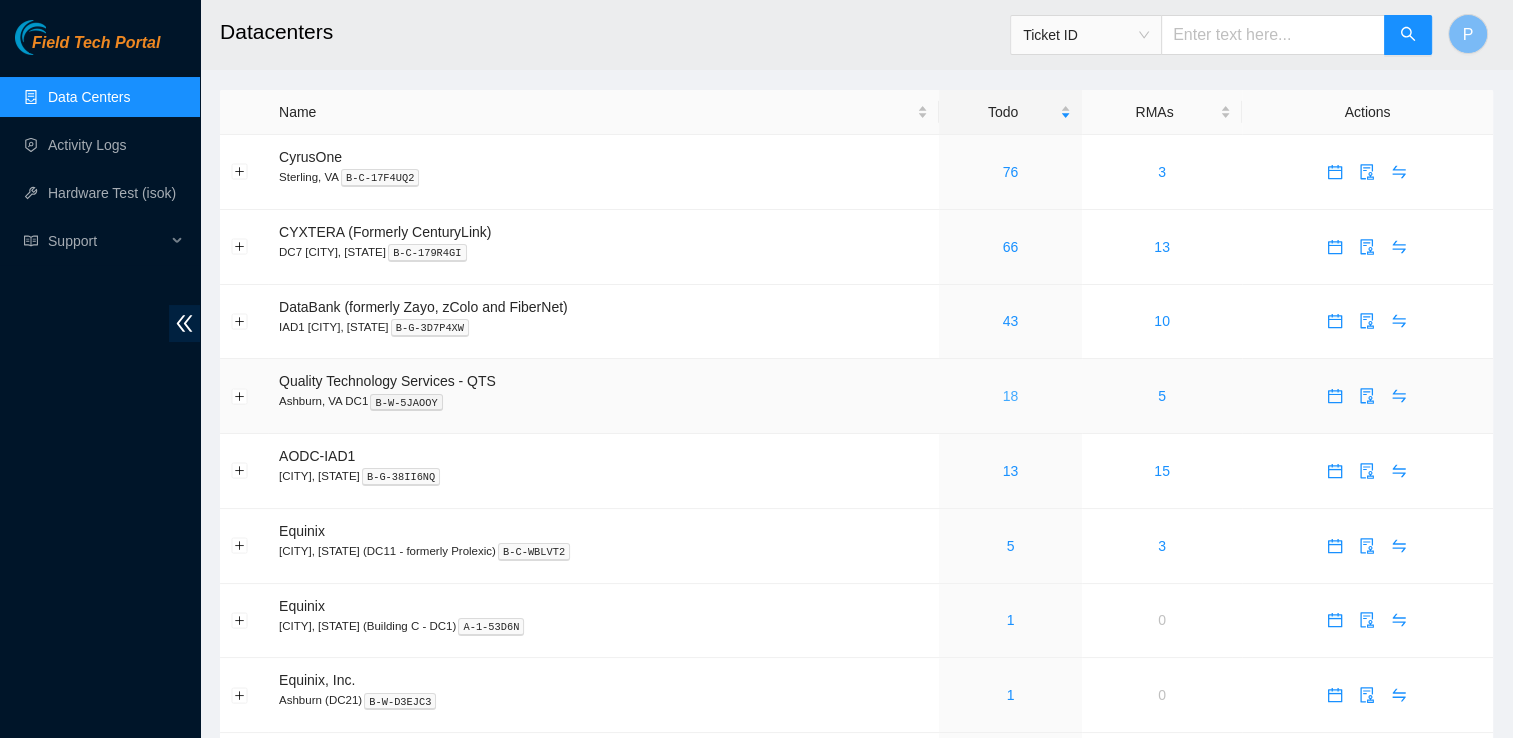 click on "18" at bounding box center (1011, 396) 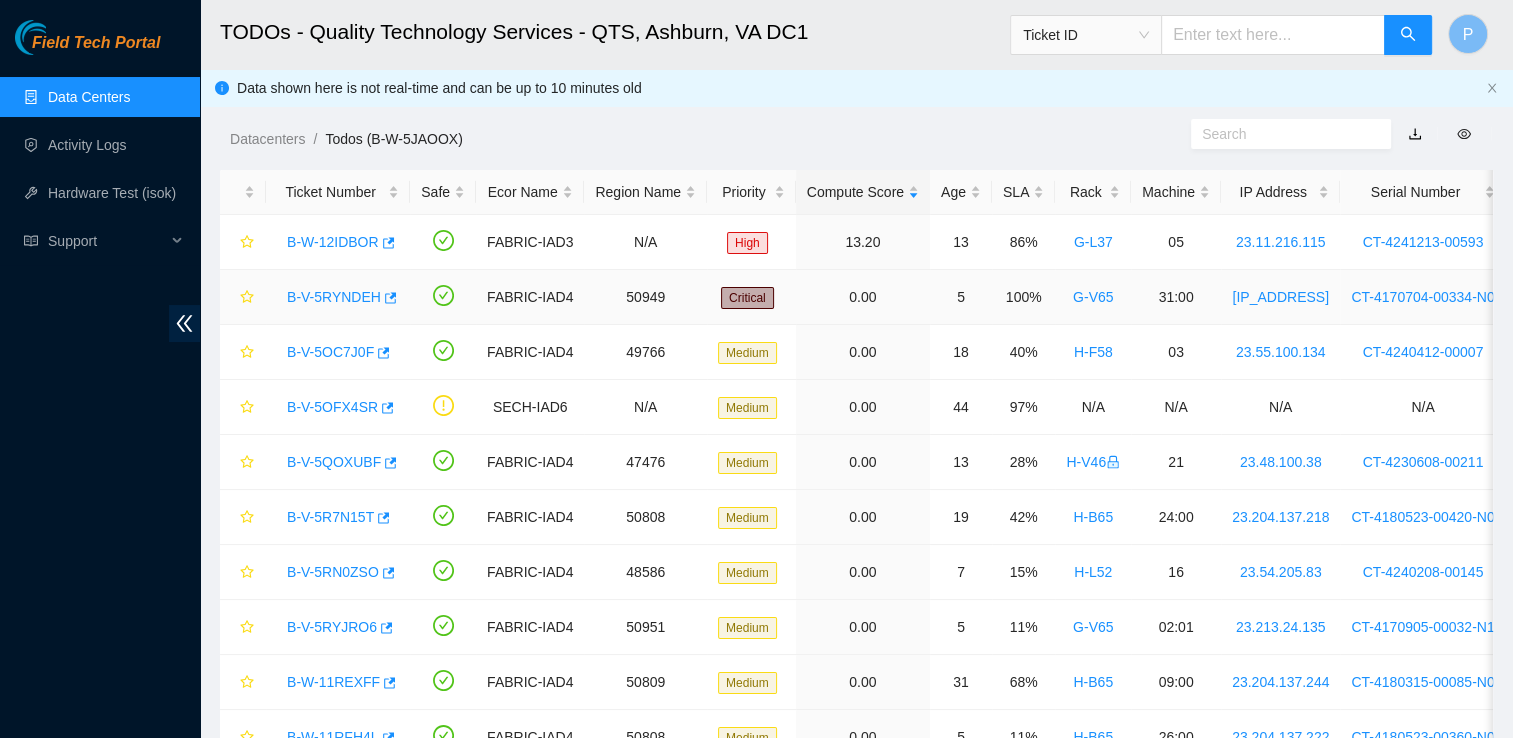 click on "B-V-5RYNDEH" at bounding box center [334, 297] 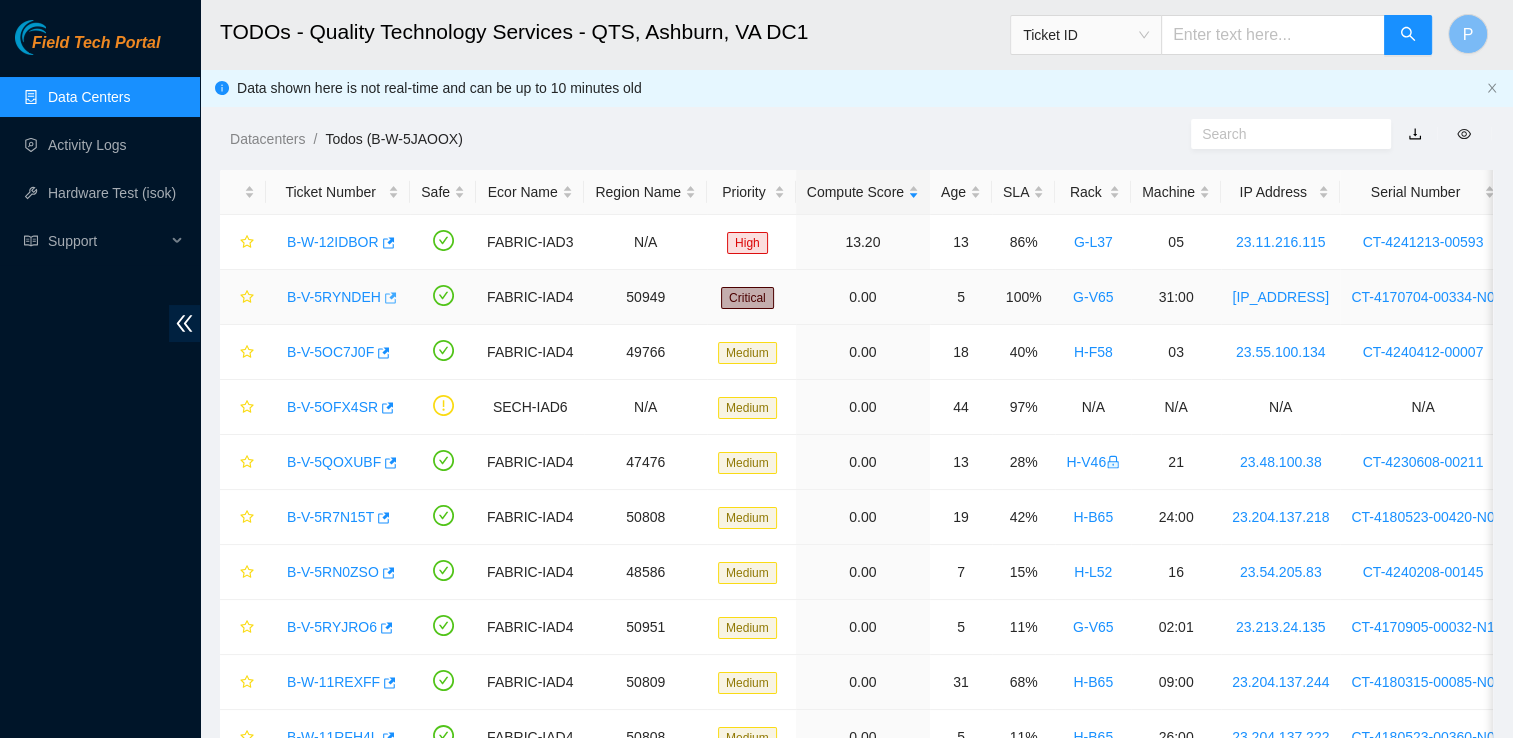click 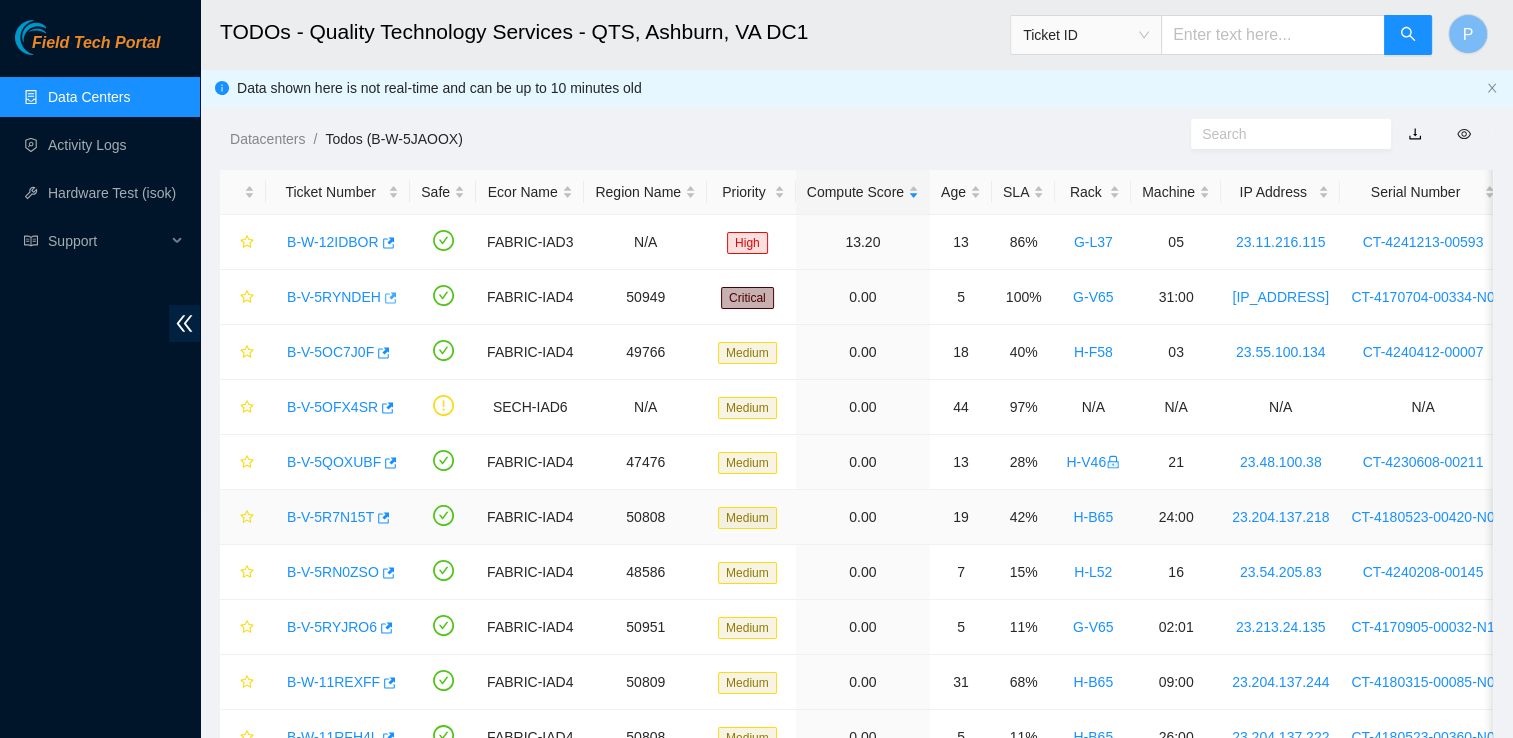 type 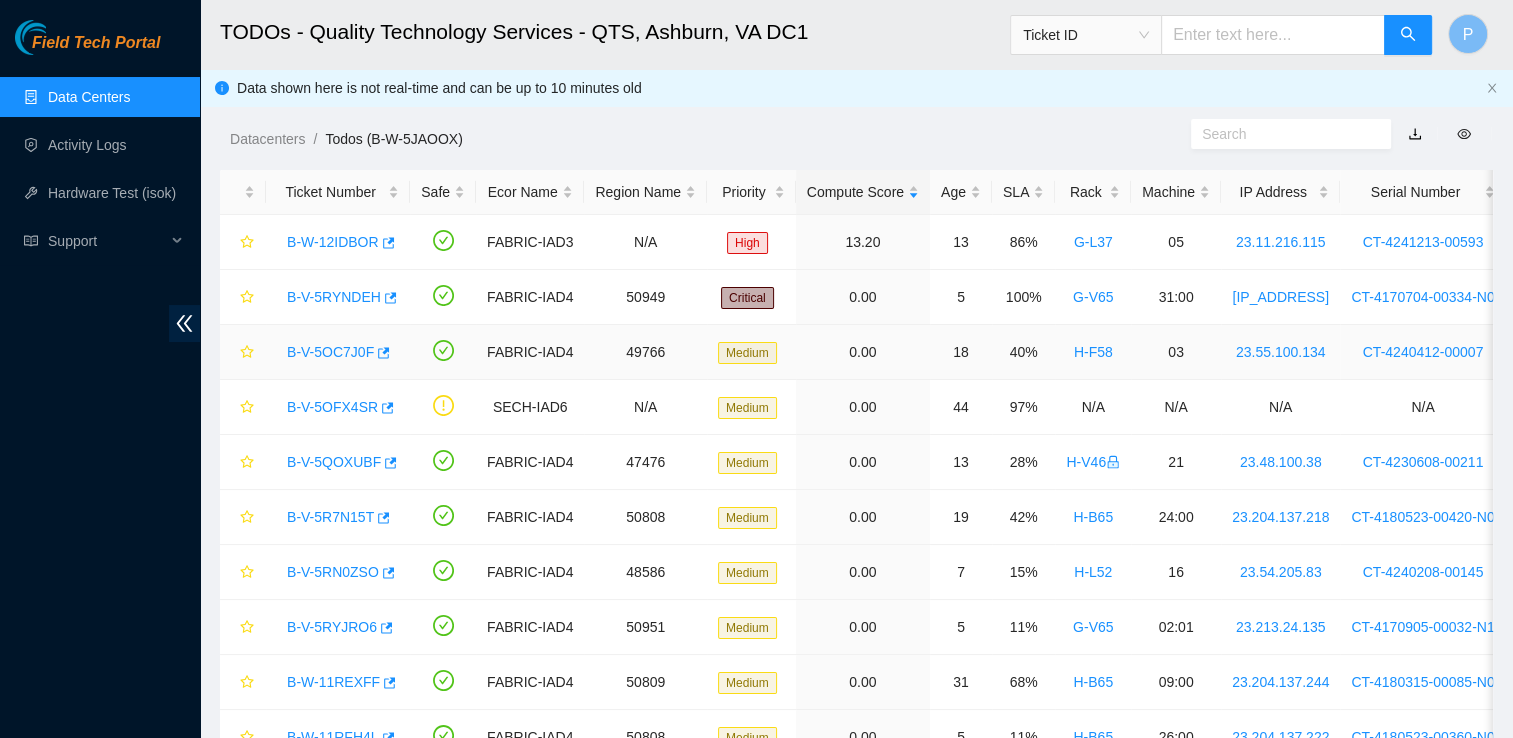 click on "B-V-5OC7J0F" at bounding box center [330, 352] 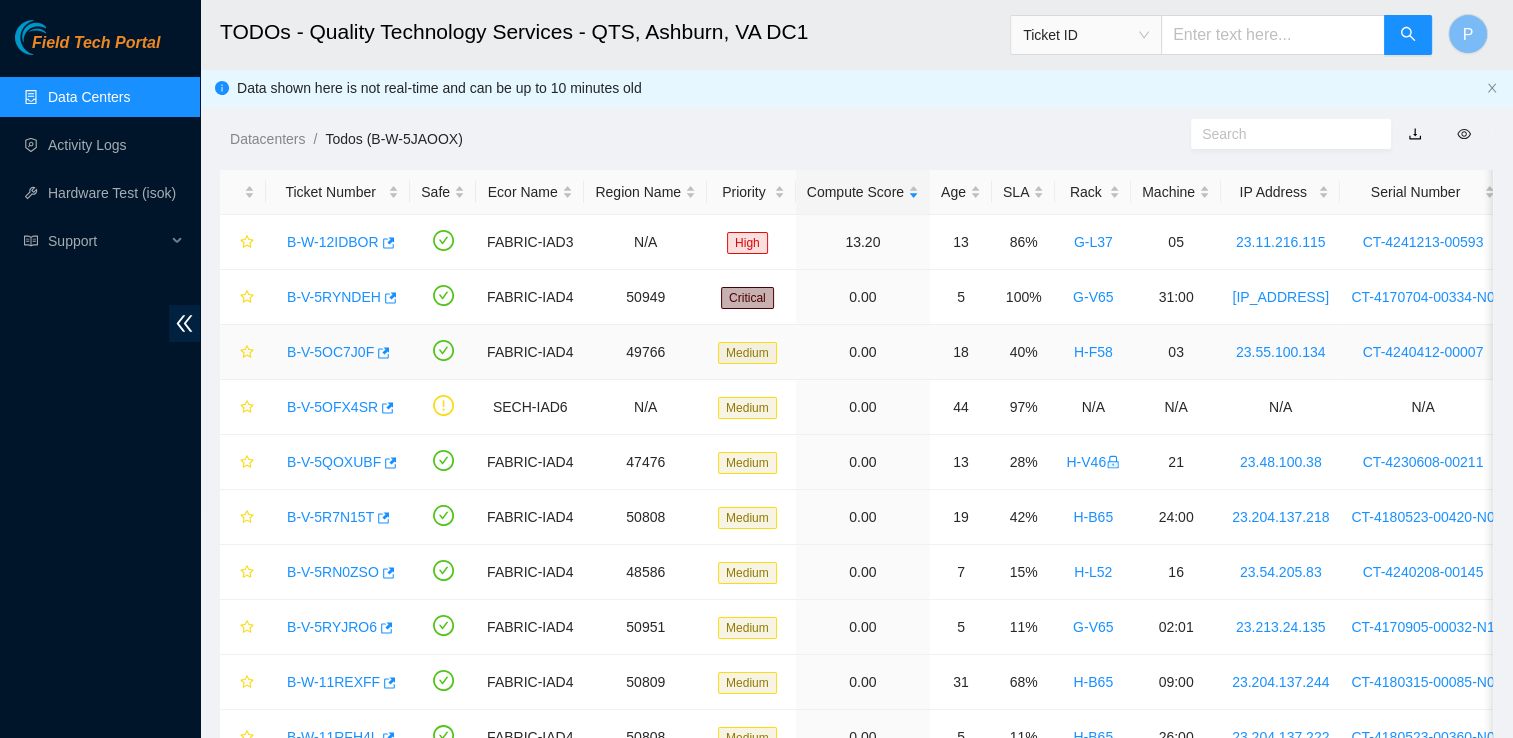 scroll, scrollTop: 210, scrollLeft: 0, axis: vertical 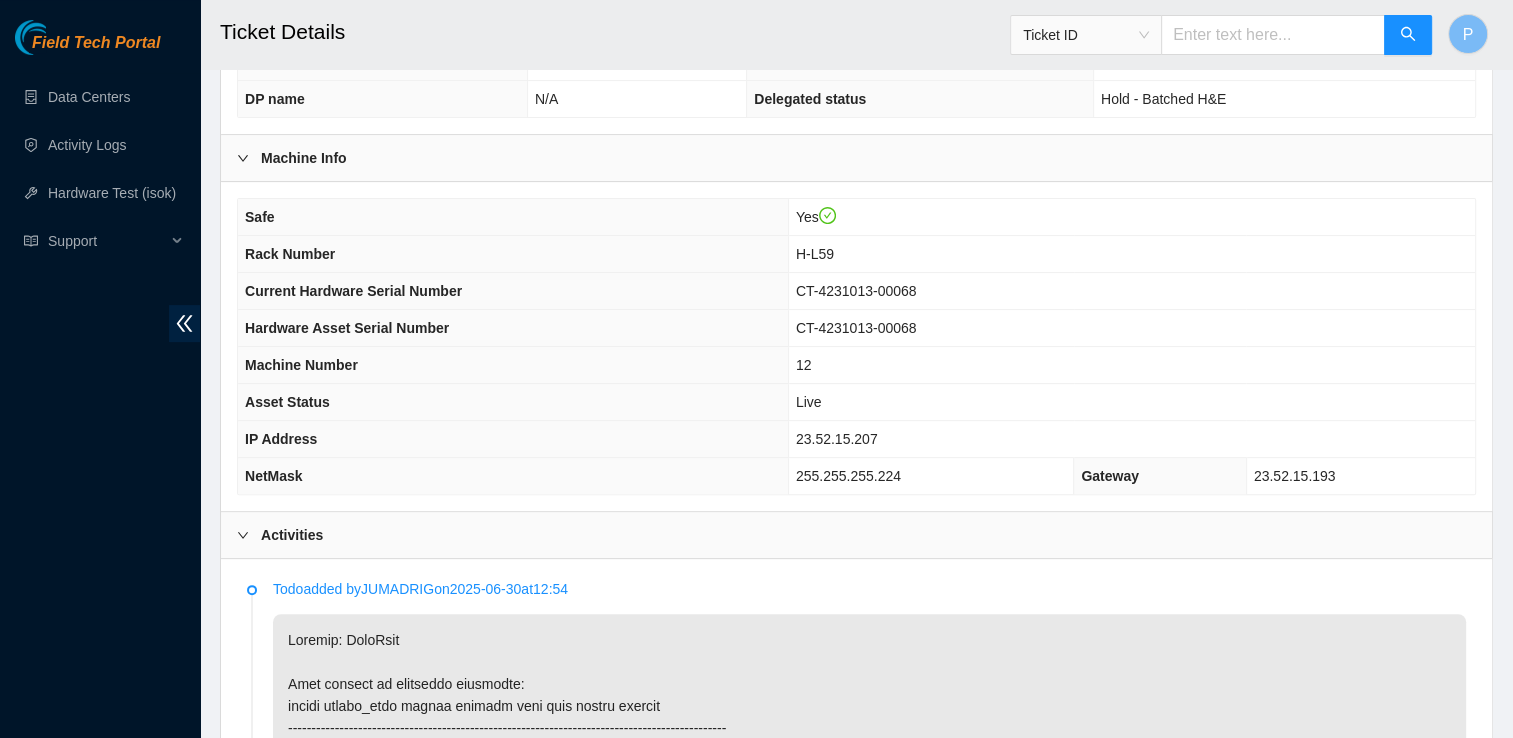 click on "23.52.15.207" at bounding box center [837, 439] 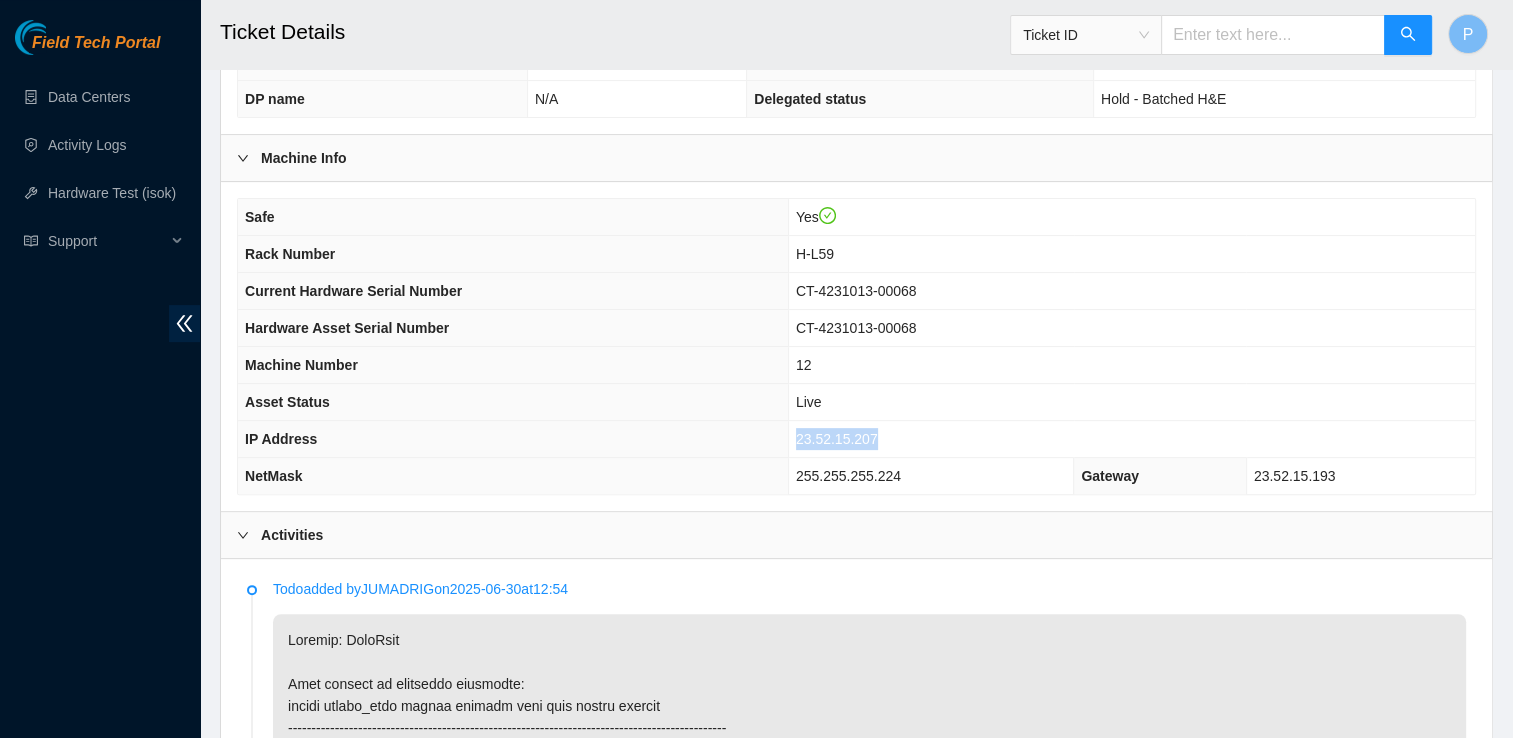 click on "23.52.15.207" at bounding box center (837, 439) 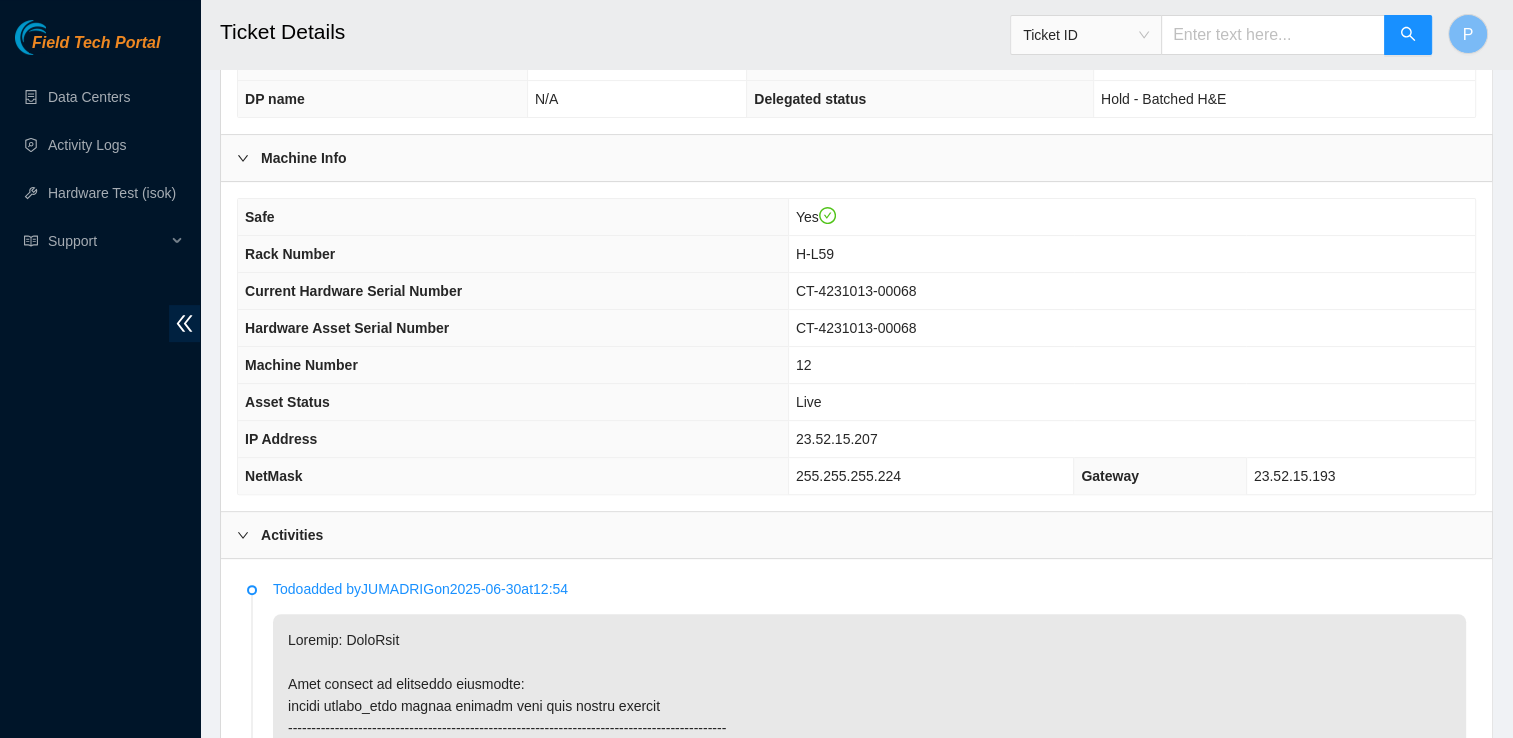 click on "Yes" at bounding box center [1131, 217] 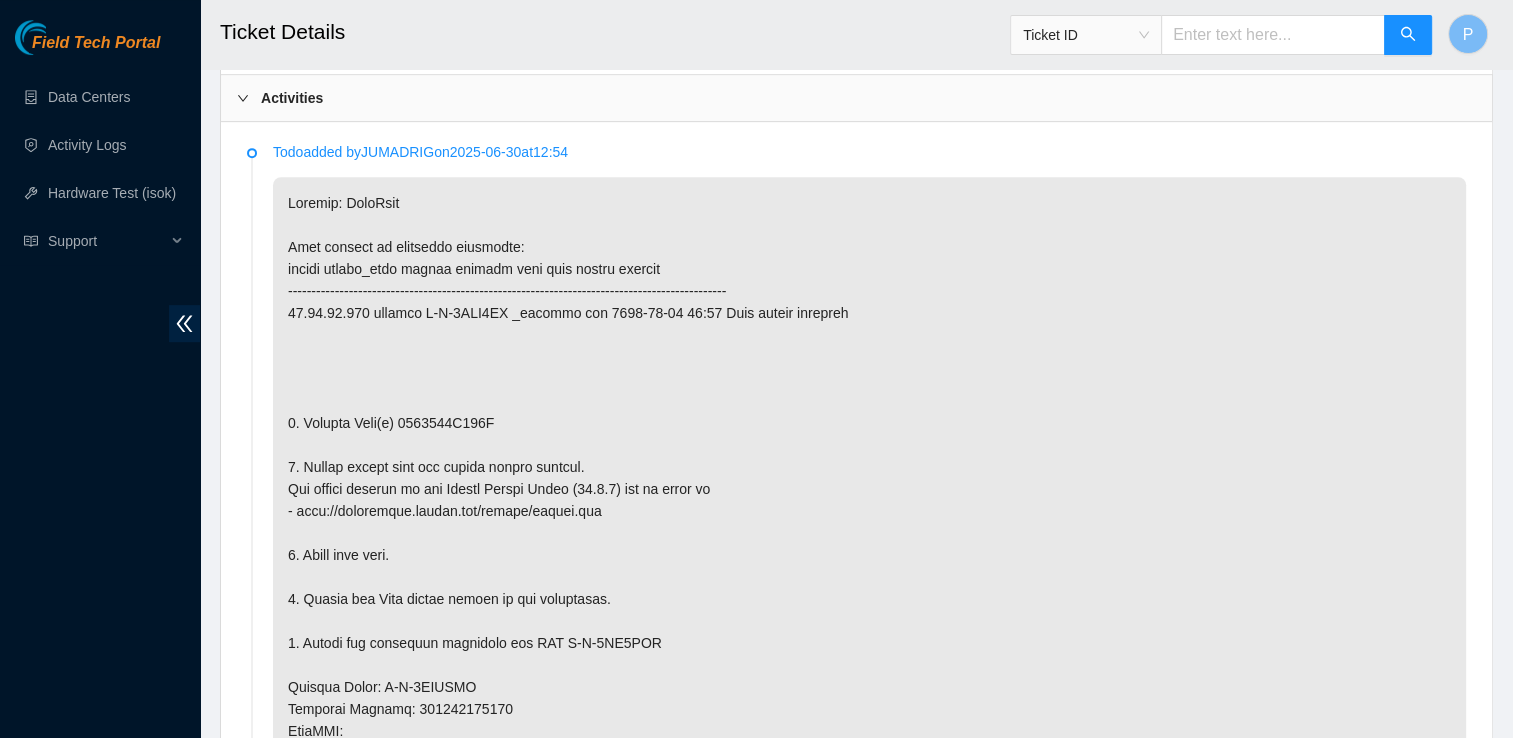 scroll, scrollTop: 973, scrollLeft: 0, axis: vertical 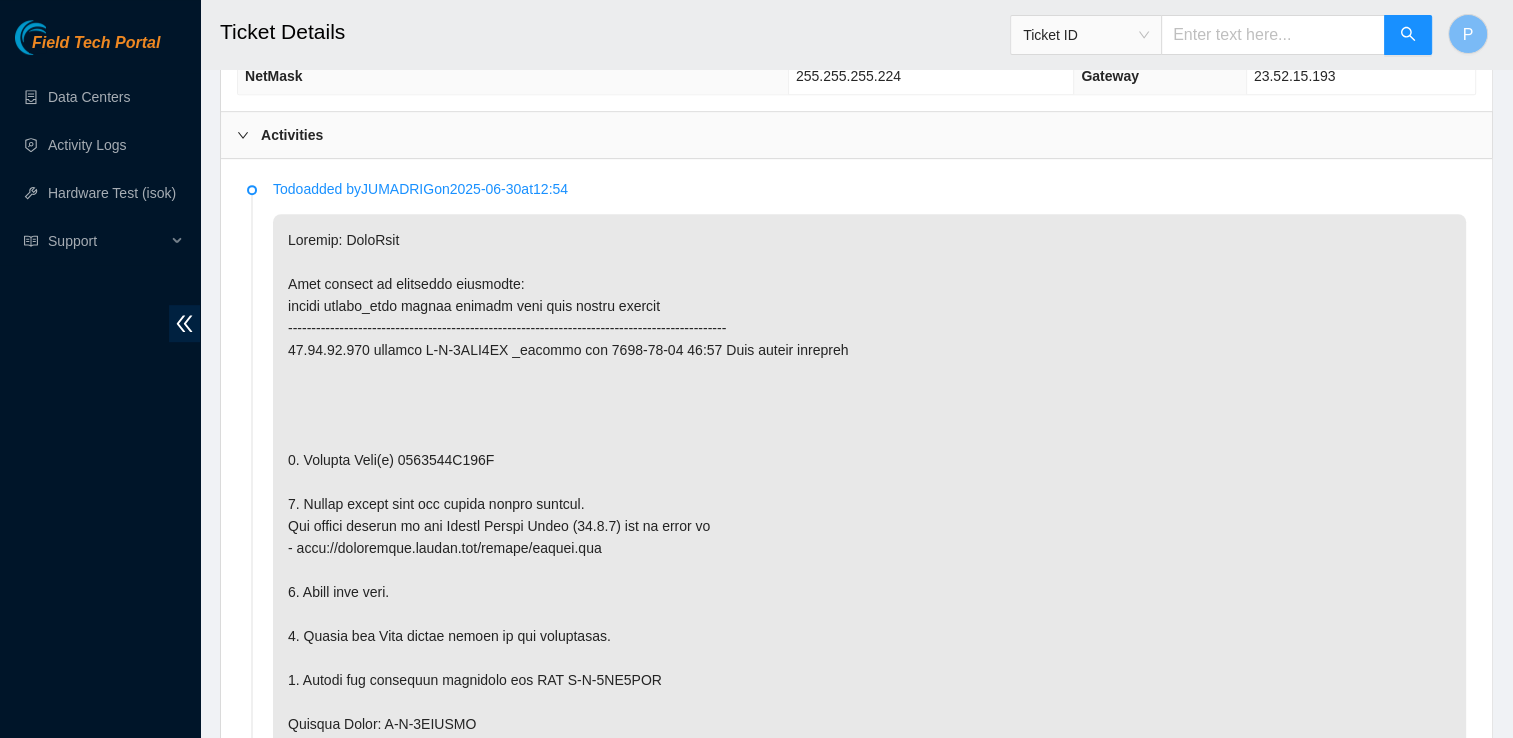 click on "Activities" at bounding box center [856, 135] 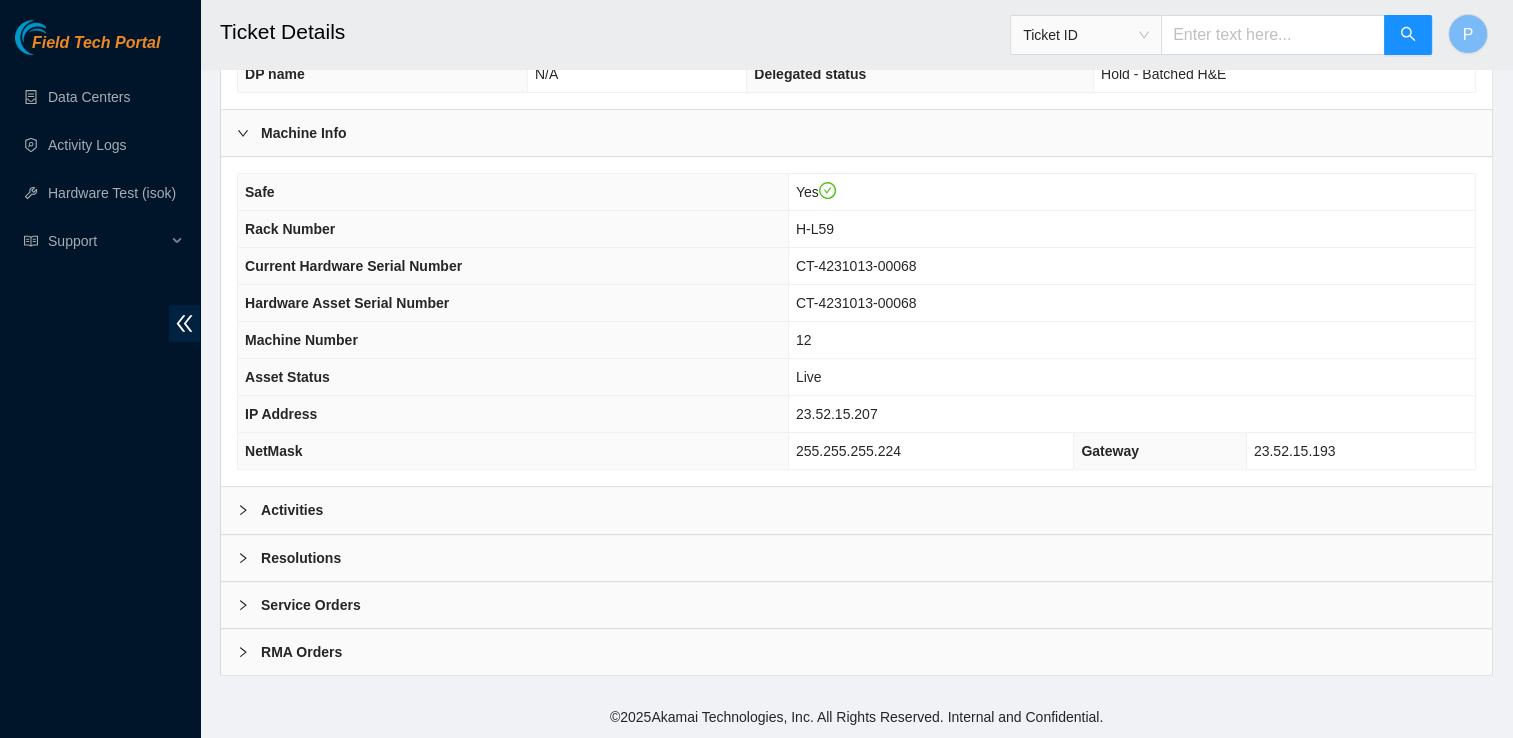 scroll, scrollTop: 590, scrollLeft: 0, axis: vertical 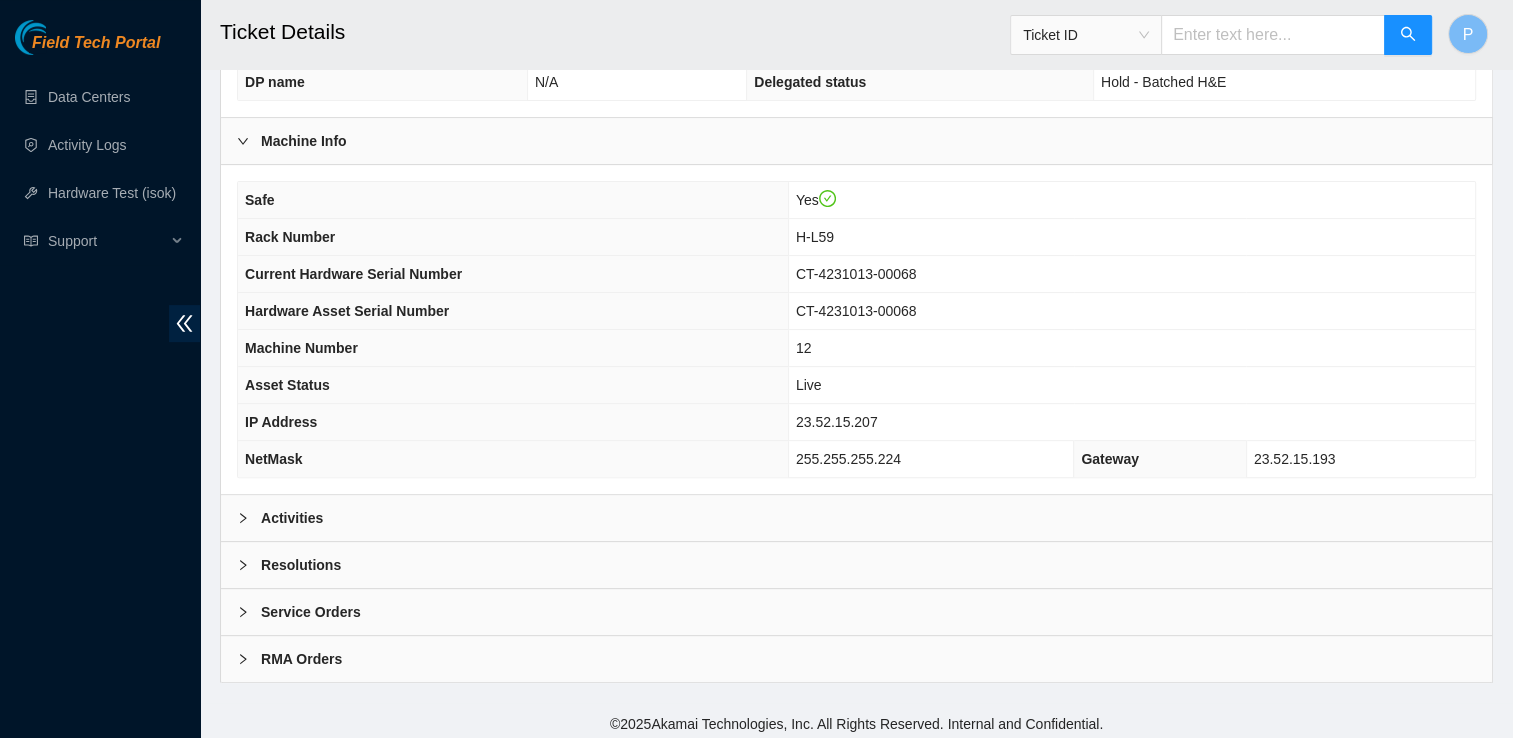click on "Resolutions" at bounding box center [856, 565] 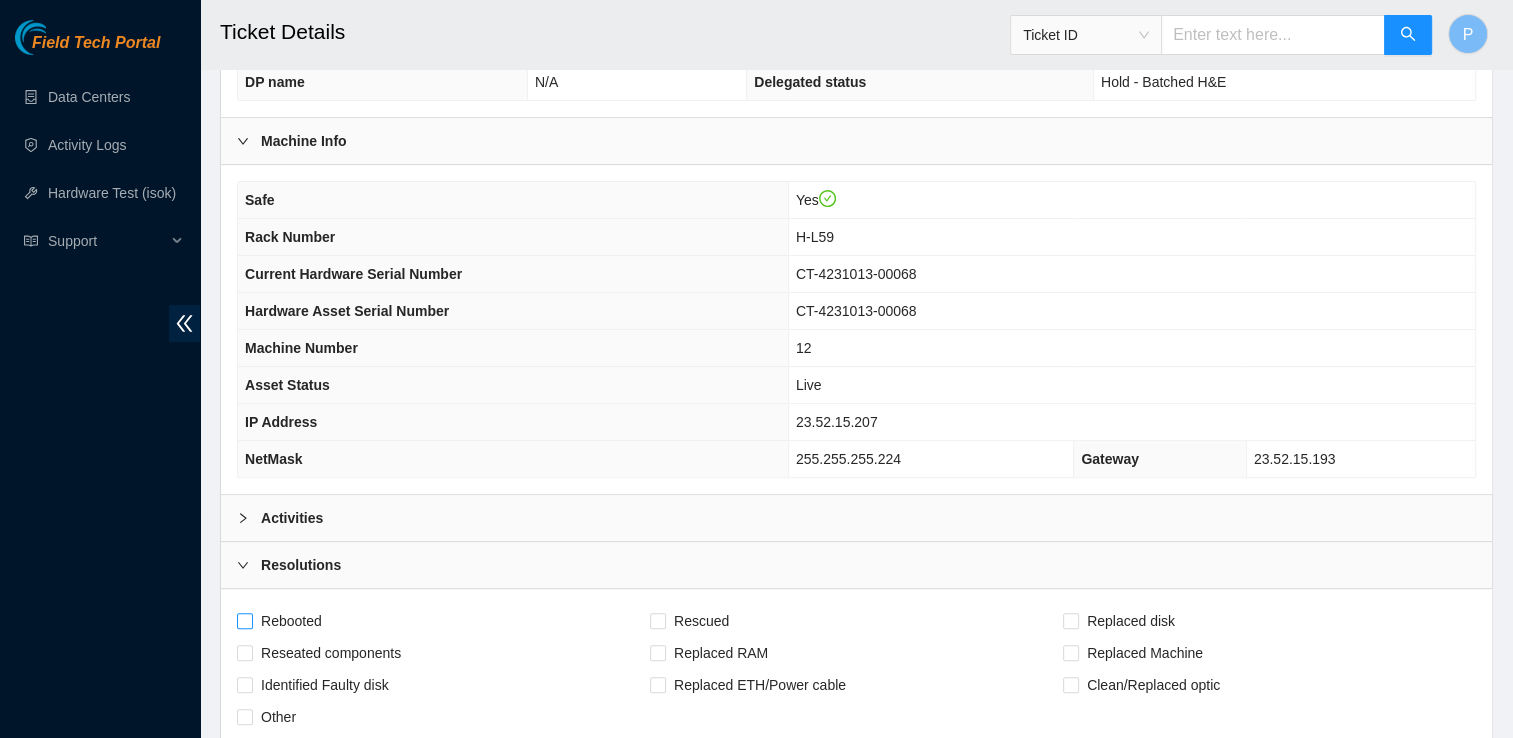 click on "Rebooted" at bounding box center (291, 621) 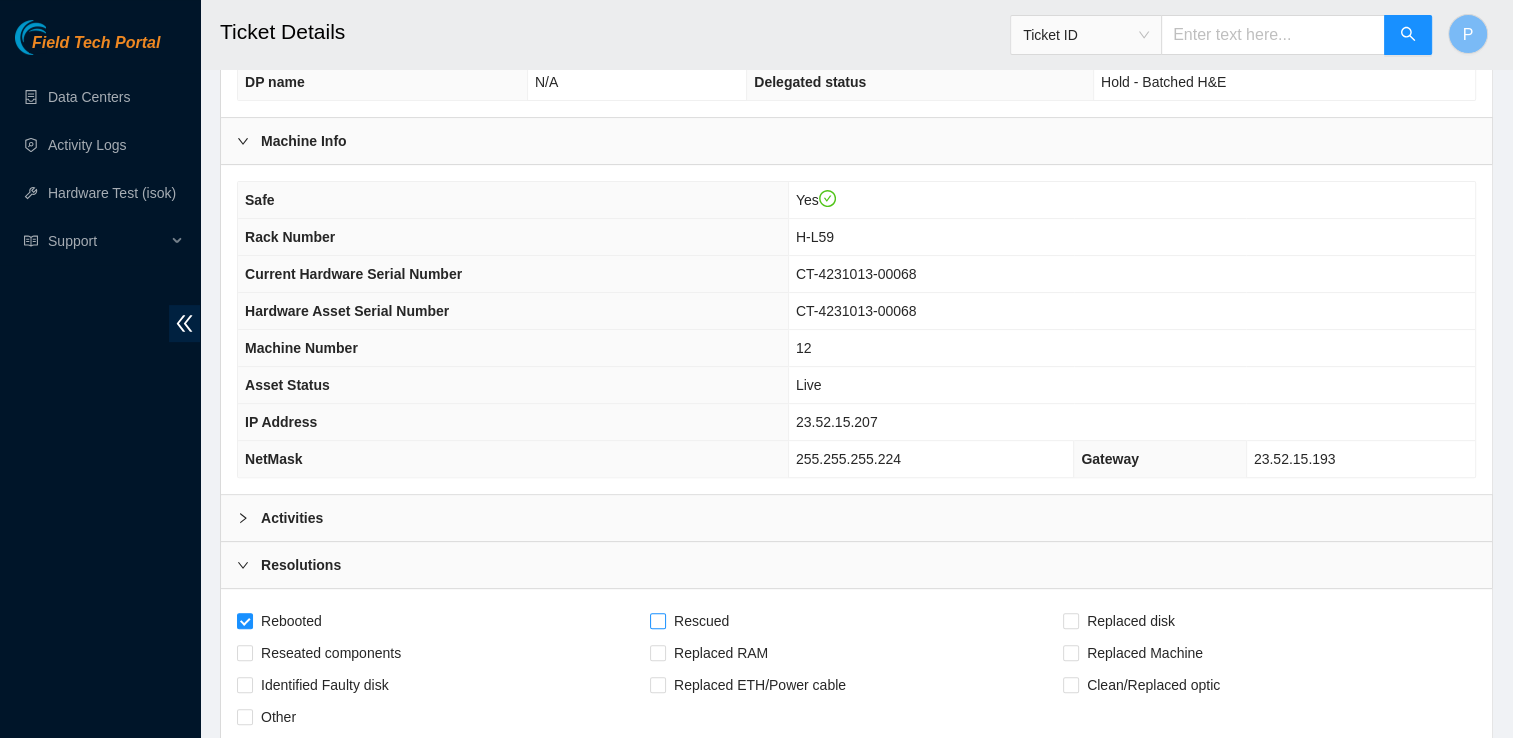 click on "Rescued" at bounding box center [701, 621] 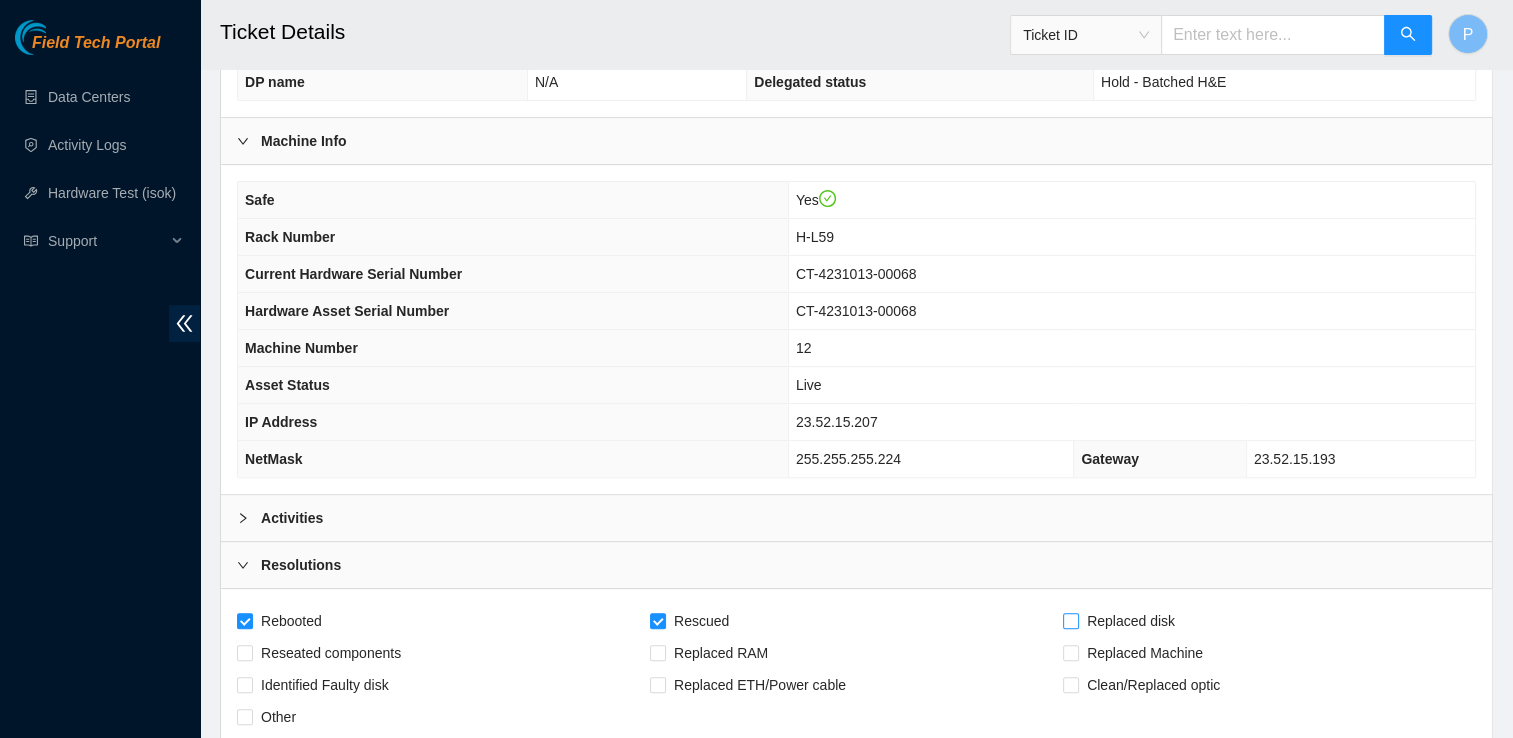 click on "Replaced disk" at bounding box center (1131, 621) 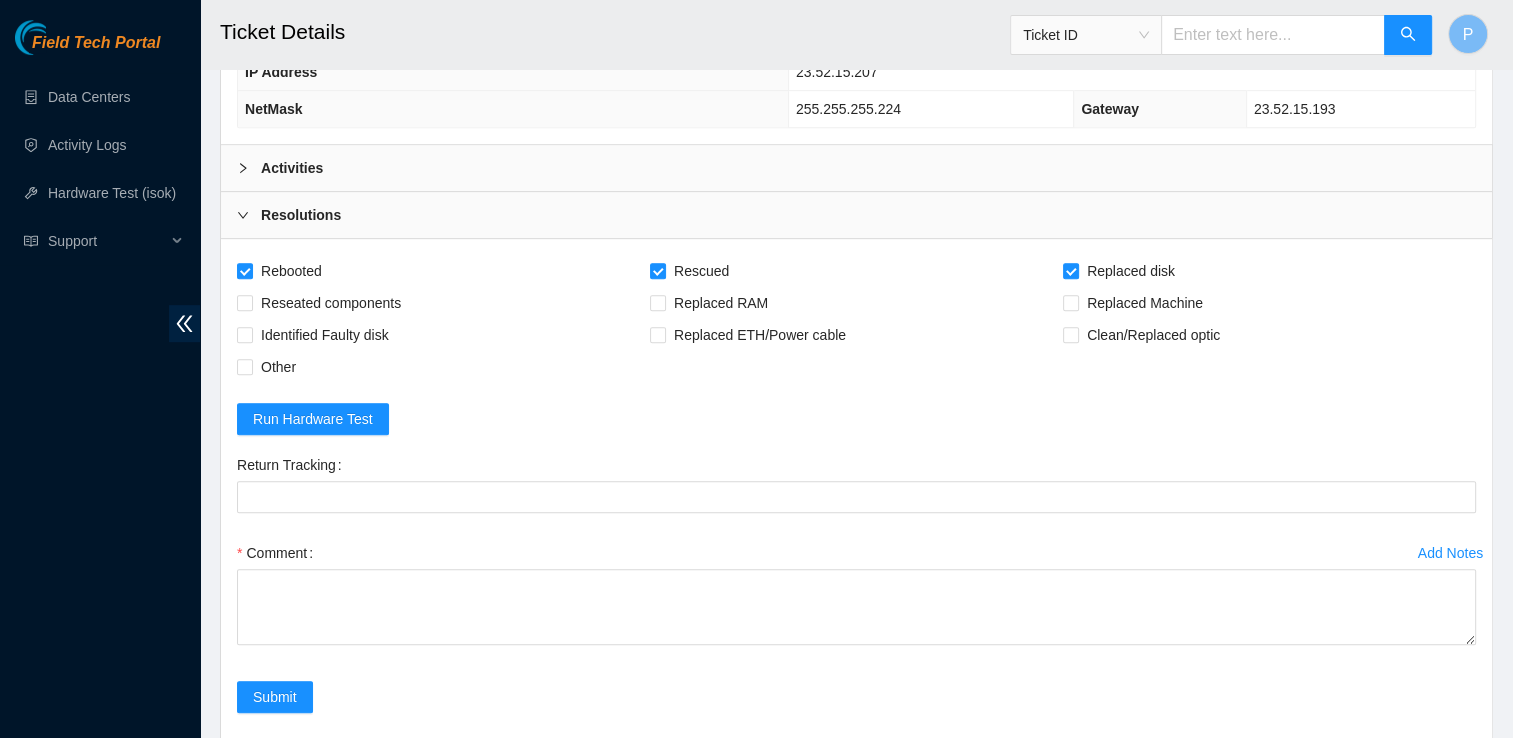 scroll, scrollTop: 942, scrollLeft: 0, axis: vertical 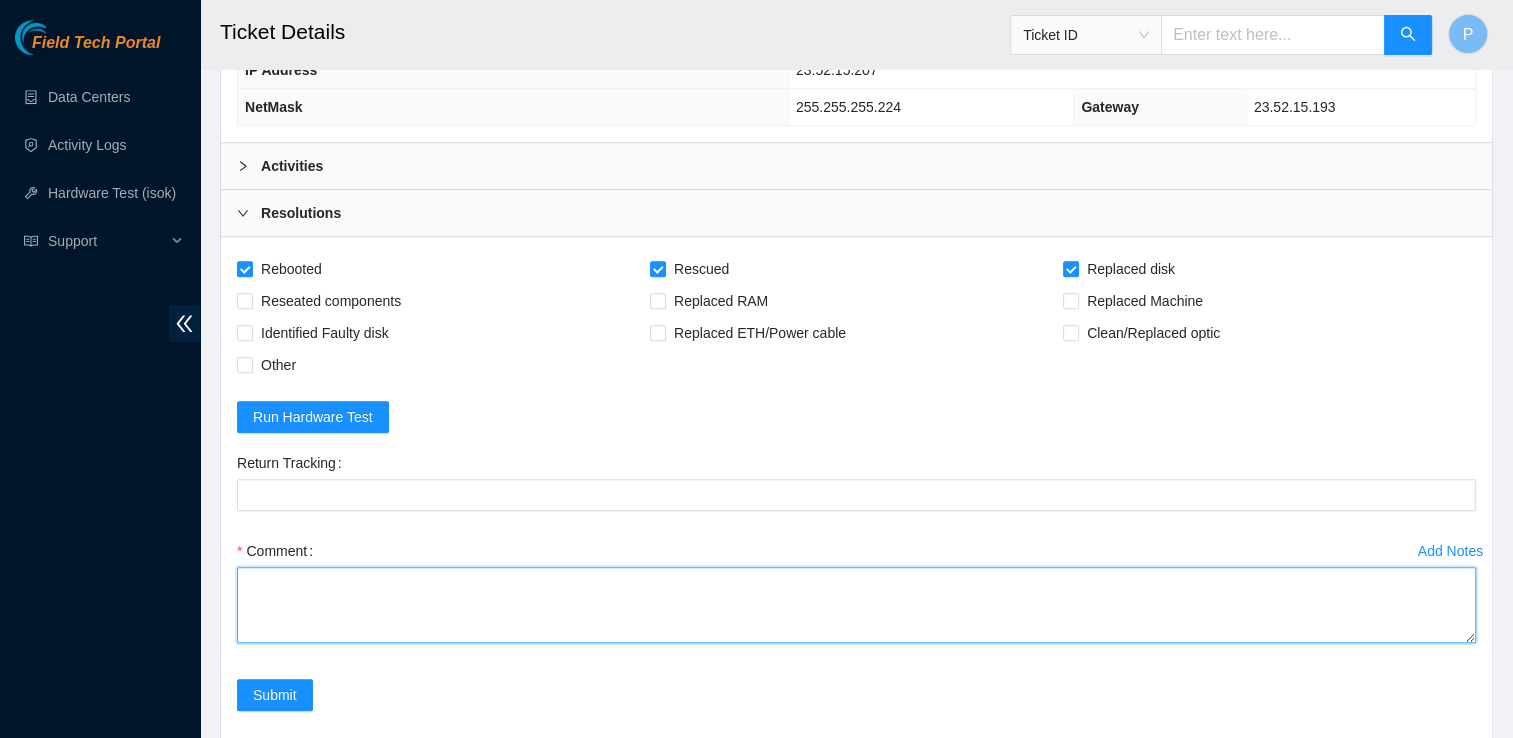 click on "Comment" at bounding box center [856, 605] 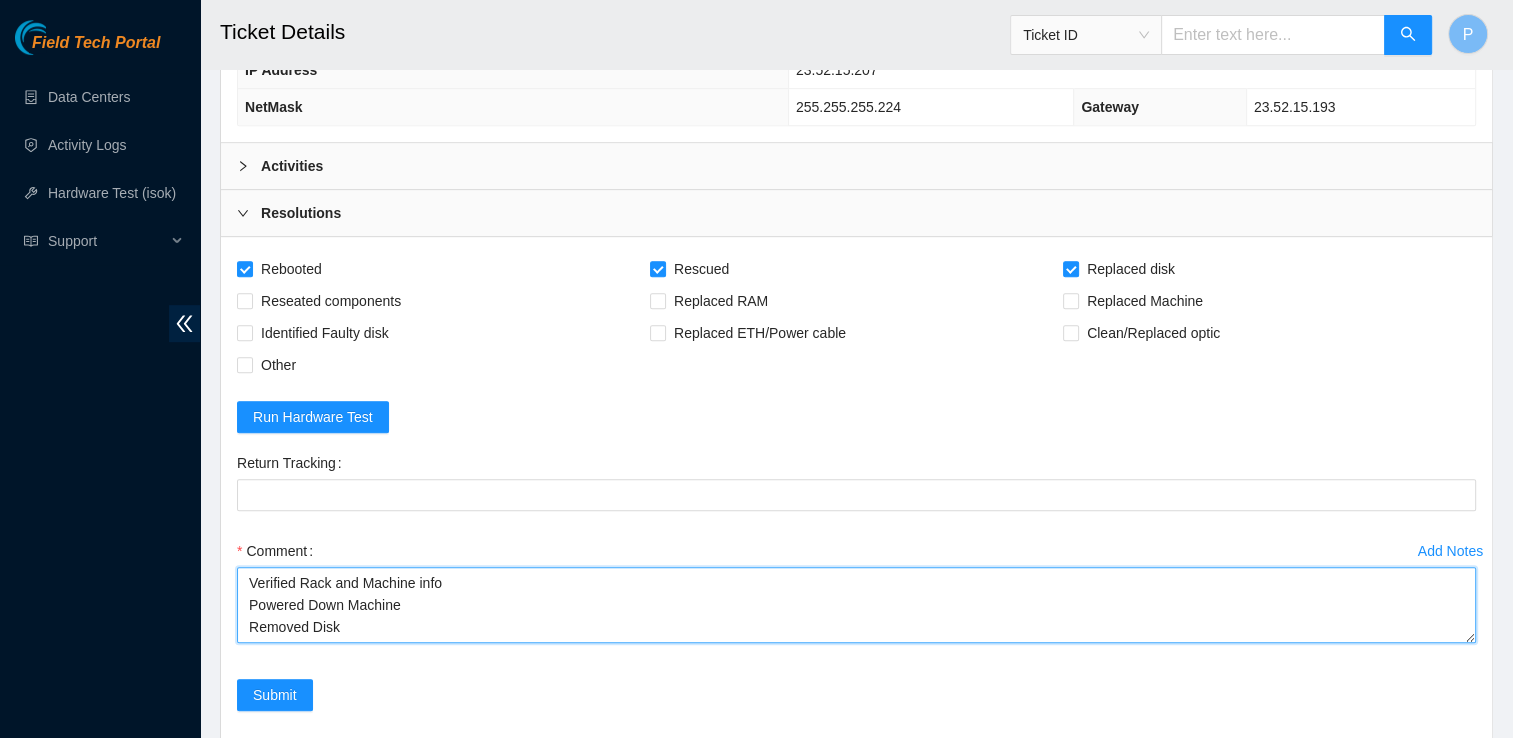 scroll, scrollTop: 16, scrollLeft: 0, axis: vertical 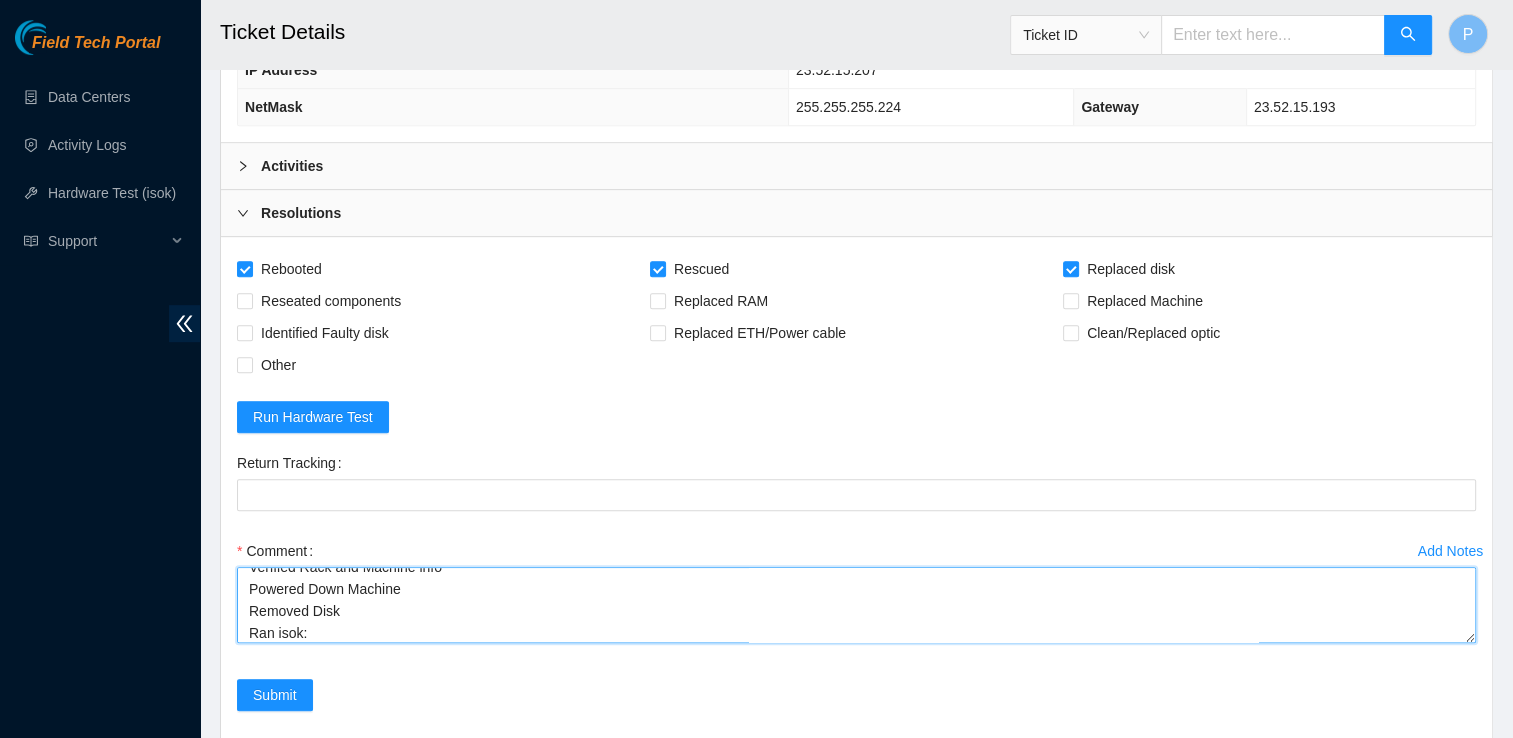paste on "Result Detail
Message
Ticket ID
23.52.15.207 :   passed: ok" 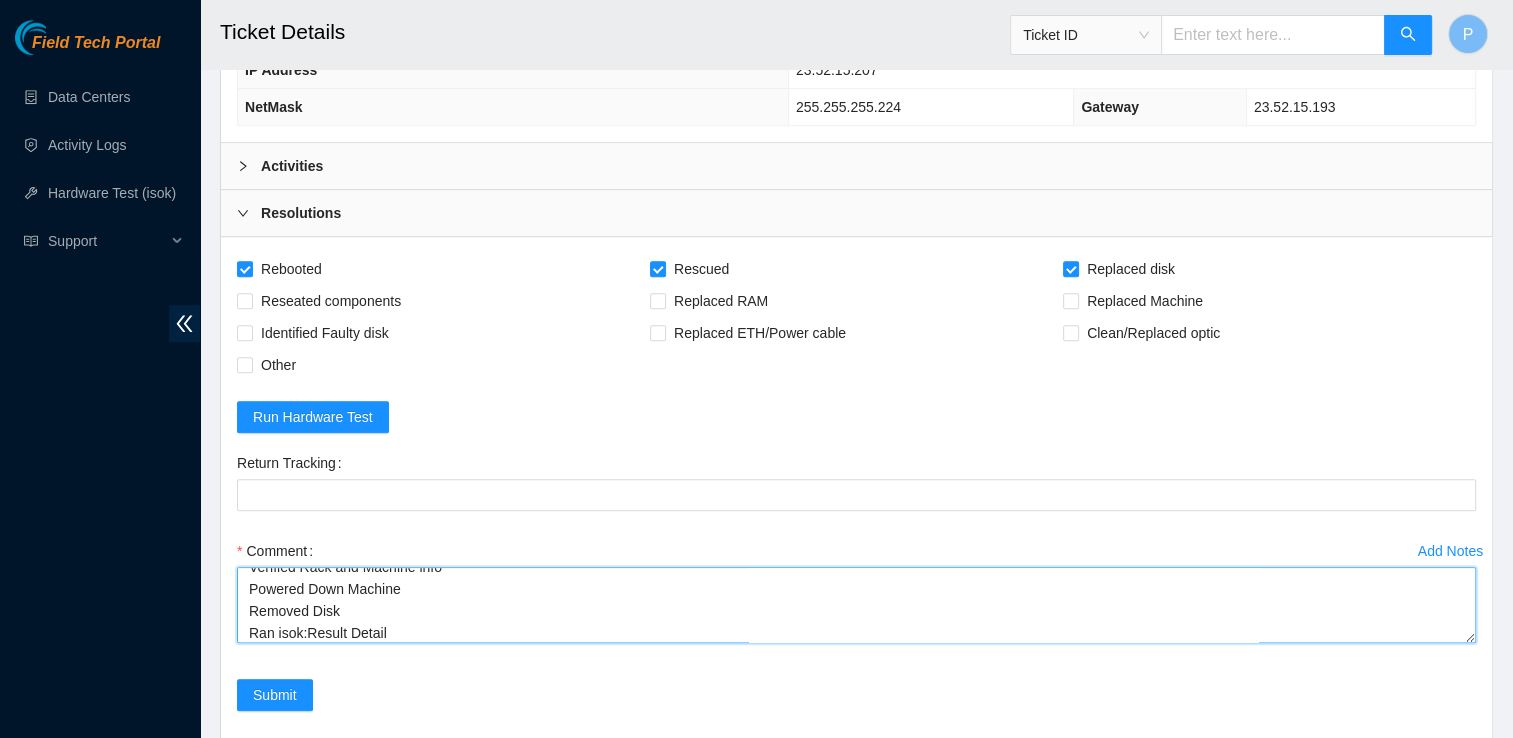 scroll, scrollTop: 82, scrollLeft: 0, axis: vertical 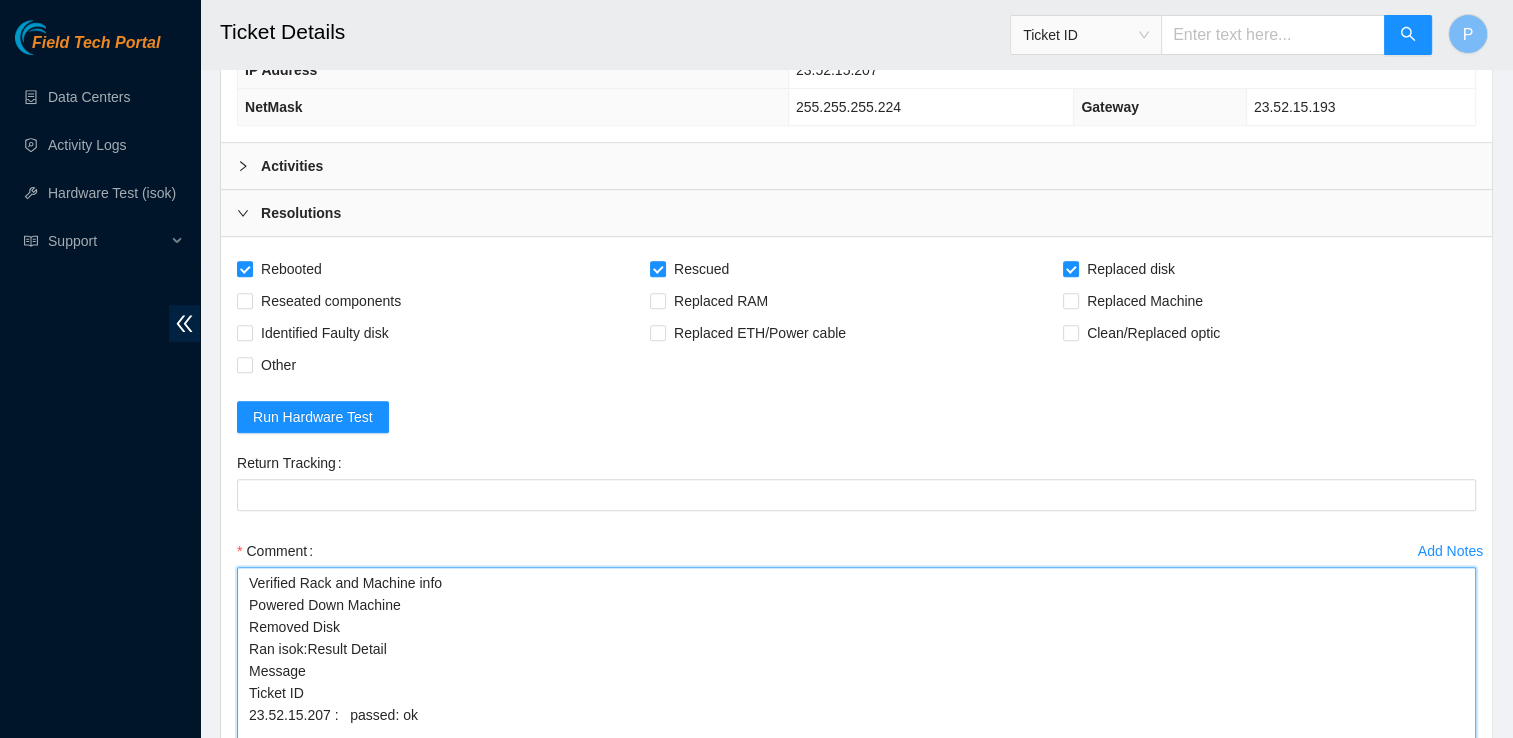 drag, startPoint x: 1468, startPoint y: 630, endPoint x: 1474, endPoint y: 766, distance: 136.1323 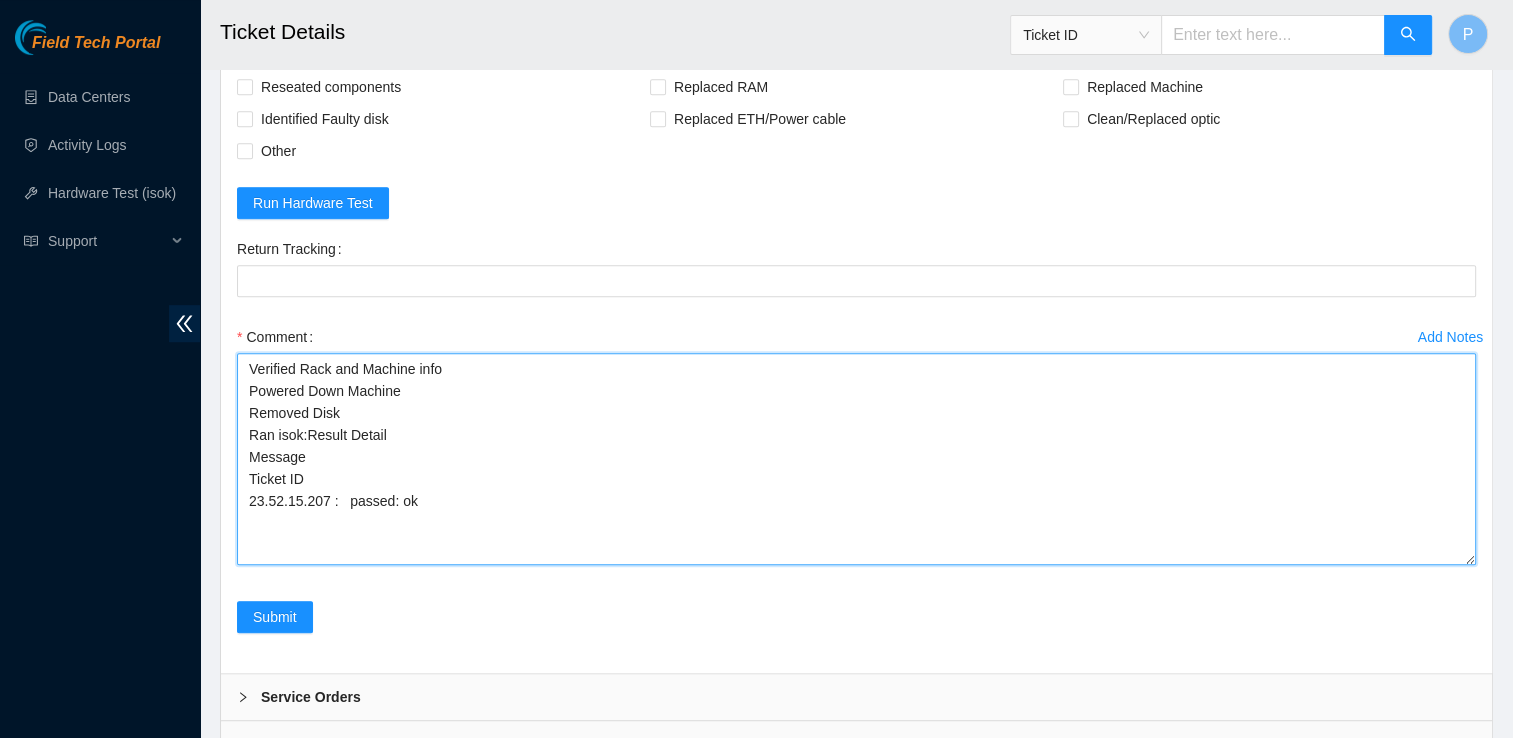 scroll, scrollTop: 1154, scrollLeft: 0, axis: vertical 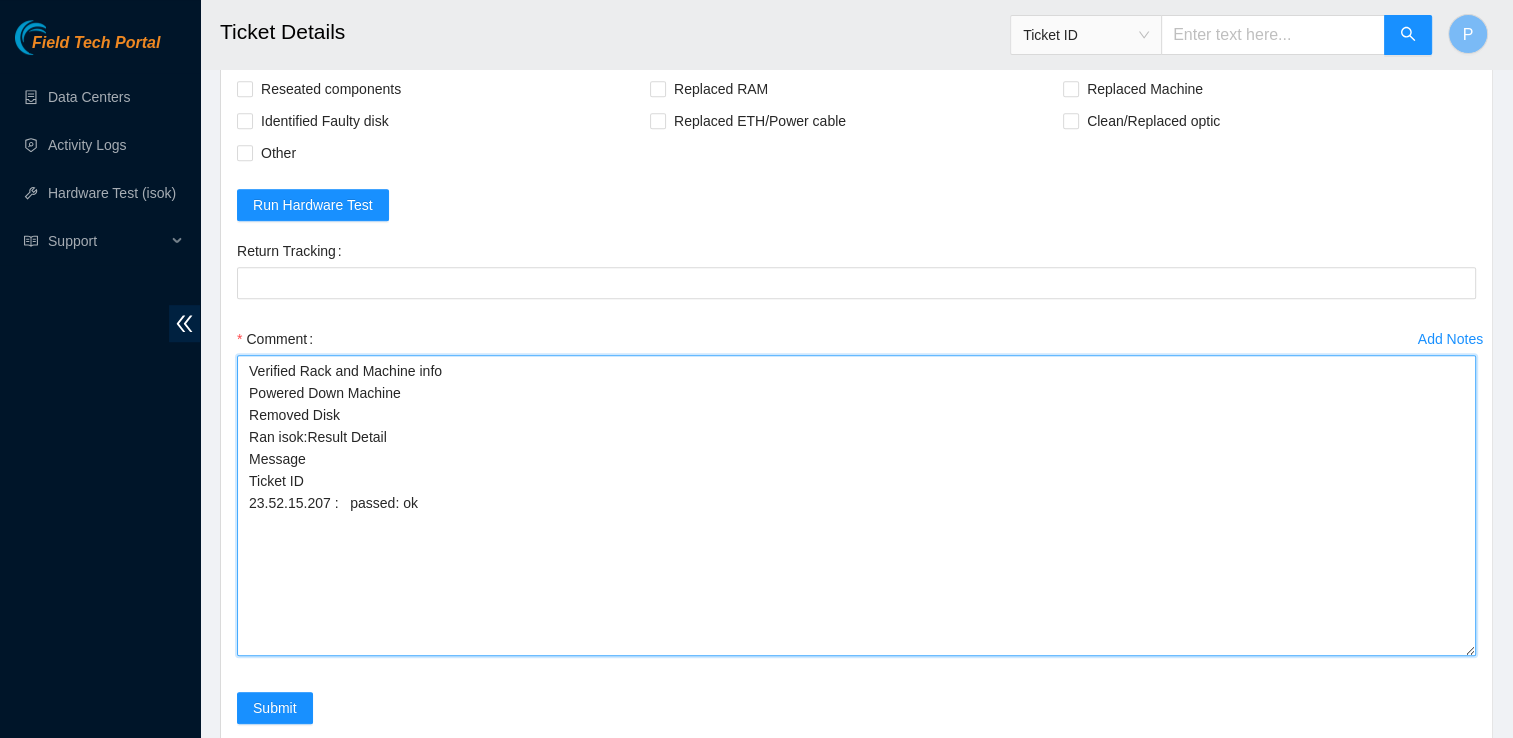 drag, startPoint x: 1472, startPoint y: 551, endPoint x: 1492, endPoint y: 675, distance: 125.60255 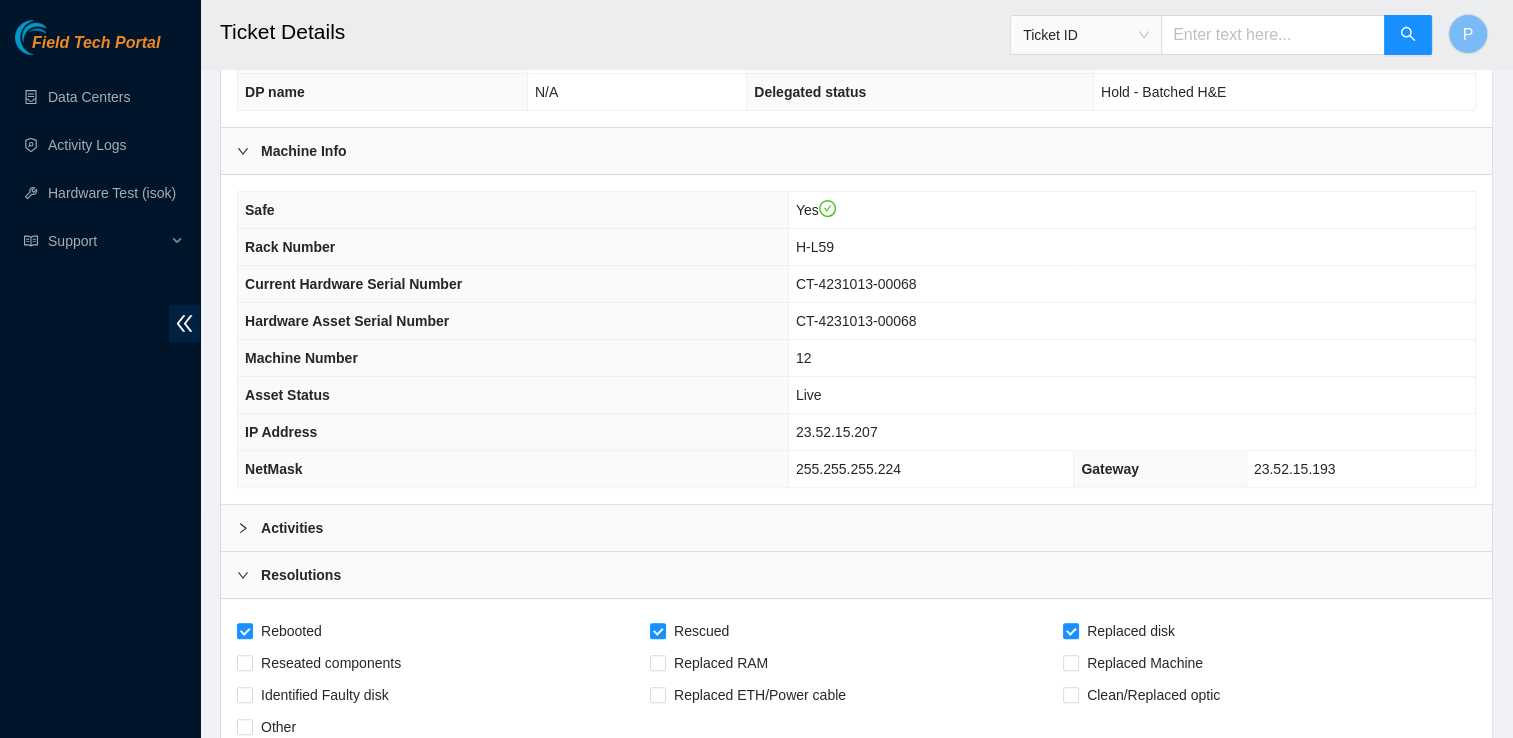 scroll, scrollTop: 578, scrollLeft: 0, axis: vertical 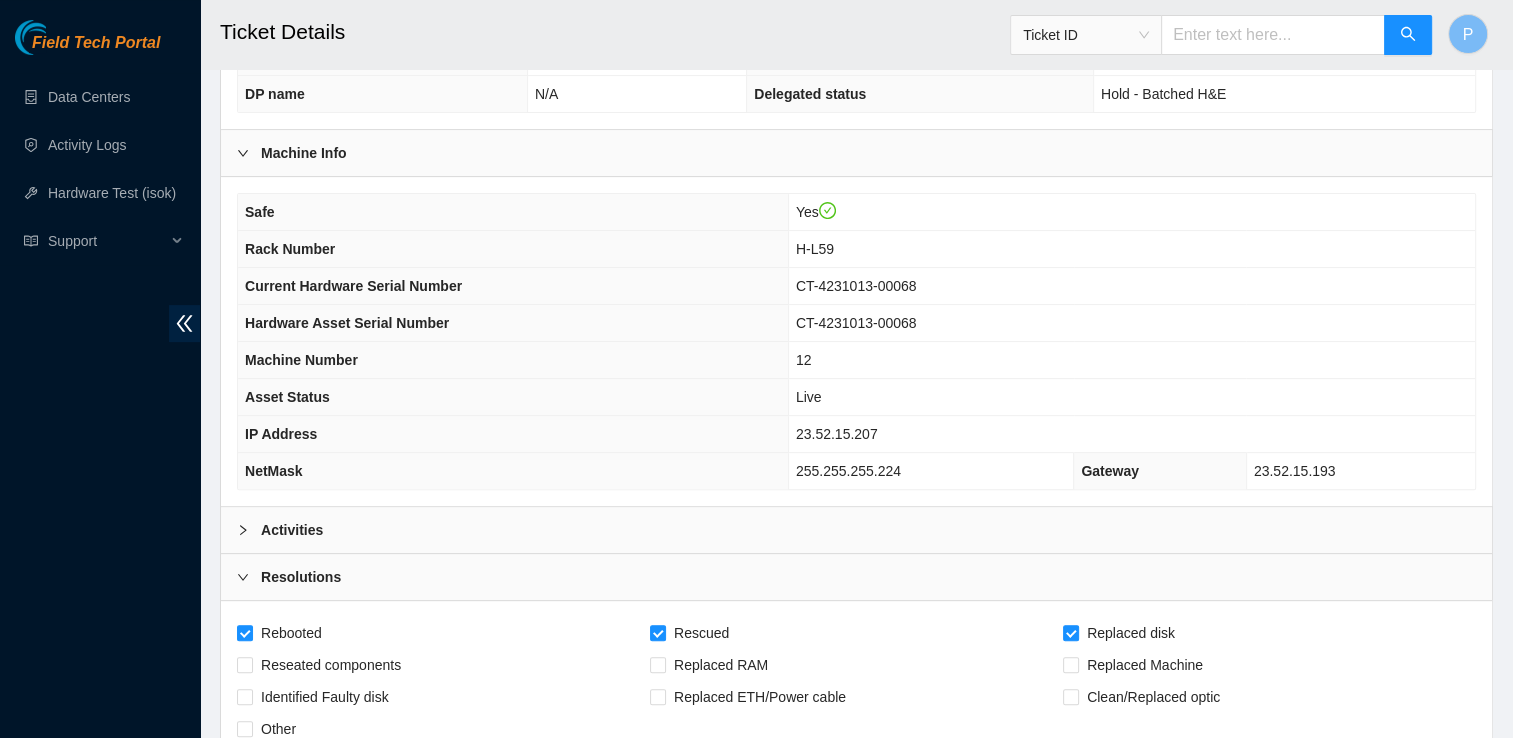 click on "Activities" at bounding box center [856, 530] 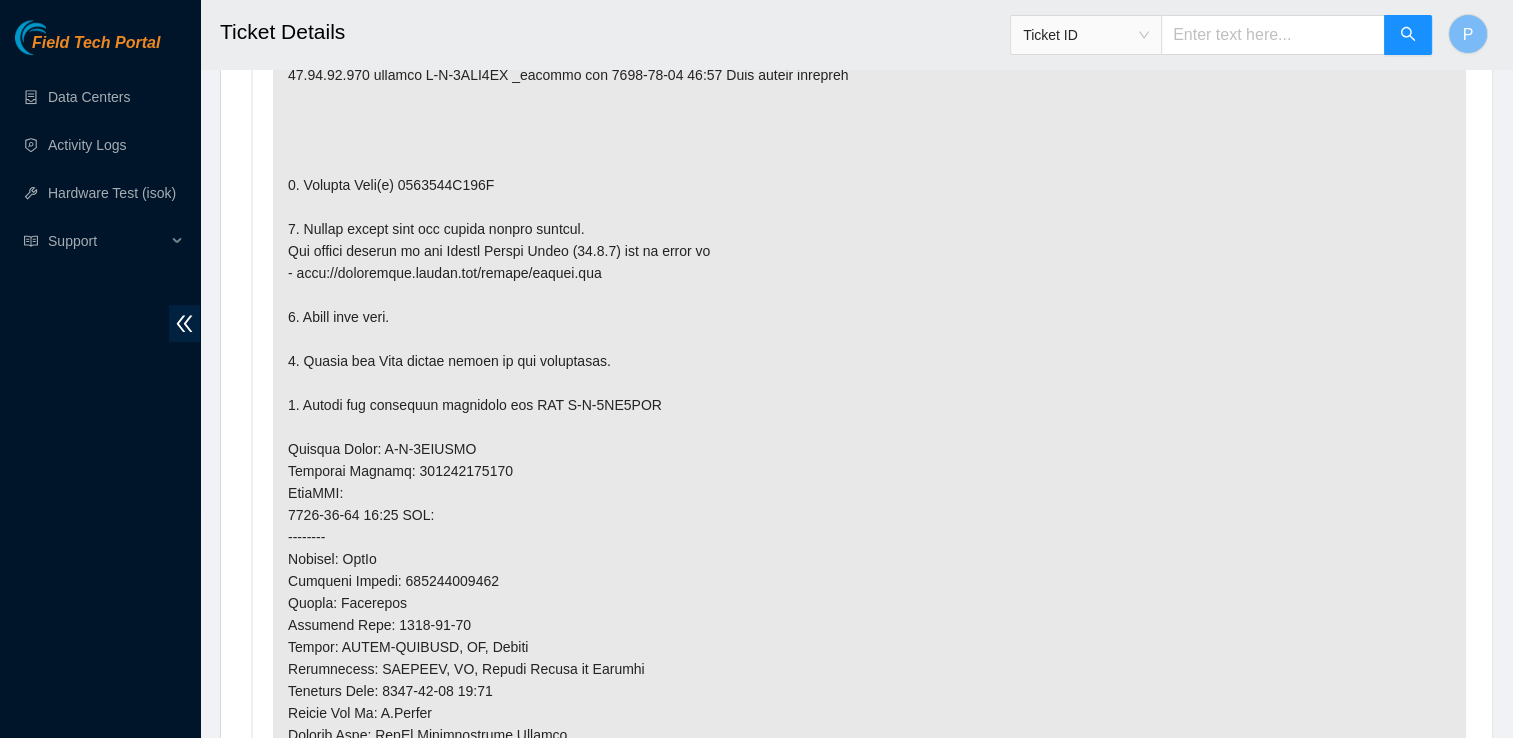 scroll, scrollTop: 1279, scrollLeft: 0, axis: vertical 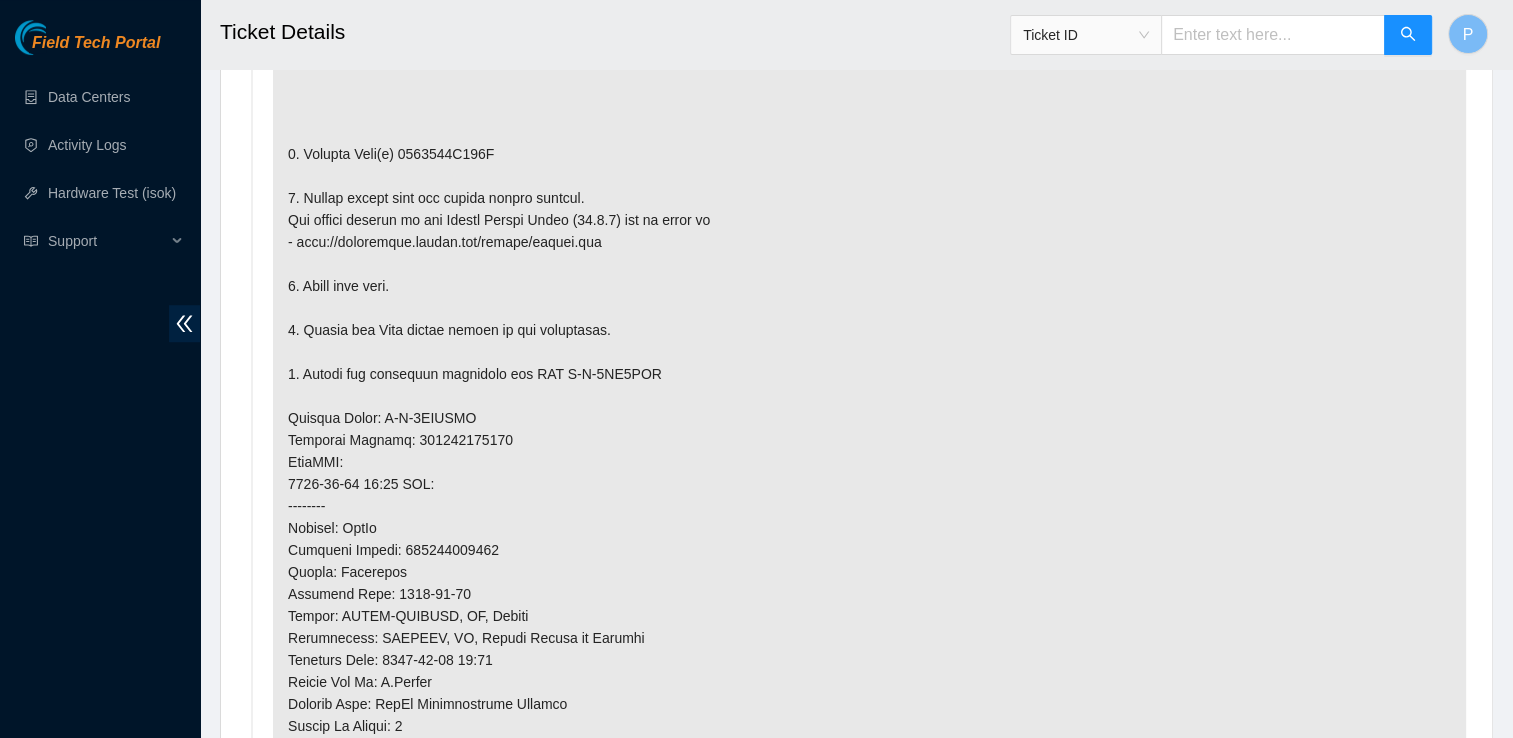 click at bounding box center (869, 440) 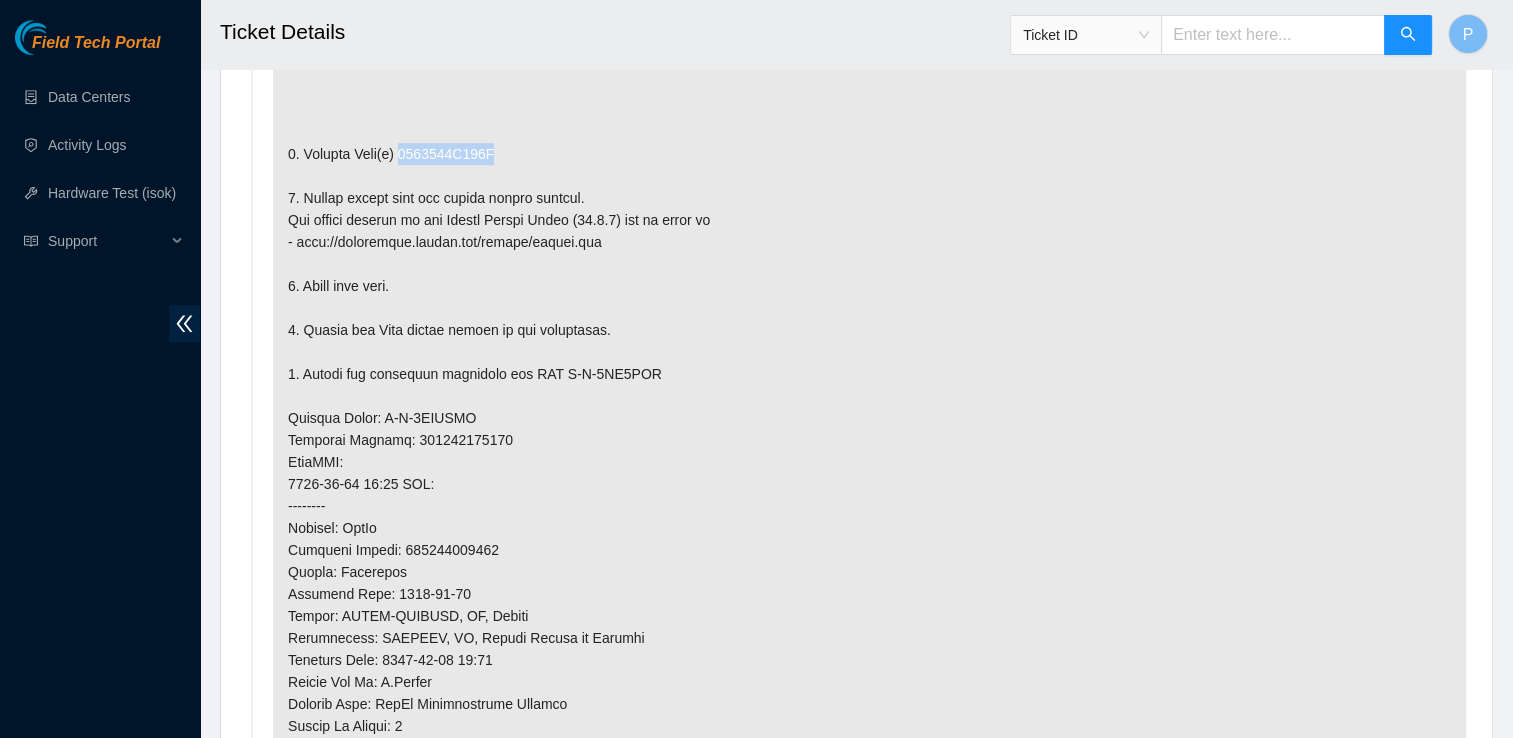 drag, startPoint x: 494, startPoint y: 149, endPoint x: 397, endPoint y: 154, distance: 97.128784 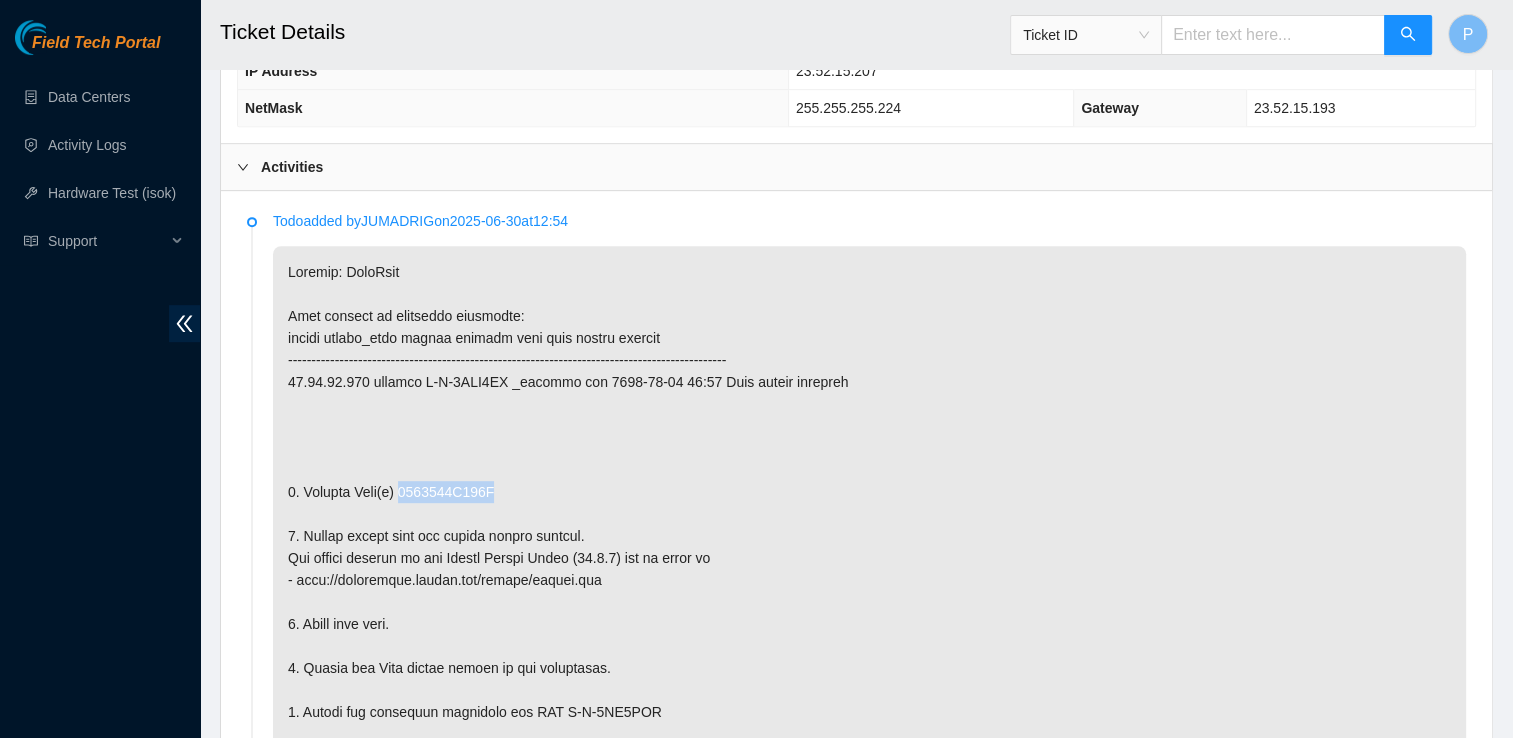 scroll, scrollTop: 850, scrollLeft: 0, axis: vertical 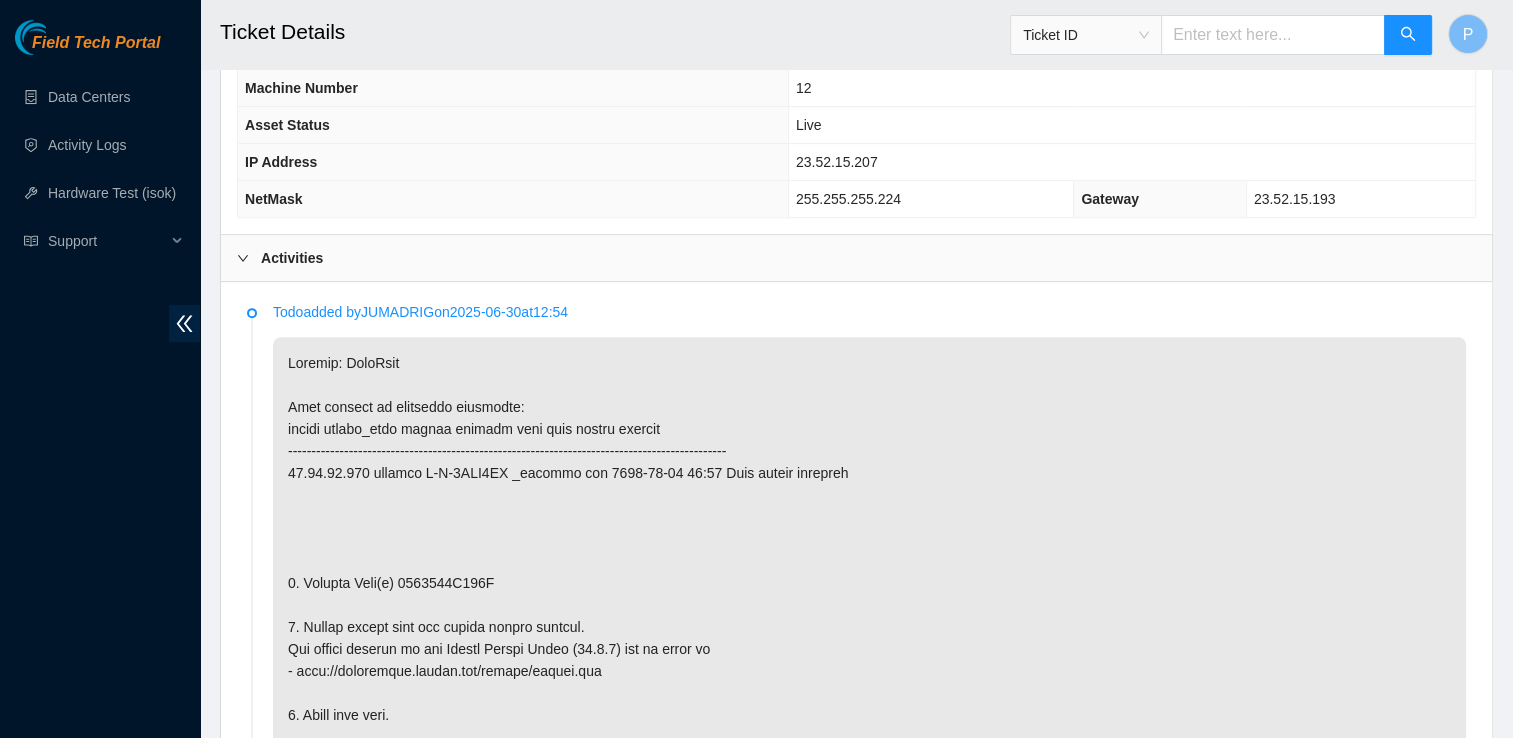 click on "Activities" at bounding box center [856, 258] 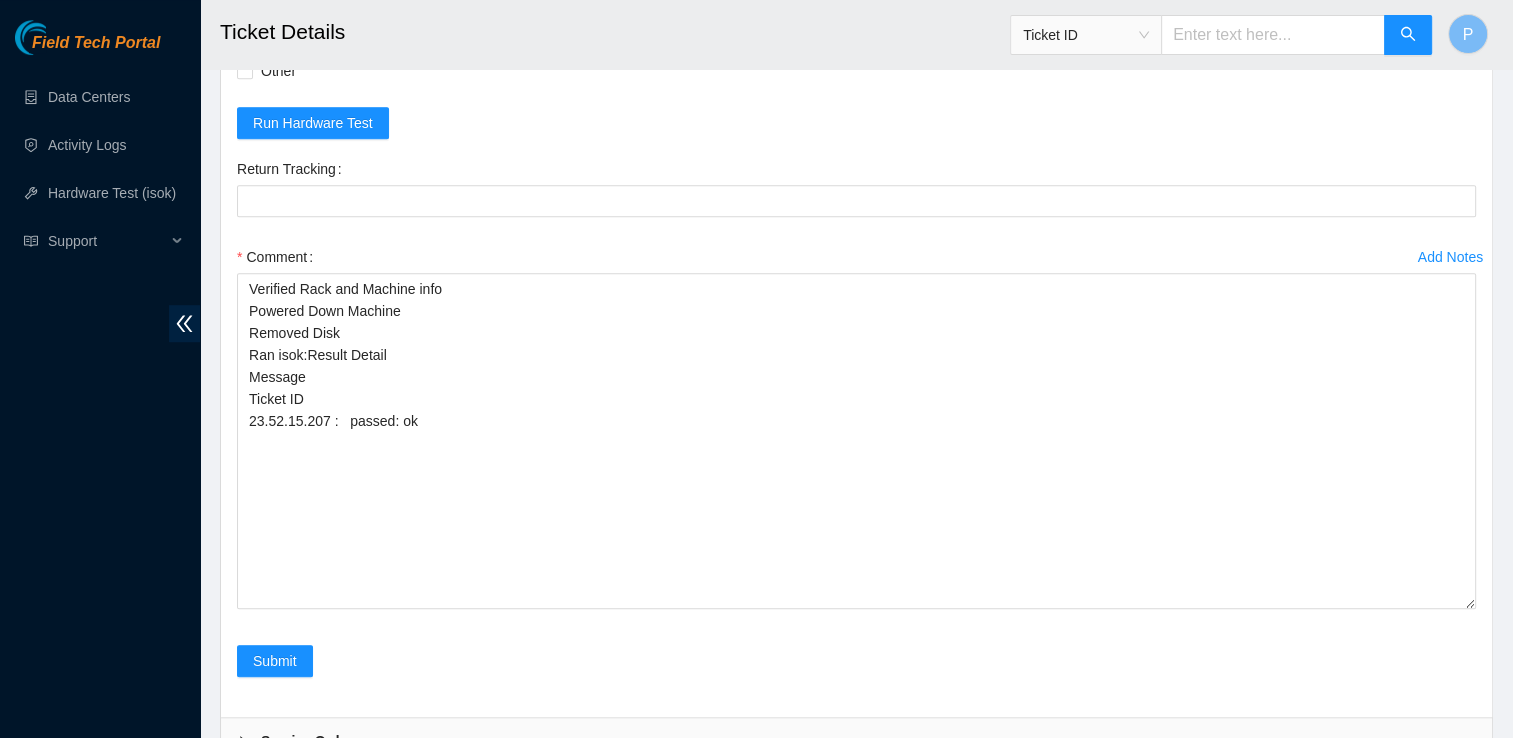 scroll, scrollTop: 1238, scrollLeft: 0, axis: vertical 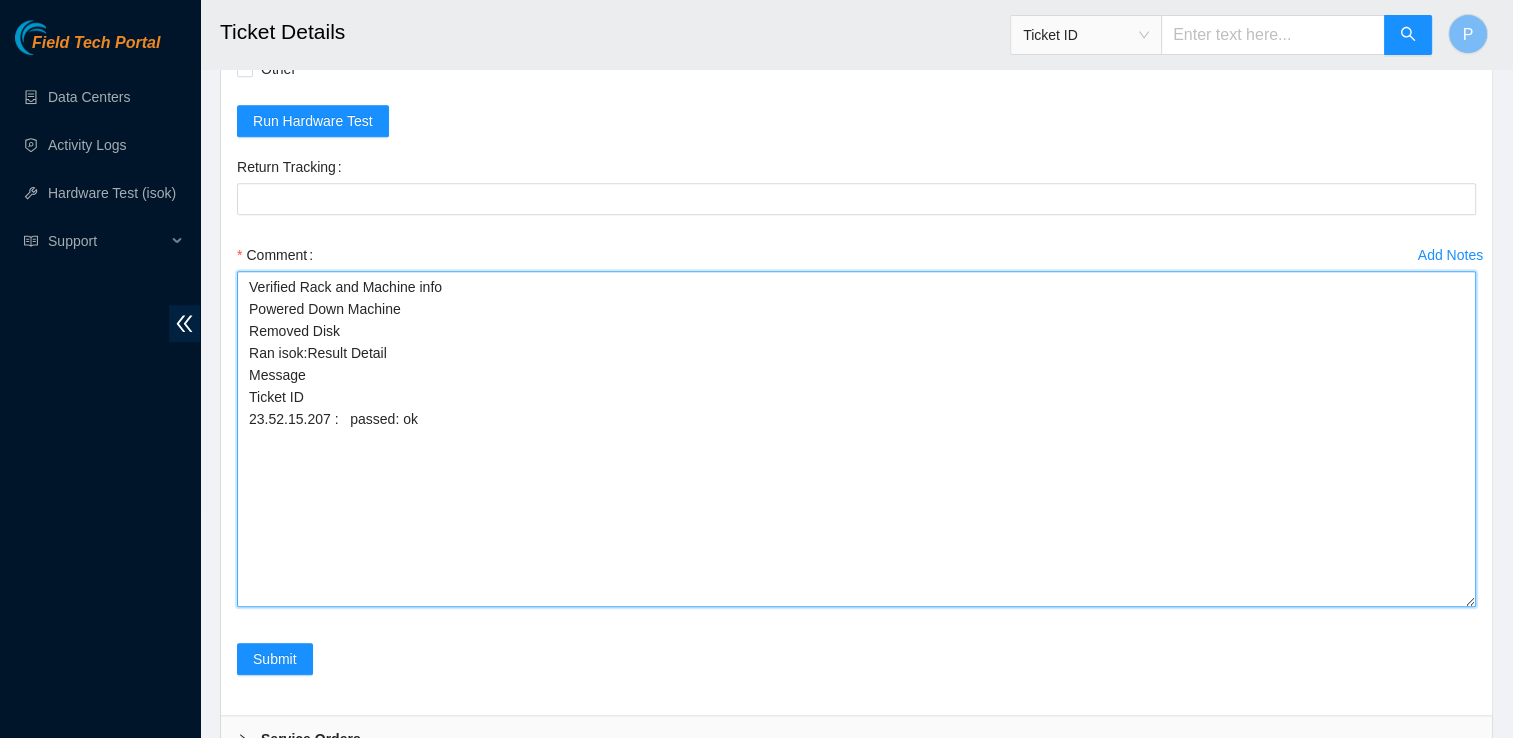 click on "Verified Rack and Machine info
Powered Down Machine
Removed Disk
Ran isok:Result Detail
Message
Ticket ID
23.52.15.207 :   passed: ok" at bounding box center (856, 439) 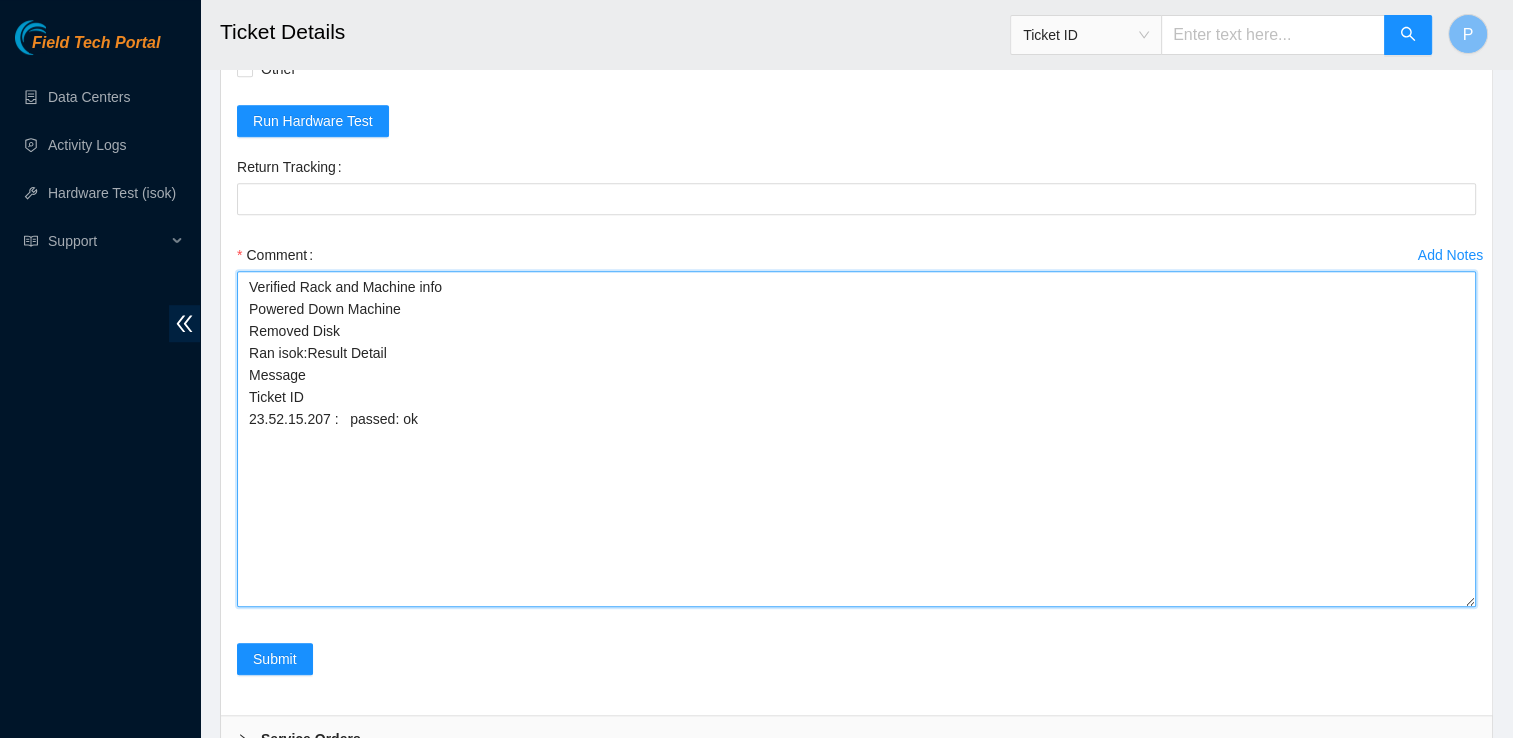 click on "Verified Rack and Machine info
Powered Down Machine
Removed Disk
Ran isok:Result Detail
Message
Ticket ID
23.52.15.207 :   passed: ok" at bounding box center (856, 439) 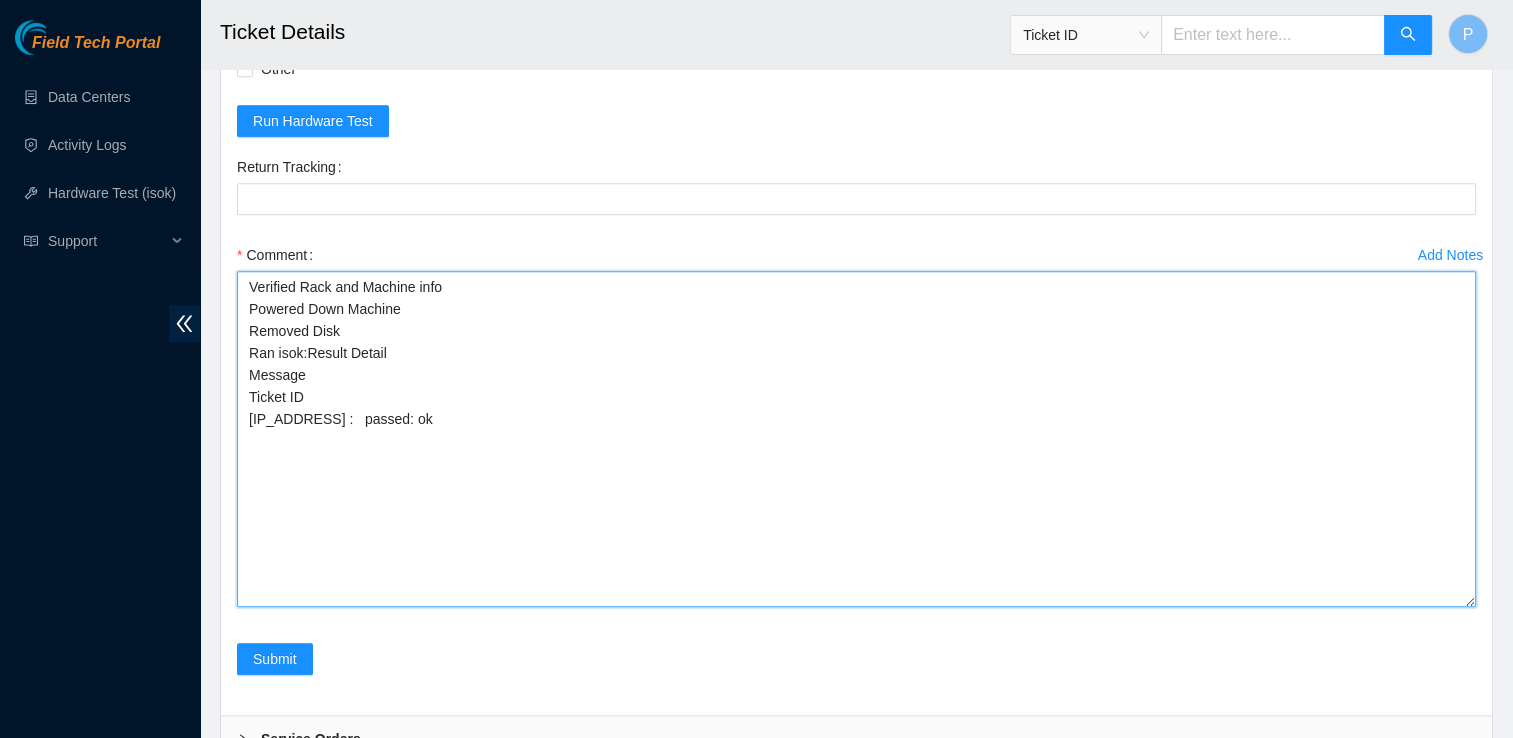 paste on "2212366E888D" 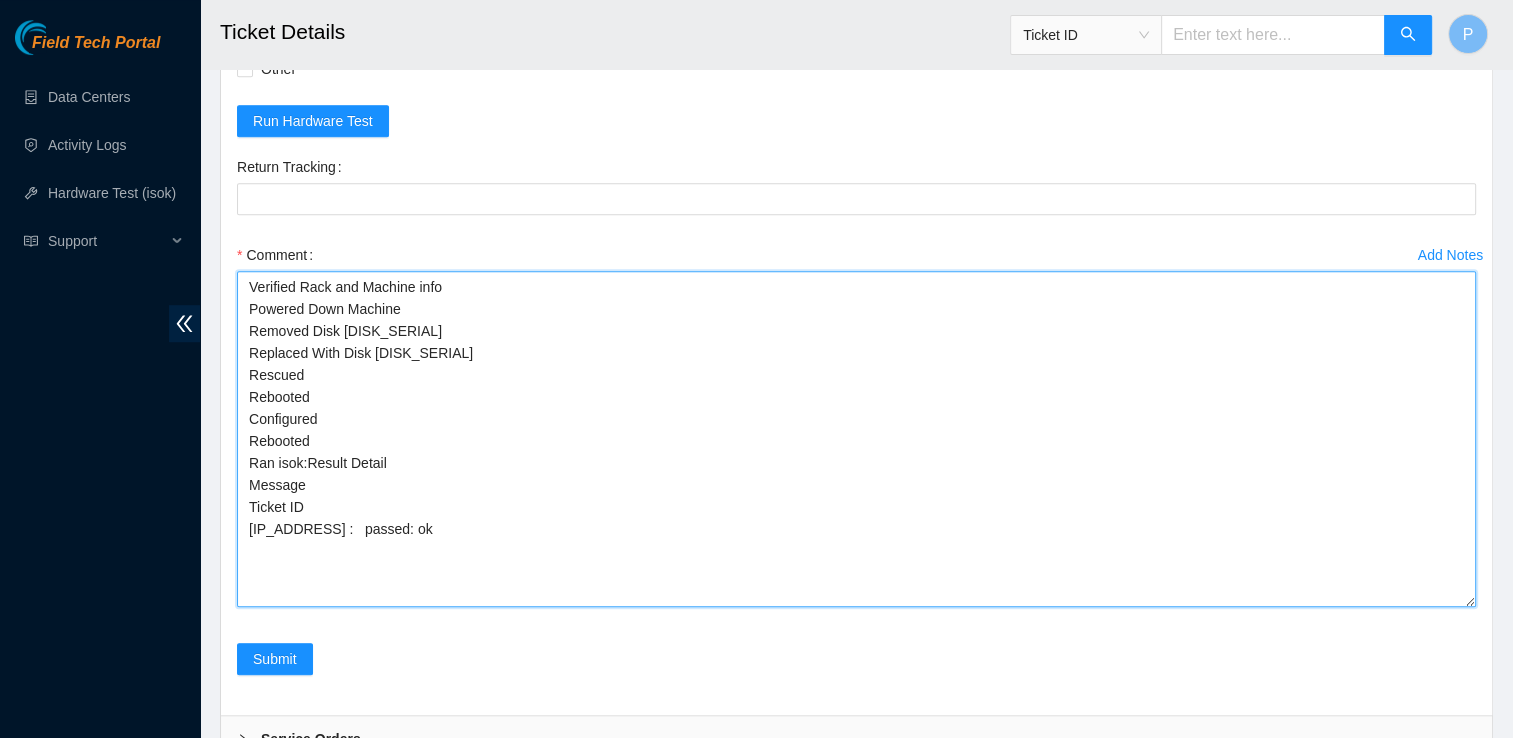type on "Verified Rack and Machine info
Powered Down Machine
Removed Disk 2212366E888D
Replaced With Disk 22274520A6EF
Rescued
Rebooted
Configured
Rebooted
Ran isok:Result Detail
Message
Ticket ID
23.52.15.207 :   passed: ok" 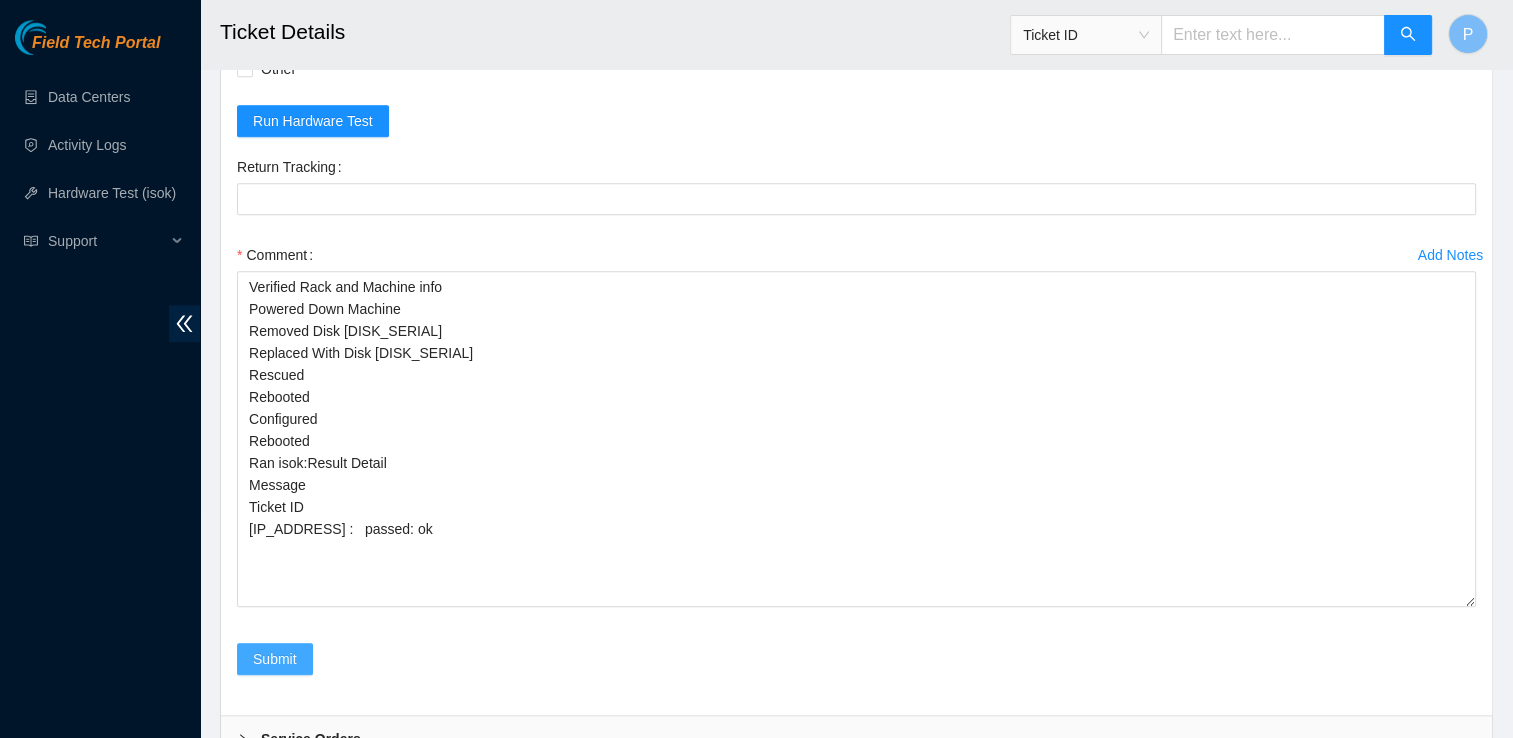 click on "Submit" at bounding box center (275, 659) 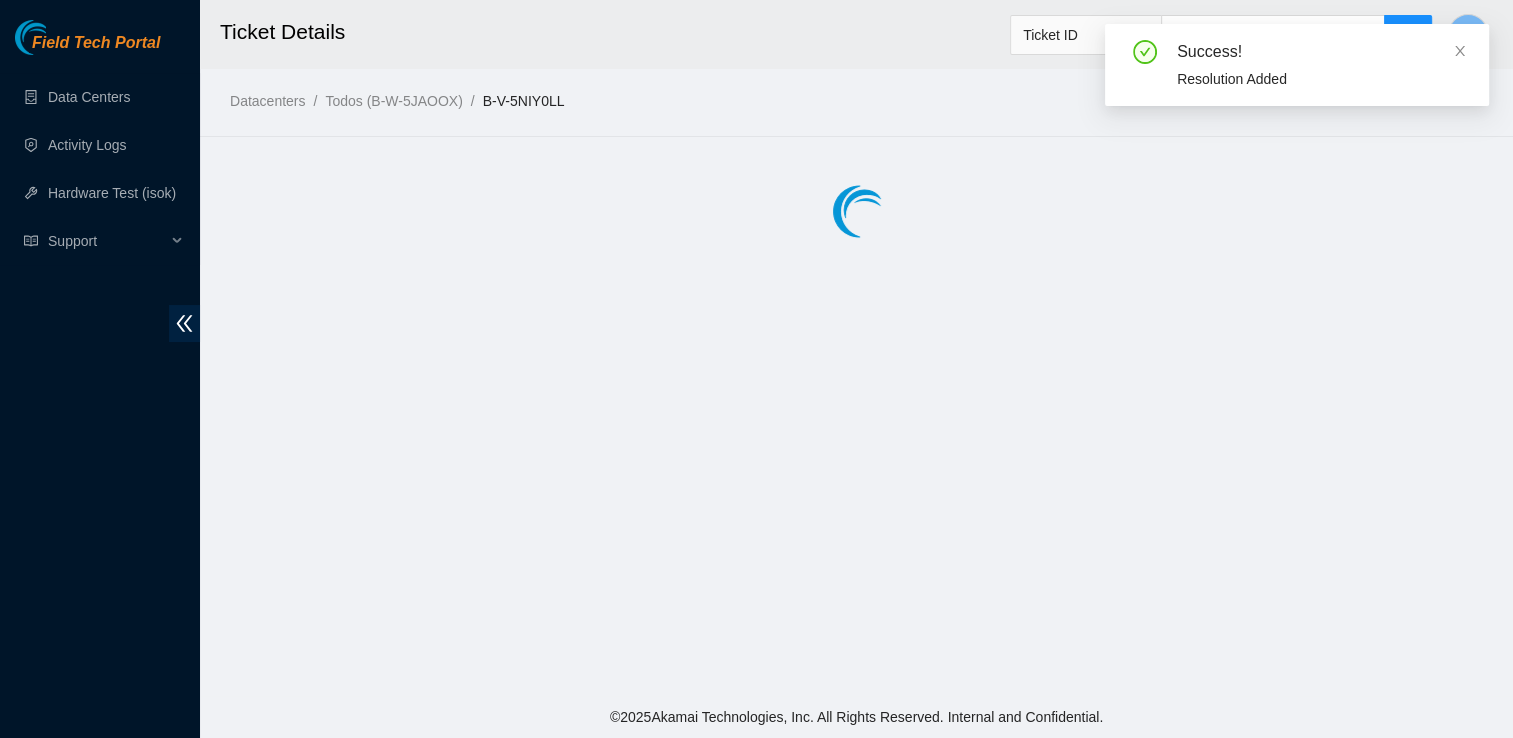 scroll, scrollTop: 0, scrollLeft: 0, axis: both 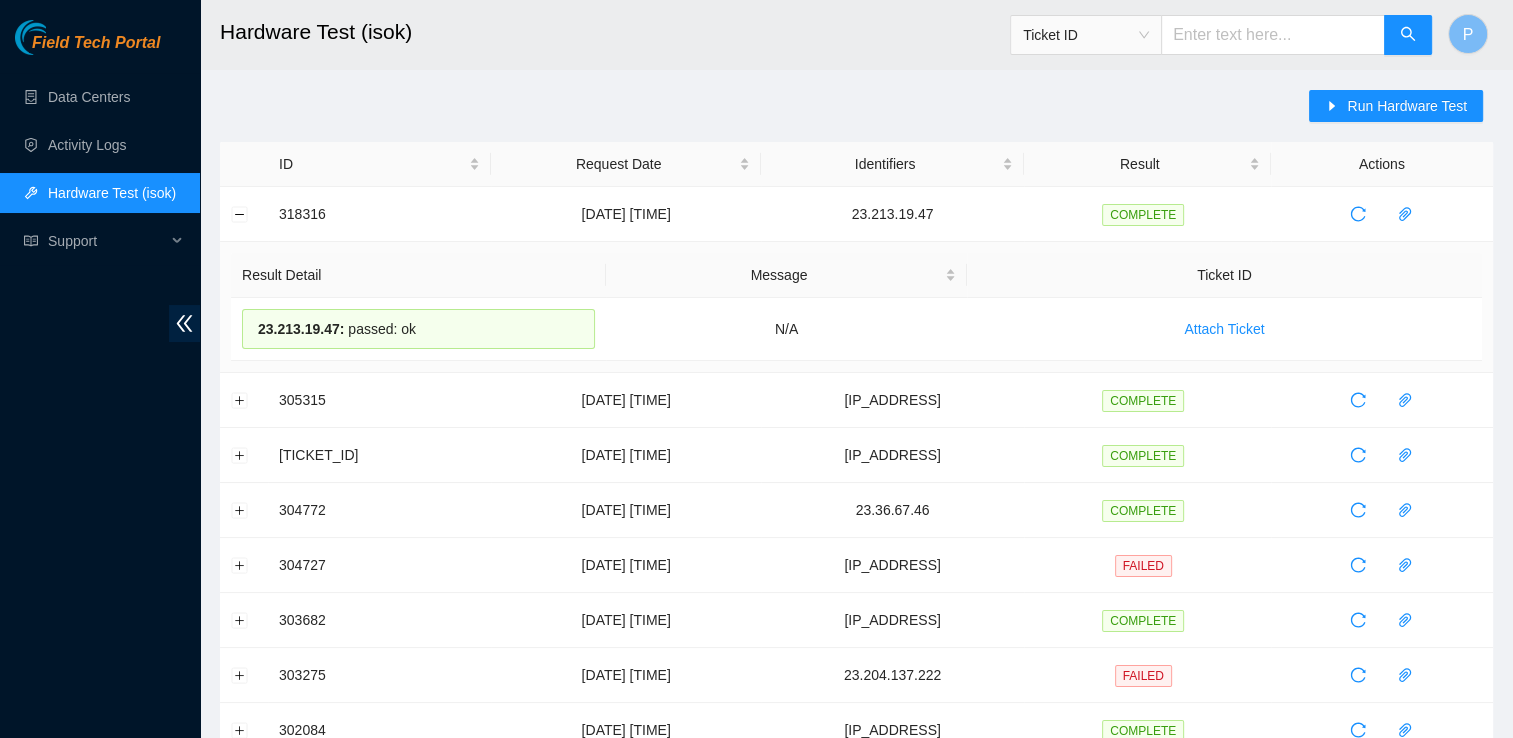 click on "Hardware Test (isok)    Ticket ID P Run Hardware Test ID Request Date Identifiers Result Actions             318316 04-08-2025 10:53:38 23.213.19.47 COMPLETE     Result Detail Message Ticket ID       23.213.19.47  :     passed: ok N/A Attach Ticket 305315 01-07-2025 11:54:52 23.46.153.11 COMPLETE     305304 01-07-2025 11:38:41 23.221.72.236 COMPLETE     304772 30-06-2025 12:51:59 23.36.67.46 COMPLETE     304727 30-06-2025 11:13:35 23.36.67.44 FAILED     303682 26-06-2025 10:29:35 23.54.205.240 COMPLETE     303275 25-06-2025 01:36:35 23.204.137.222 FAILED     302084 23-06-2025 01:01:45 23.48.100.37 COMPLETE     301195 20-06-2025 11:12:04 23.220.148.29 COMPLETE     300295 18-06-2025 09:13:12 23.204.137.207 FAILED     295792 06-06-2025 12:38:42 23.204.137.33 COMPLETE     295358 06-06-2025 04:47:32 23.56.100.240 COMPLETE     295308 05-06-2025 12:00:46 23.11.217.35 FAILED     294809 04-06-2025 11:37:36 23.213.246.231 FAILED     294790 04-06-2025 10:48:03 23.213.246.236 COMPLETE     292480 47475 FAILED" at bounding box center [856, 751] 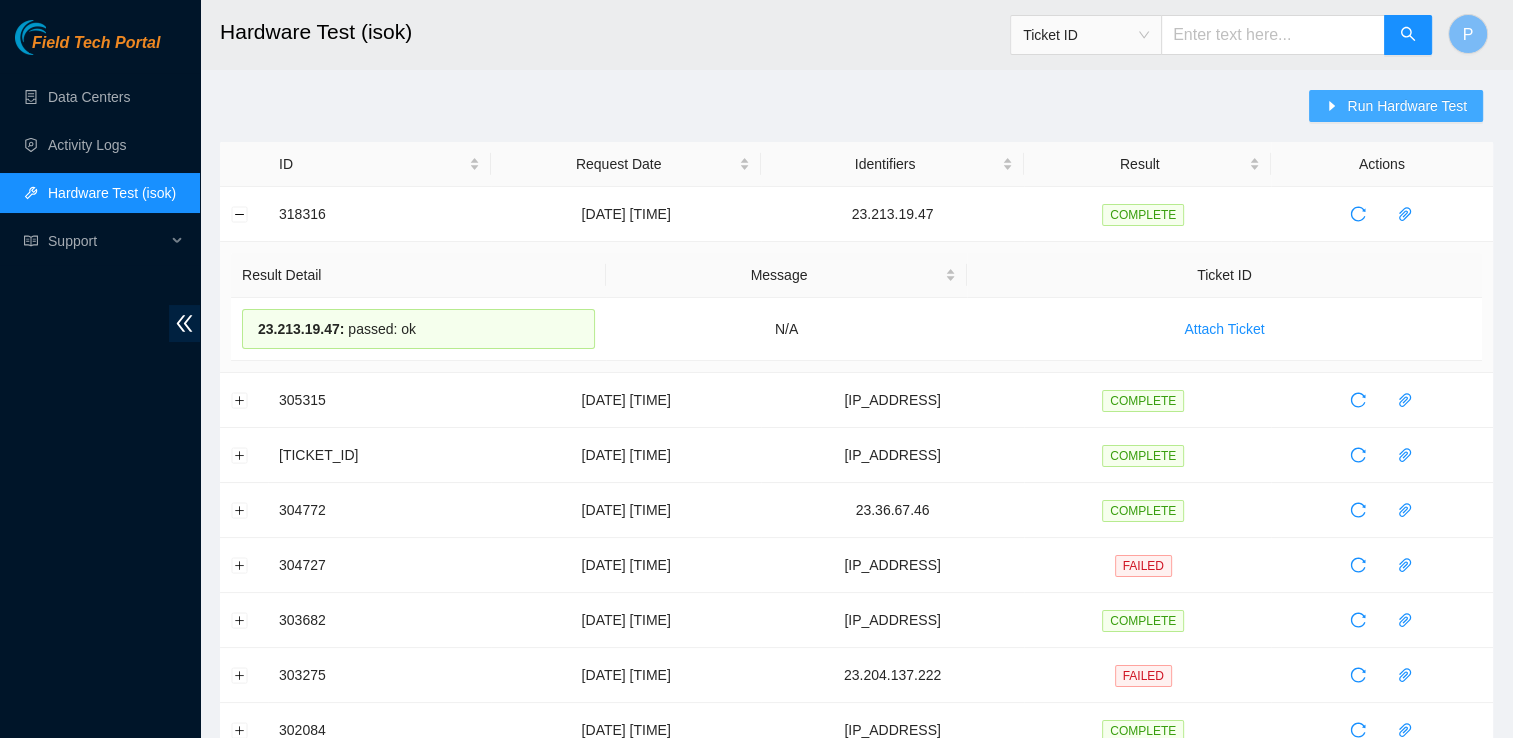 click on "Run Hardware Test" at bounding box center (1407, 106) 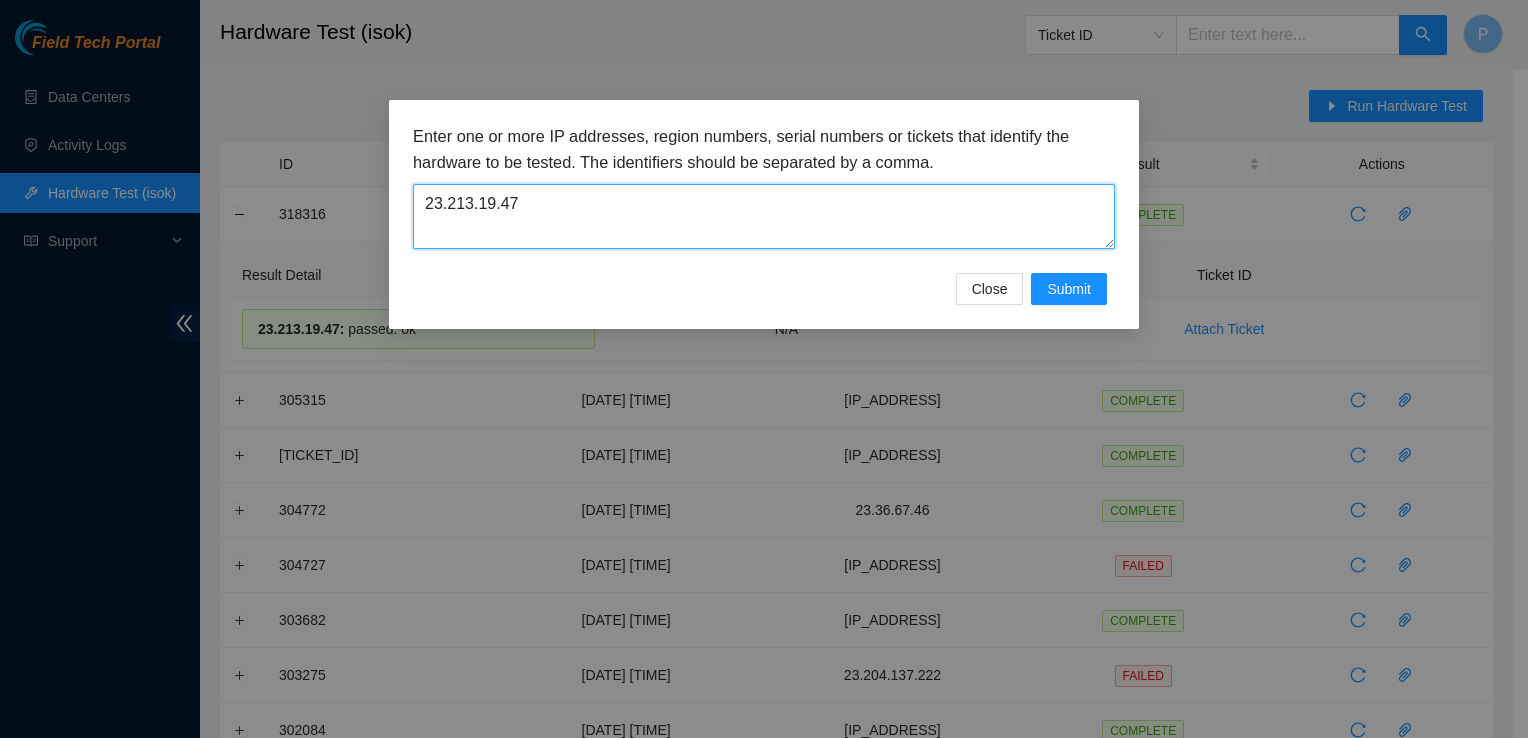 click on "23.213.19.47" at bounding box center [764, 216] 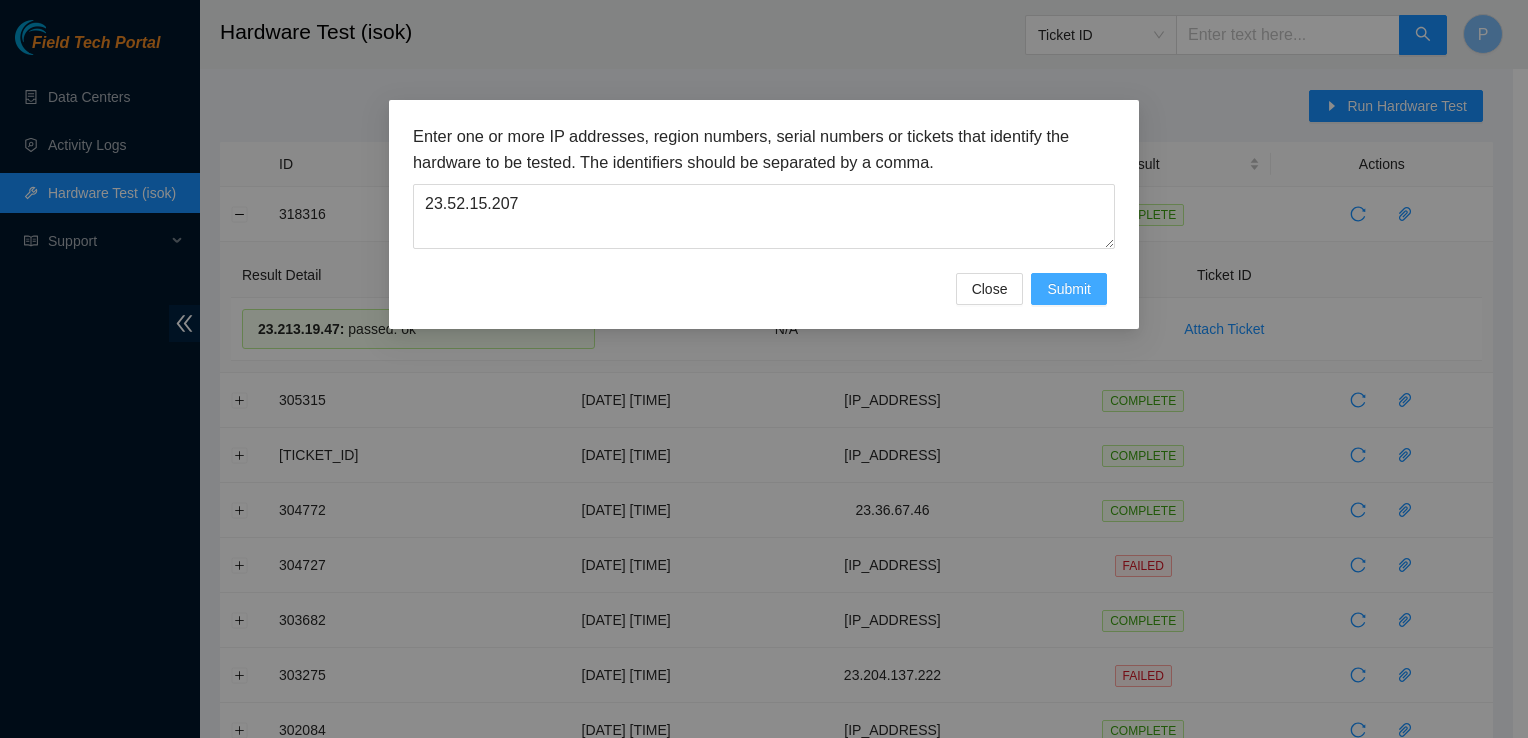 click on "Submit" at bounding box center (1069, 289) 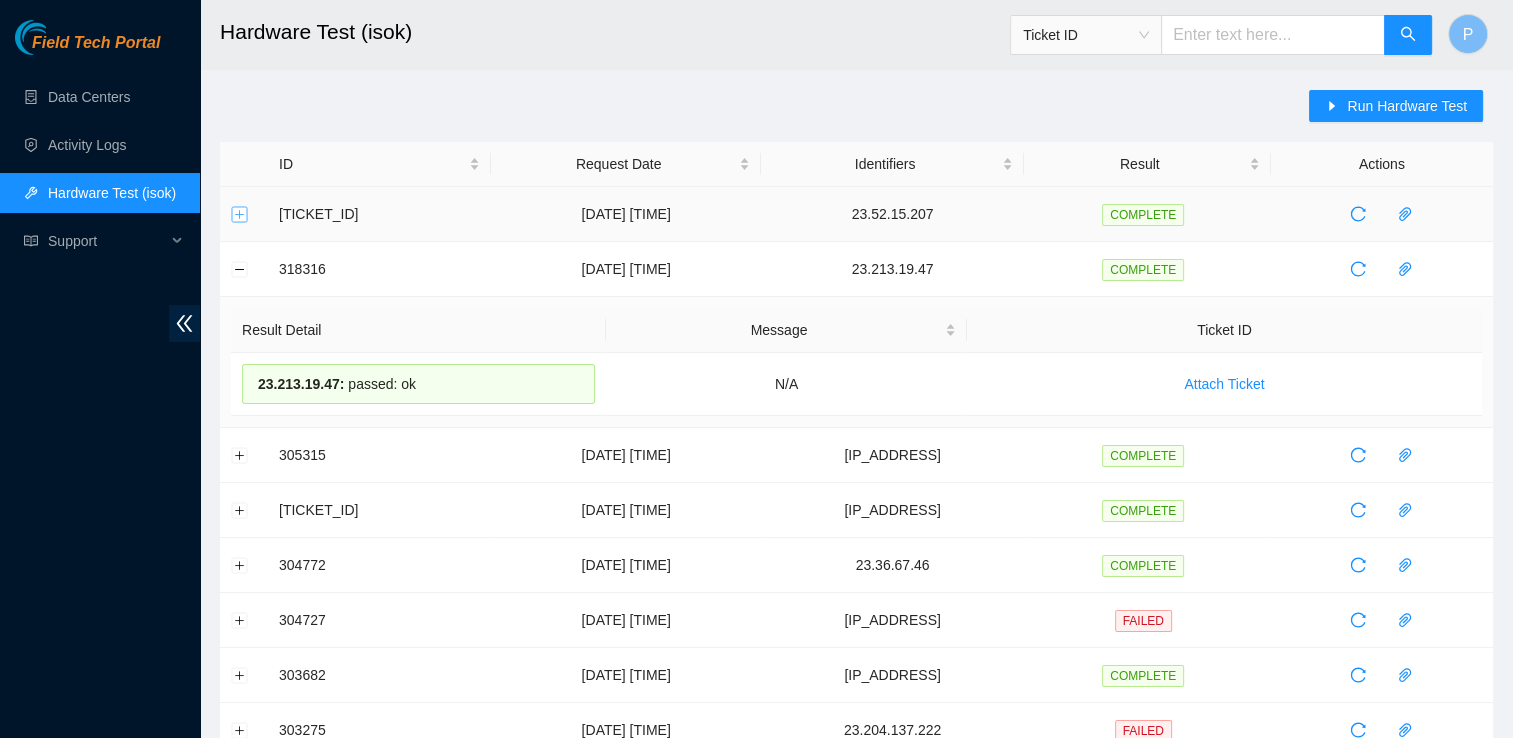 click at bounding box center [240, 214] 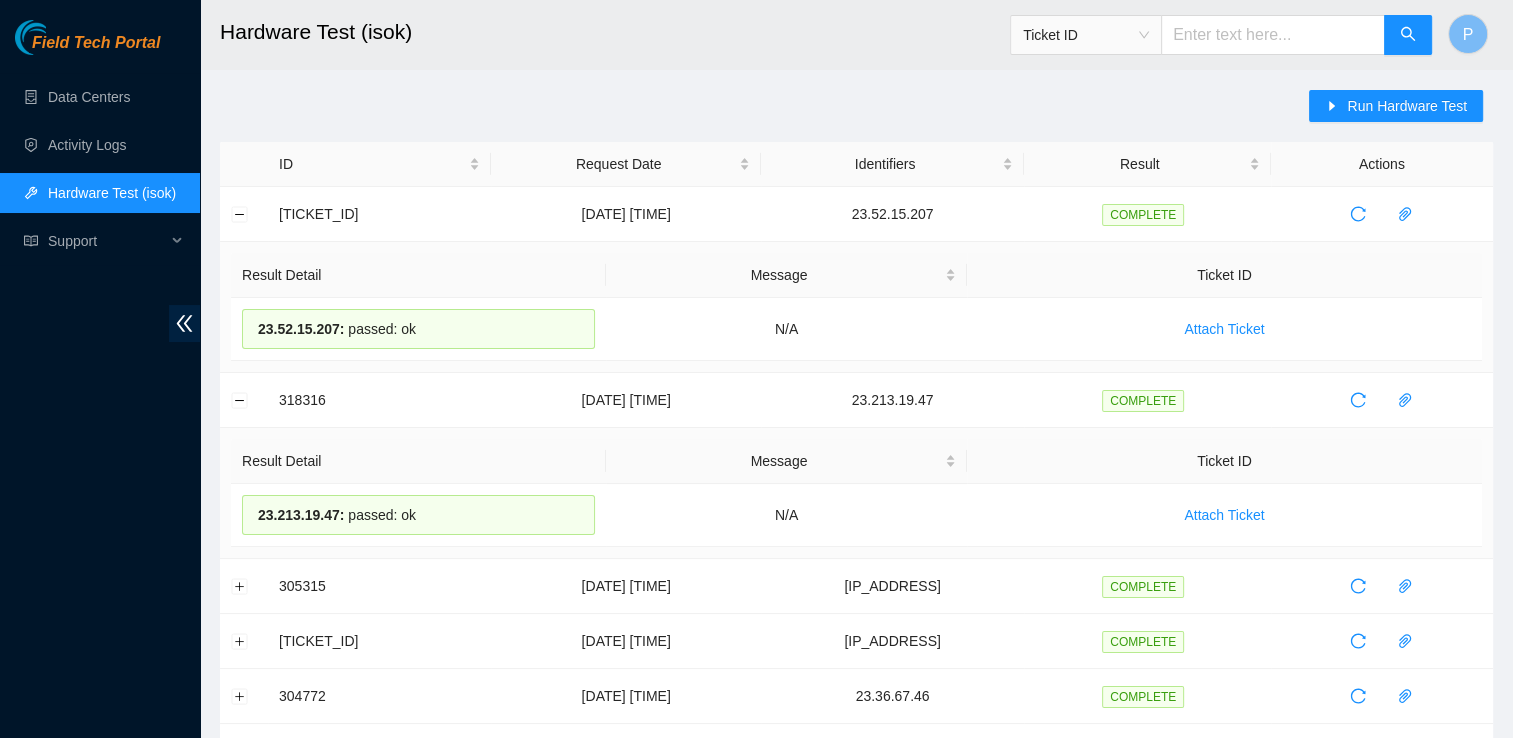 drag, startPoint x: 432, startPoint y: 331, endPoint x: 227, endPoint y: 278, distance: 211.7404 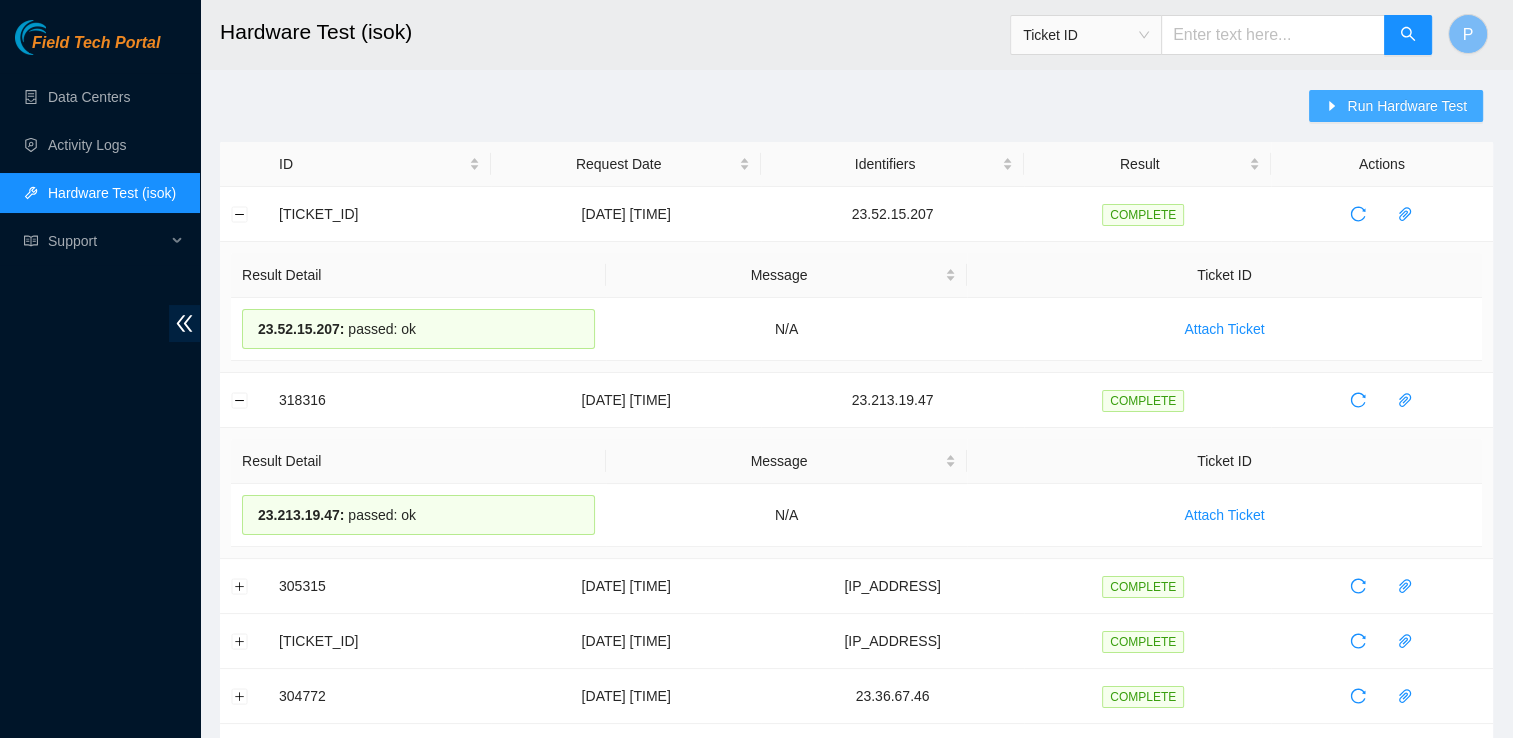 click on "Run Hardware Test" at bounding box center [1407, 106] 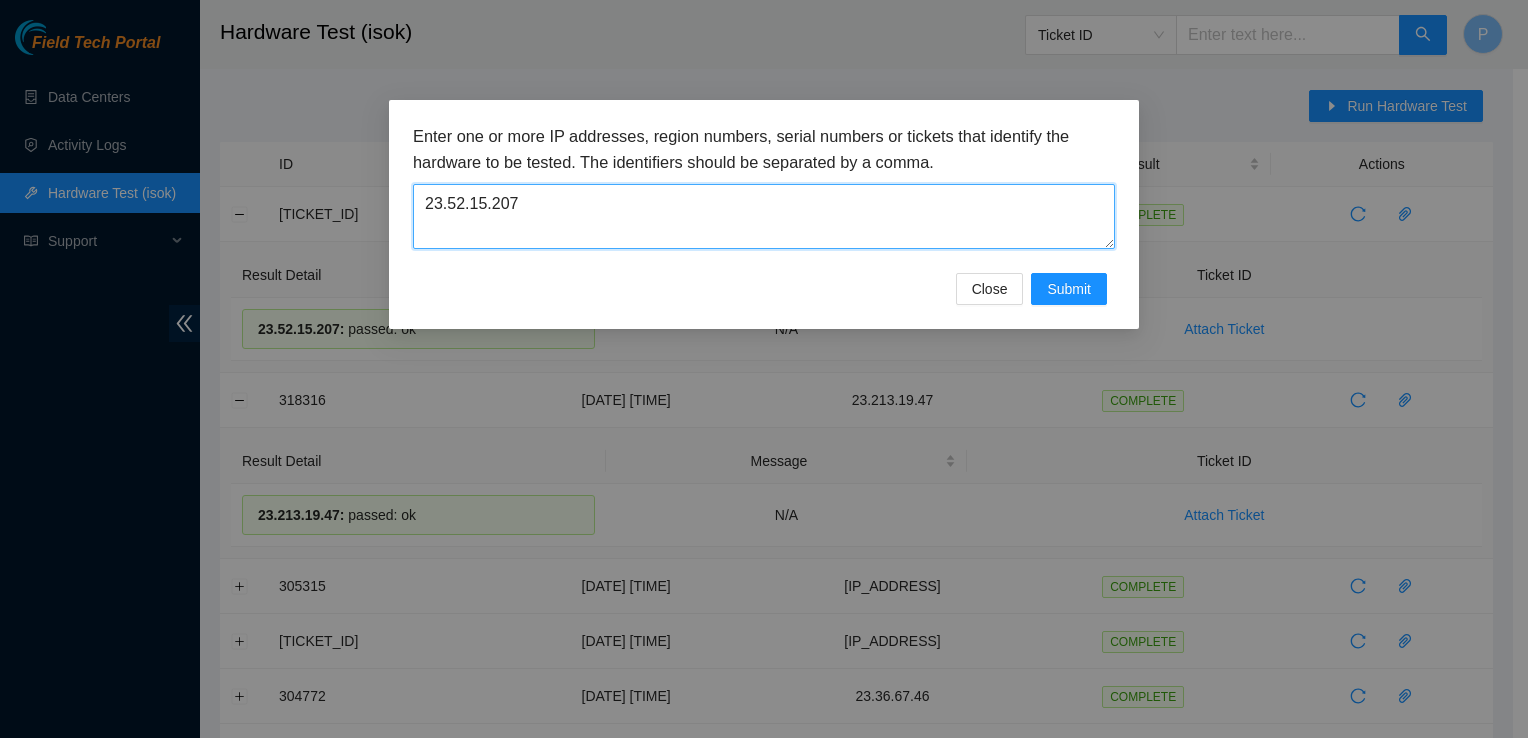 click on "23.52.15.207" at bounding box center (764, 216) 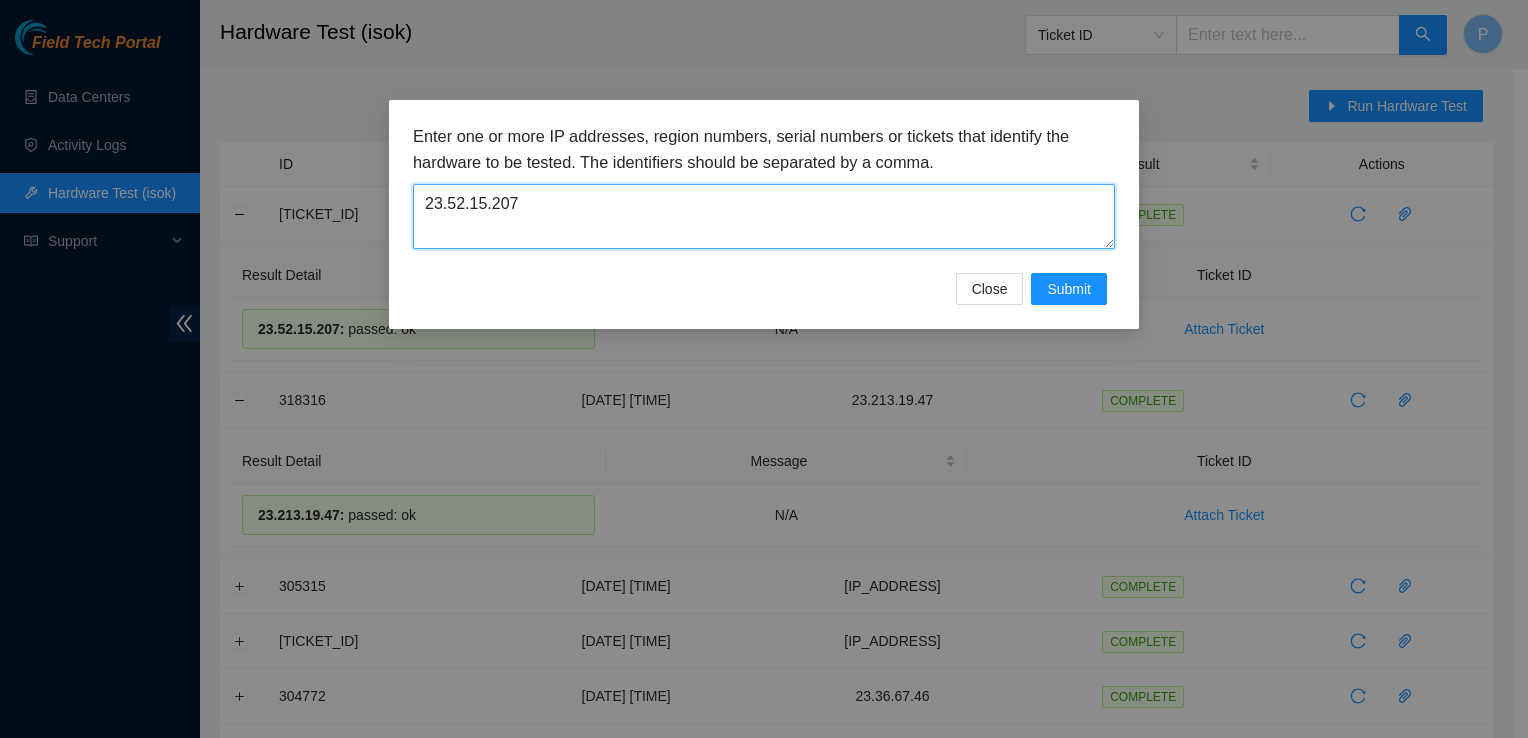 paste on "213.24.192" 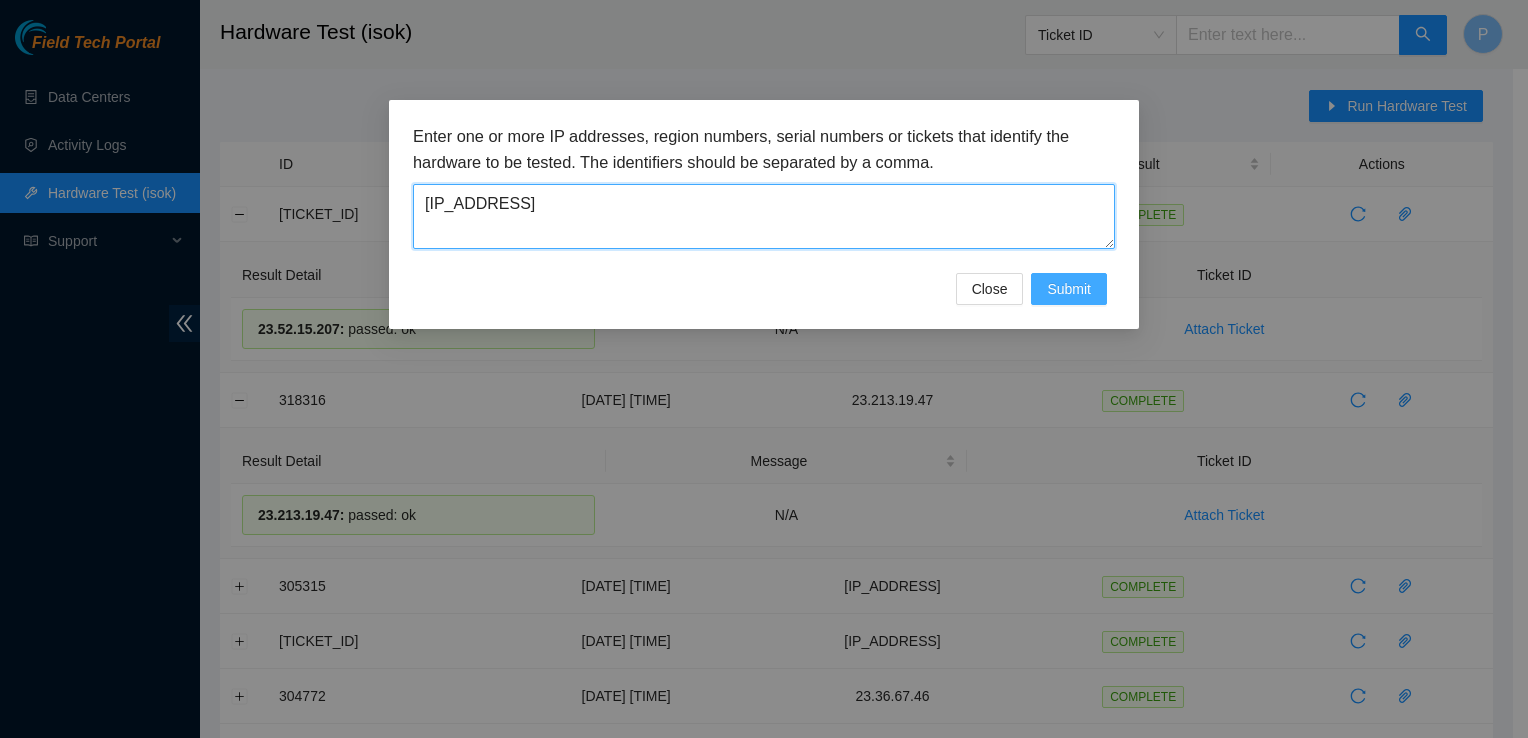 type on "23.213.24.192" 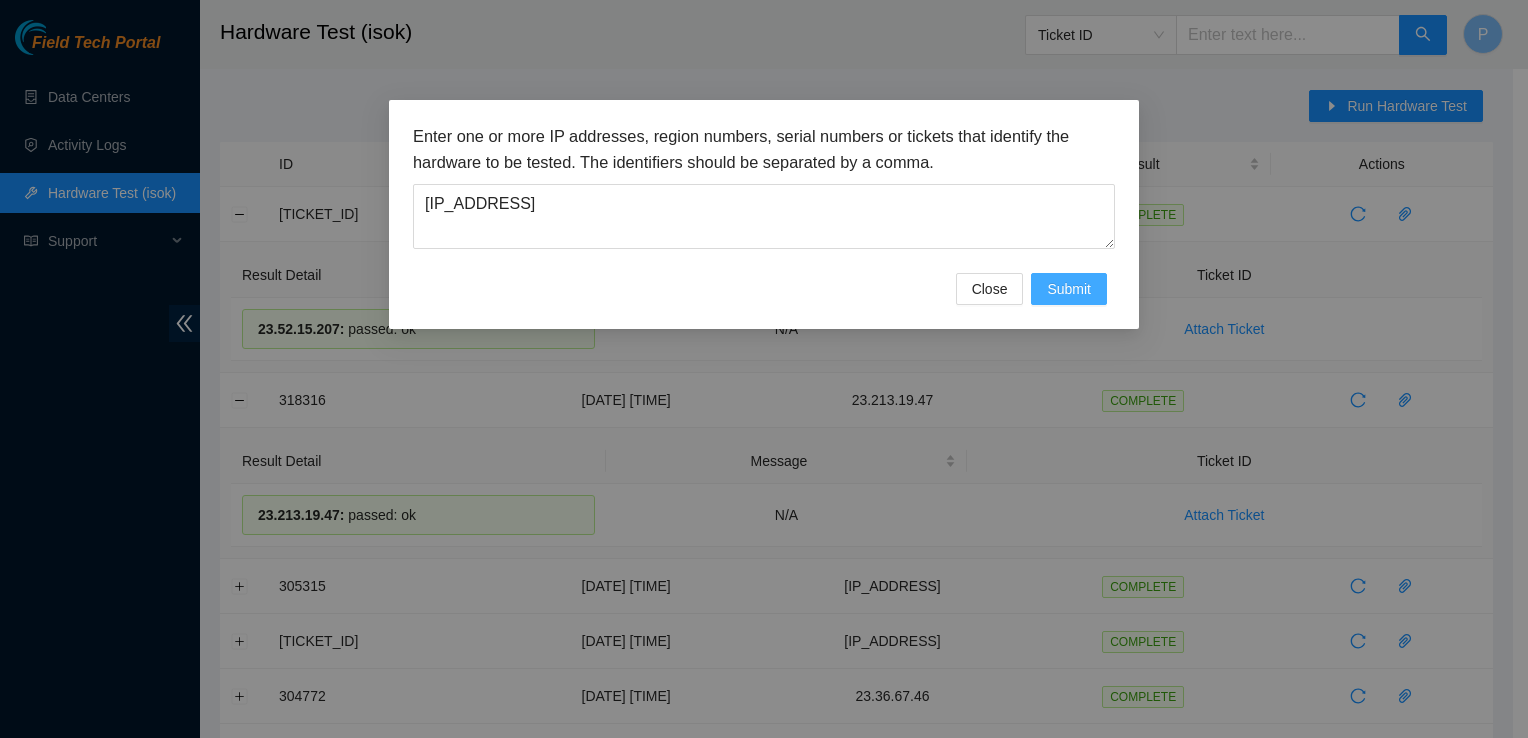 click on "Submit" at bounding box center [1069, 289] 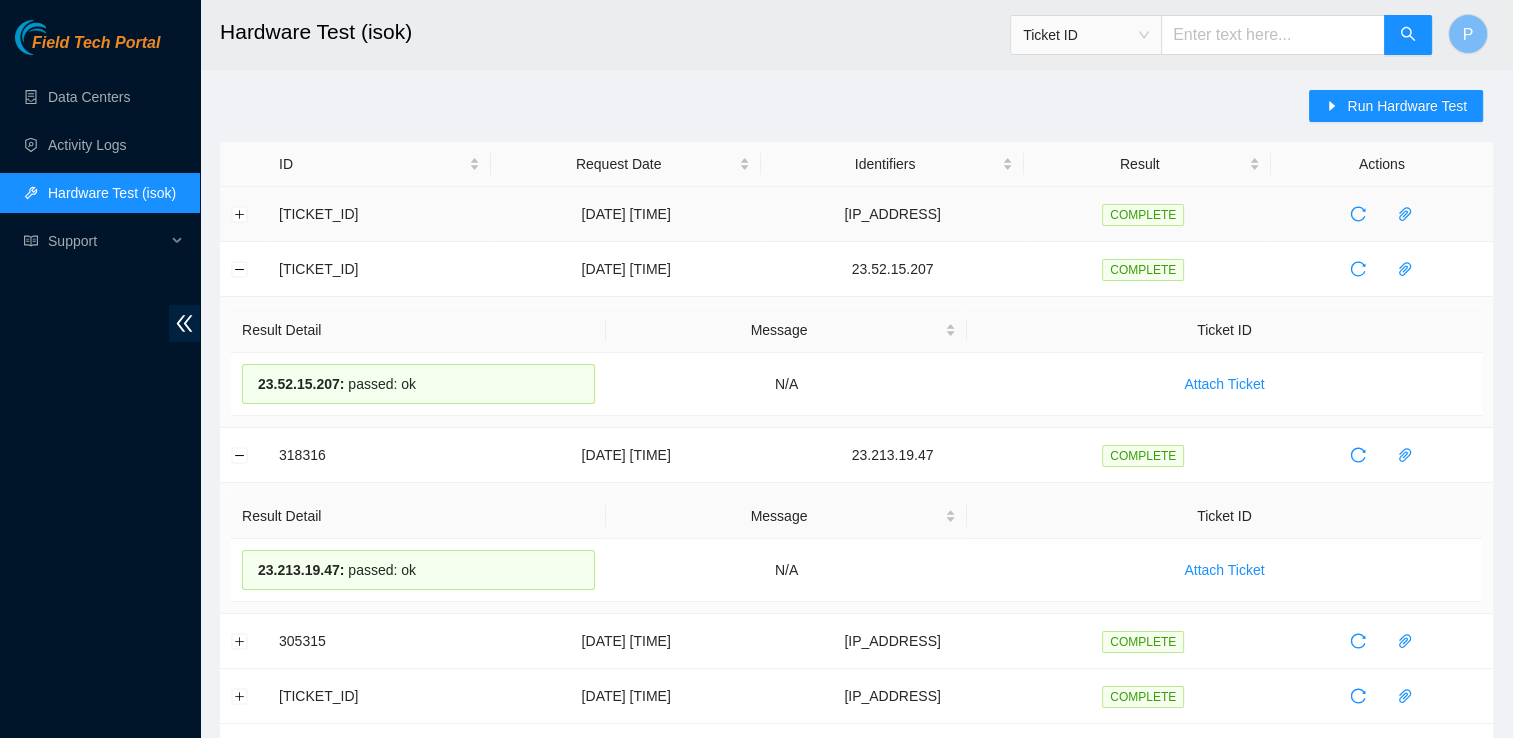 click at bounding box center (244, 214) 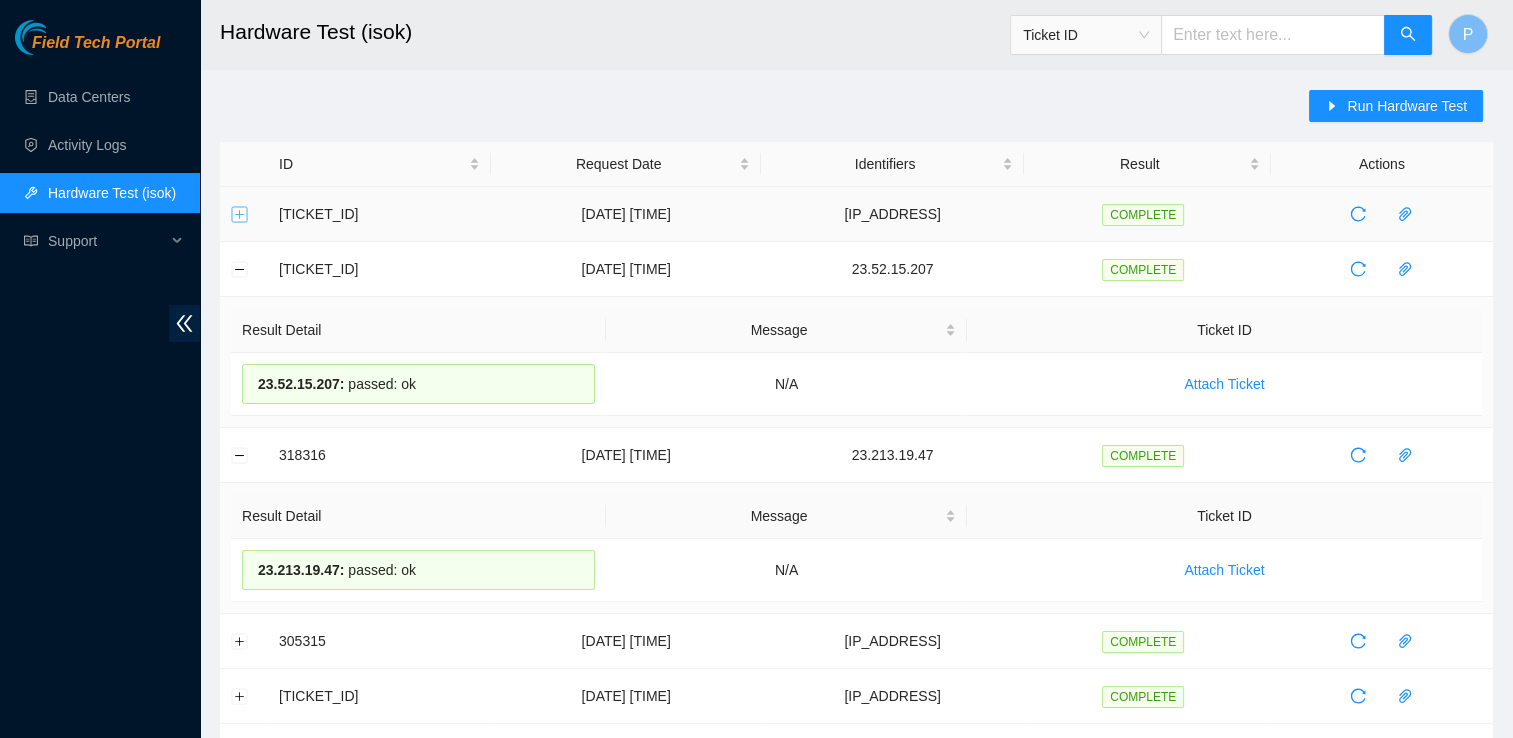 click at bounding box center (240, 214) 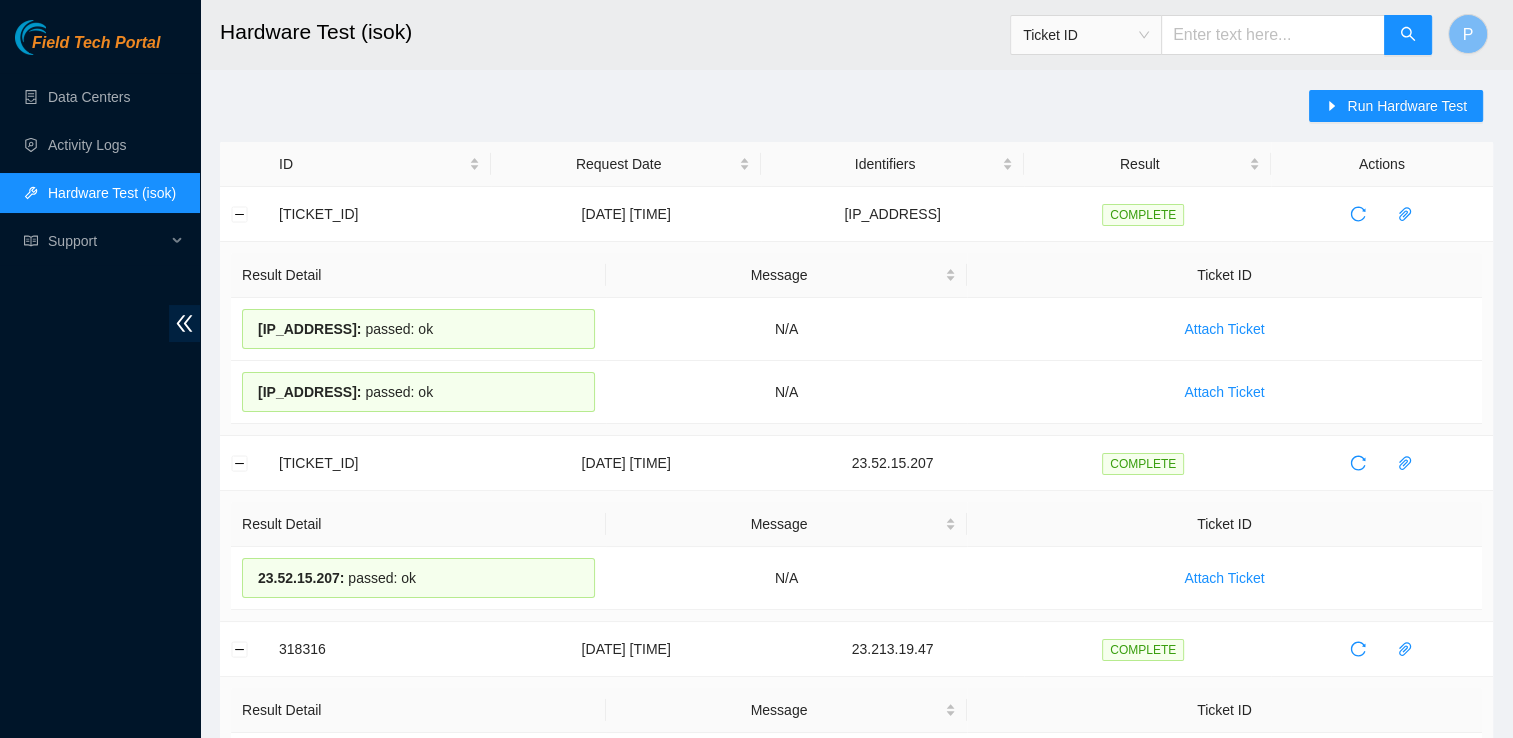 drag, startPoint x: 457, startPoint y: 402, endPoint x: 239, endPoint y: 281, distance: 249.3291 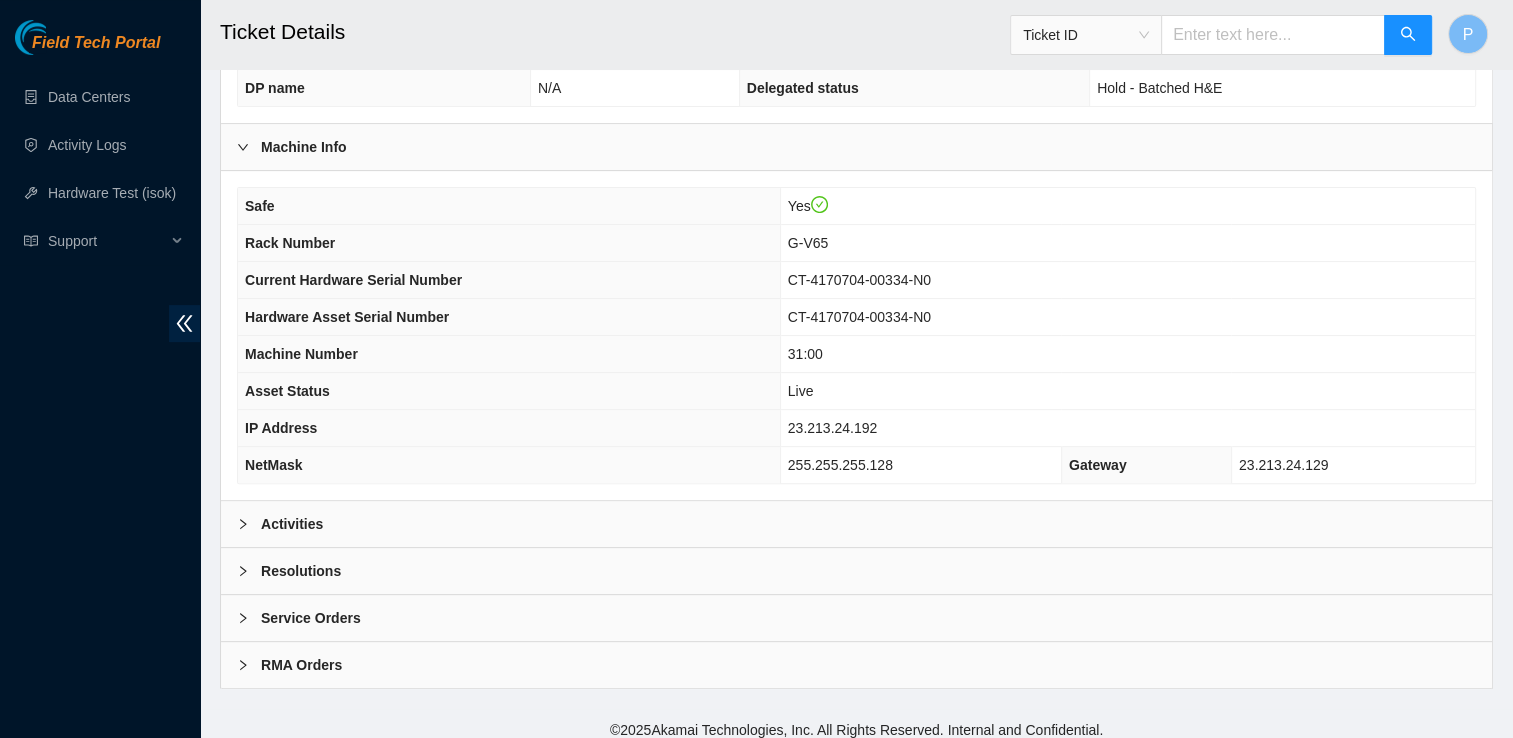 scroll, scrollTop: 590, scrollLeft: 0, axis: vertical 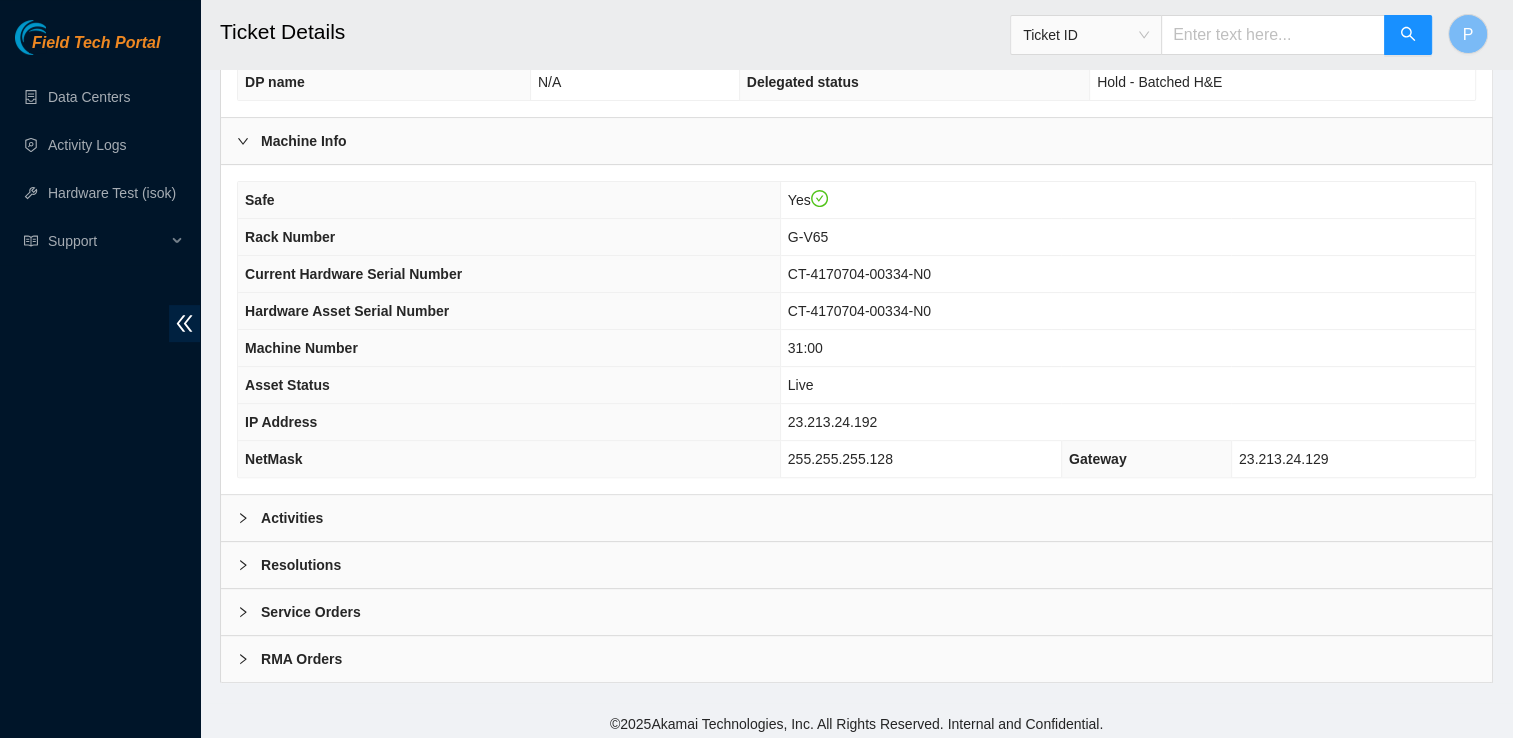 click on "Activities" at bounding box center [856, 518] 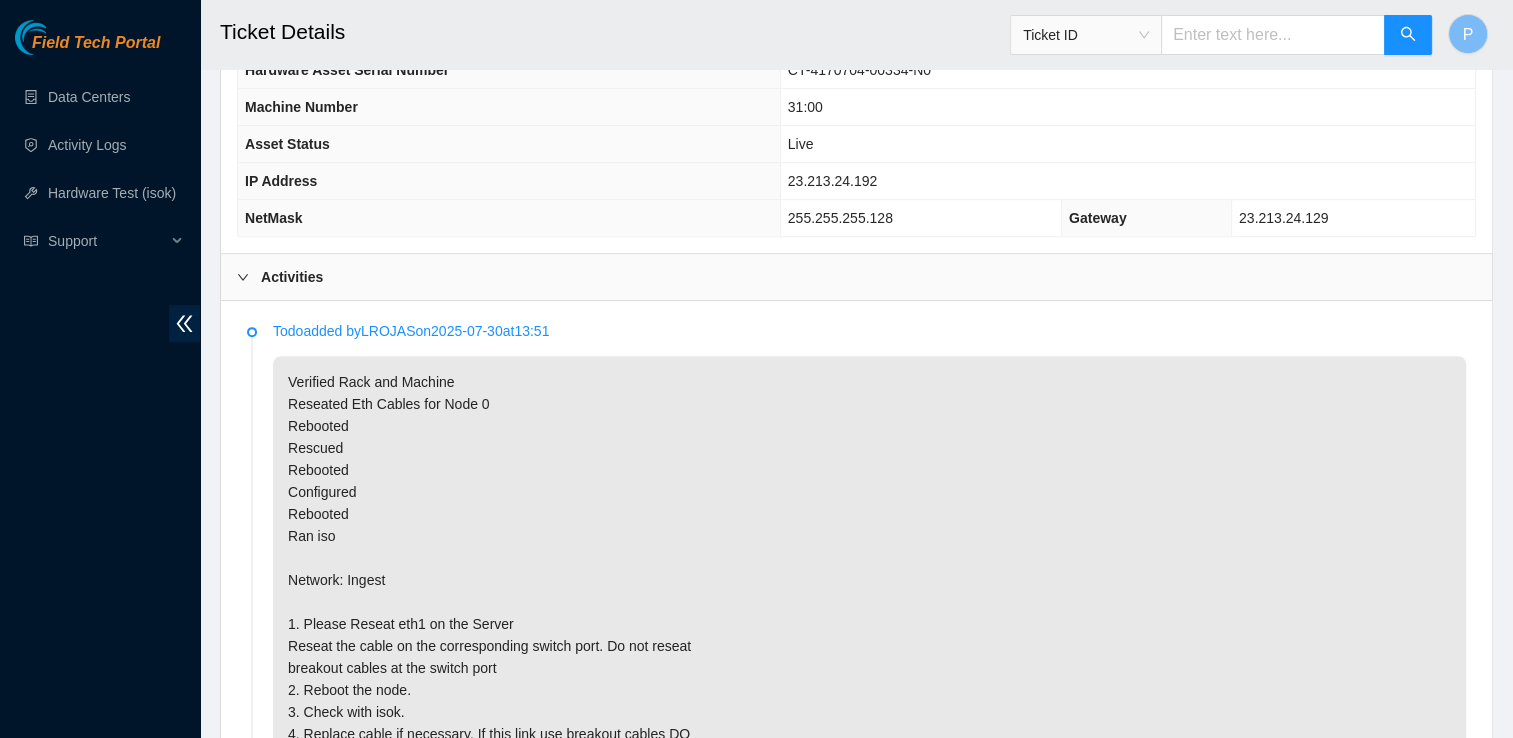 click on "Activities" at bounding box center (856, 277) 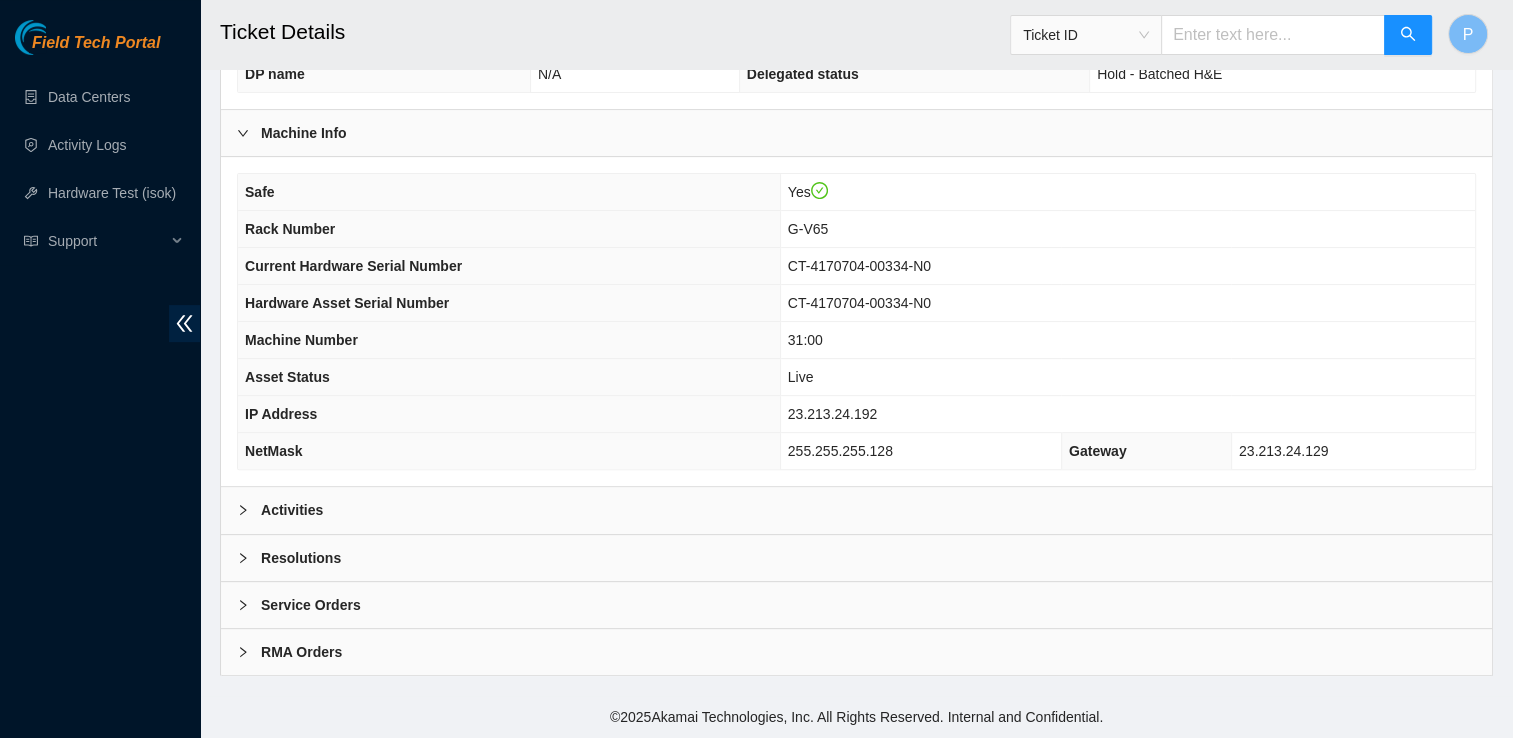 scroll, scrollTop: 590, scrollLeft: 0, axis: vertical 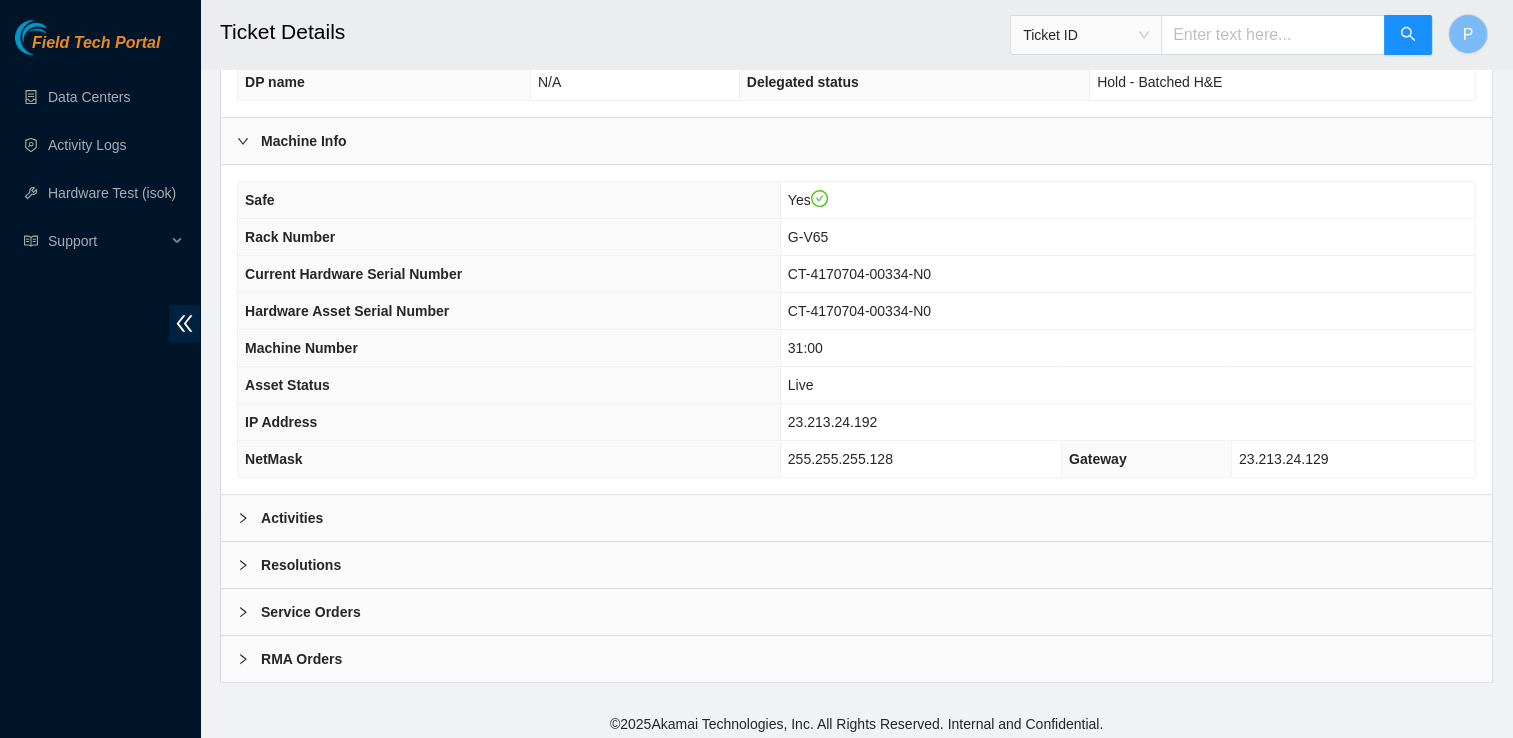 click on "Resolutions" at bounding box center [301, 565] 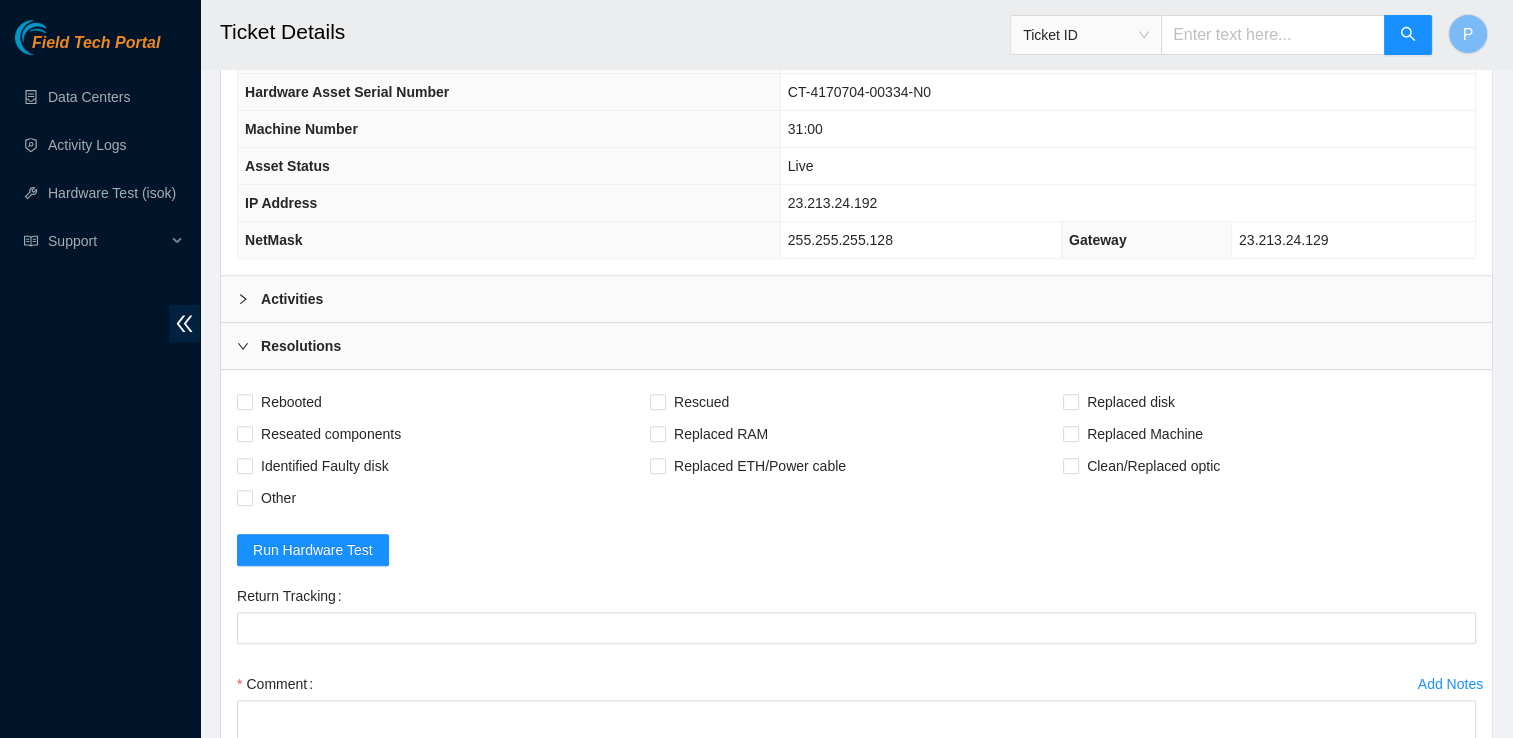 scroll, scrollTop: 812, scrollLeft: 0, axis: vertical 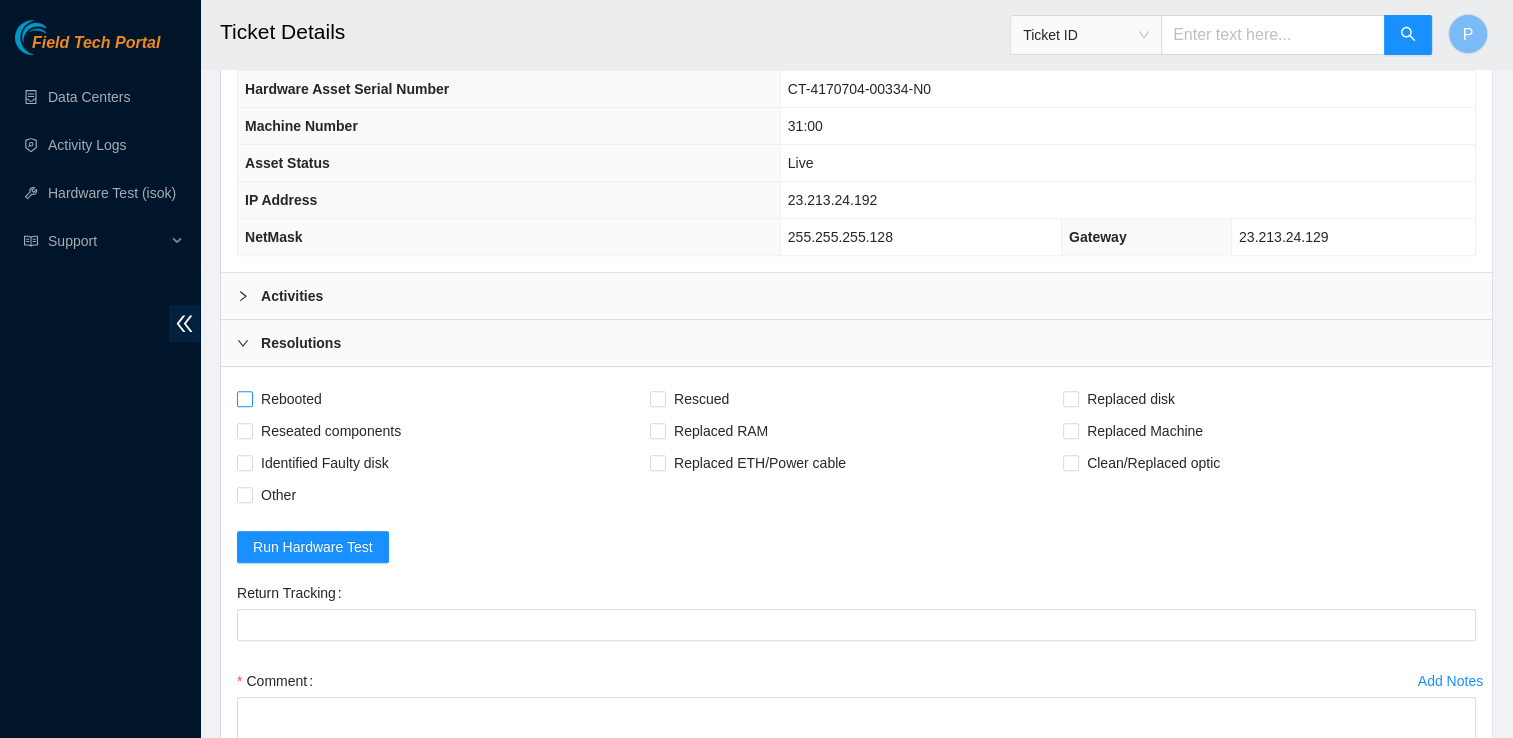 click on "Rebooted" at bounding box center (244, 398) 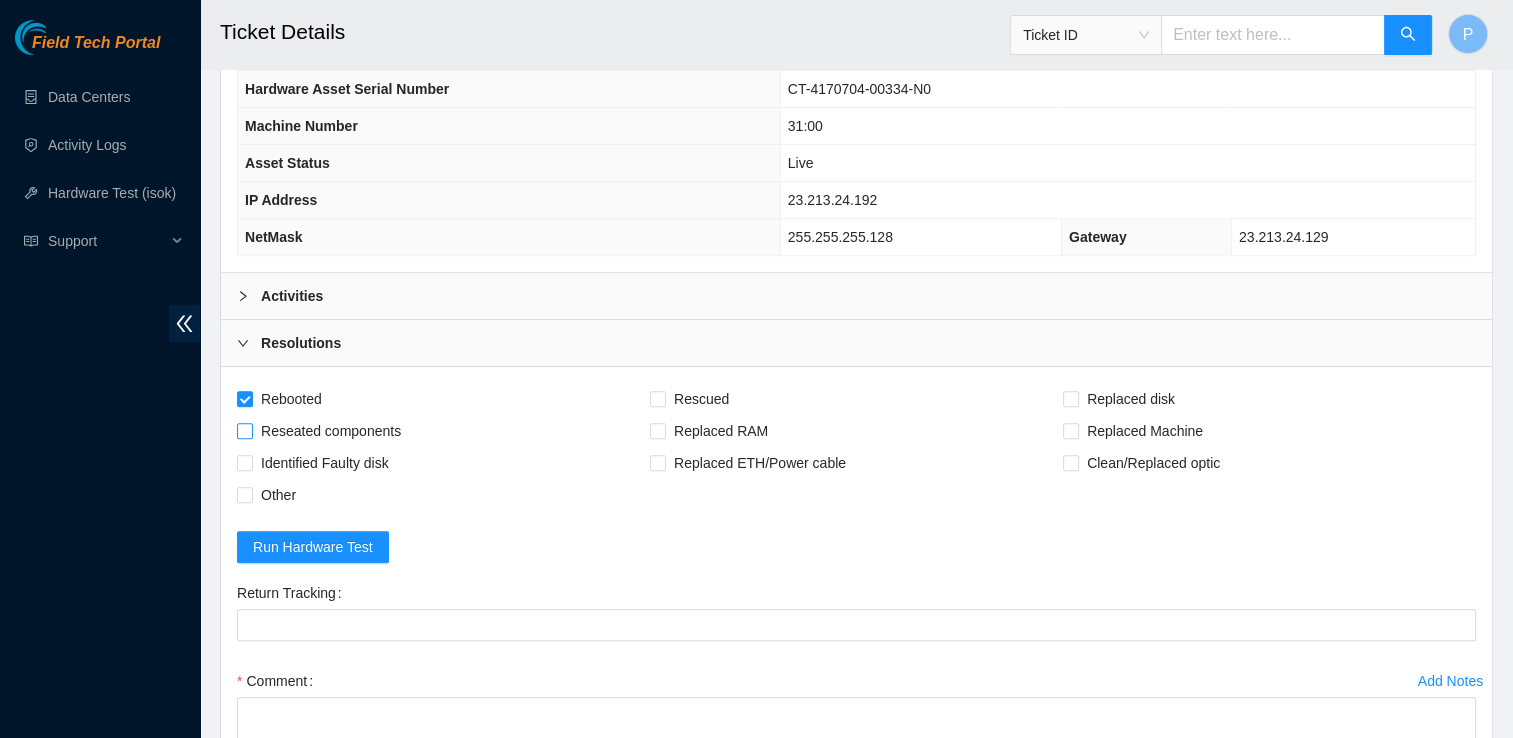 click on "Reseated components" at bounding box center [244, 430] 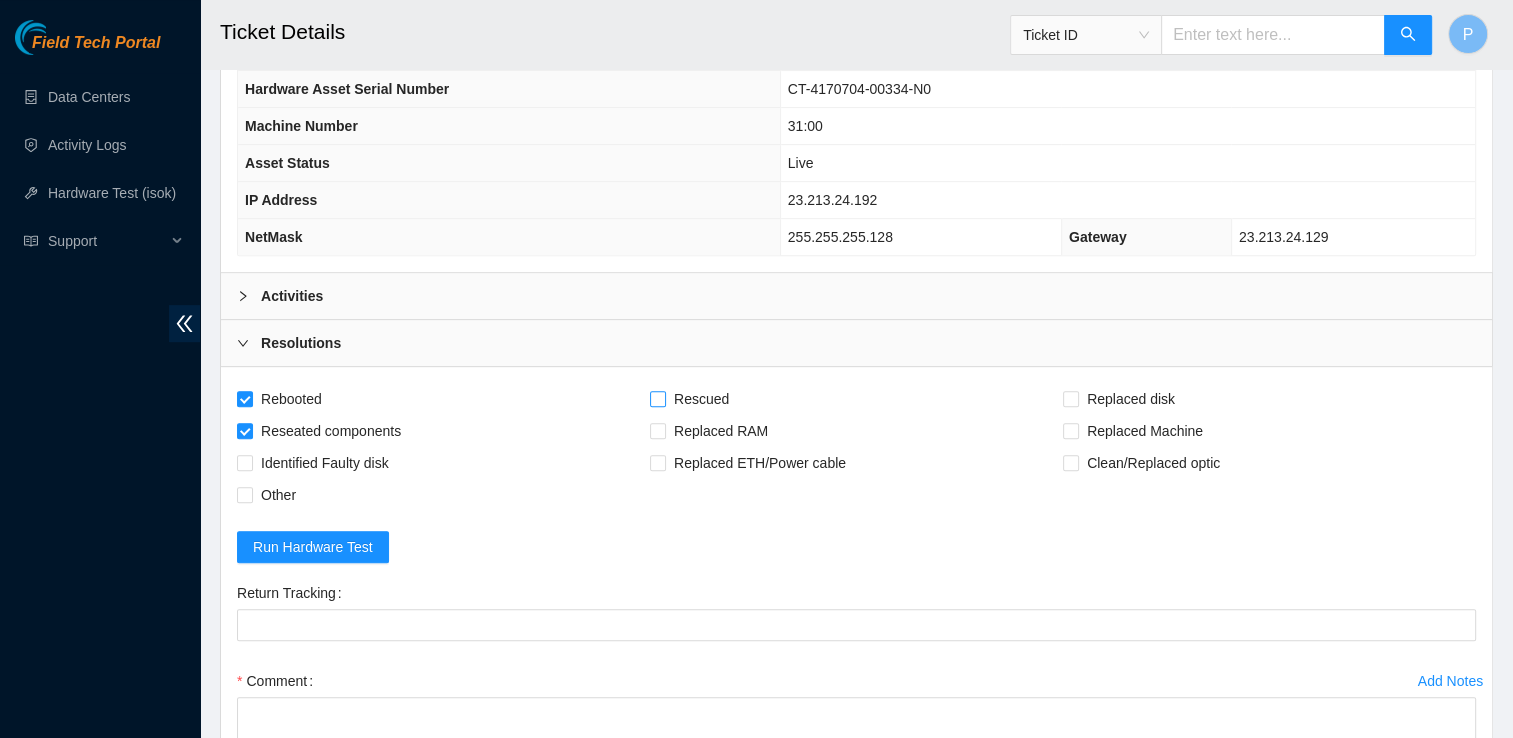 click on "Rescued" at bounding box center (657, 398) 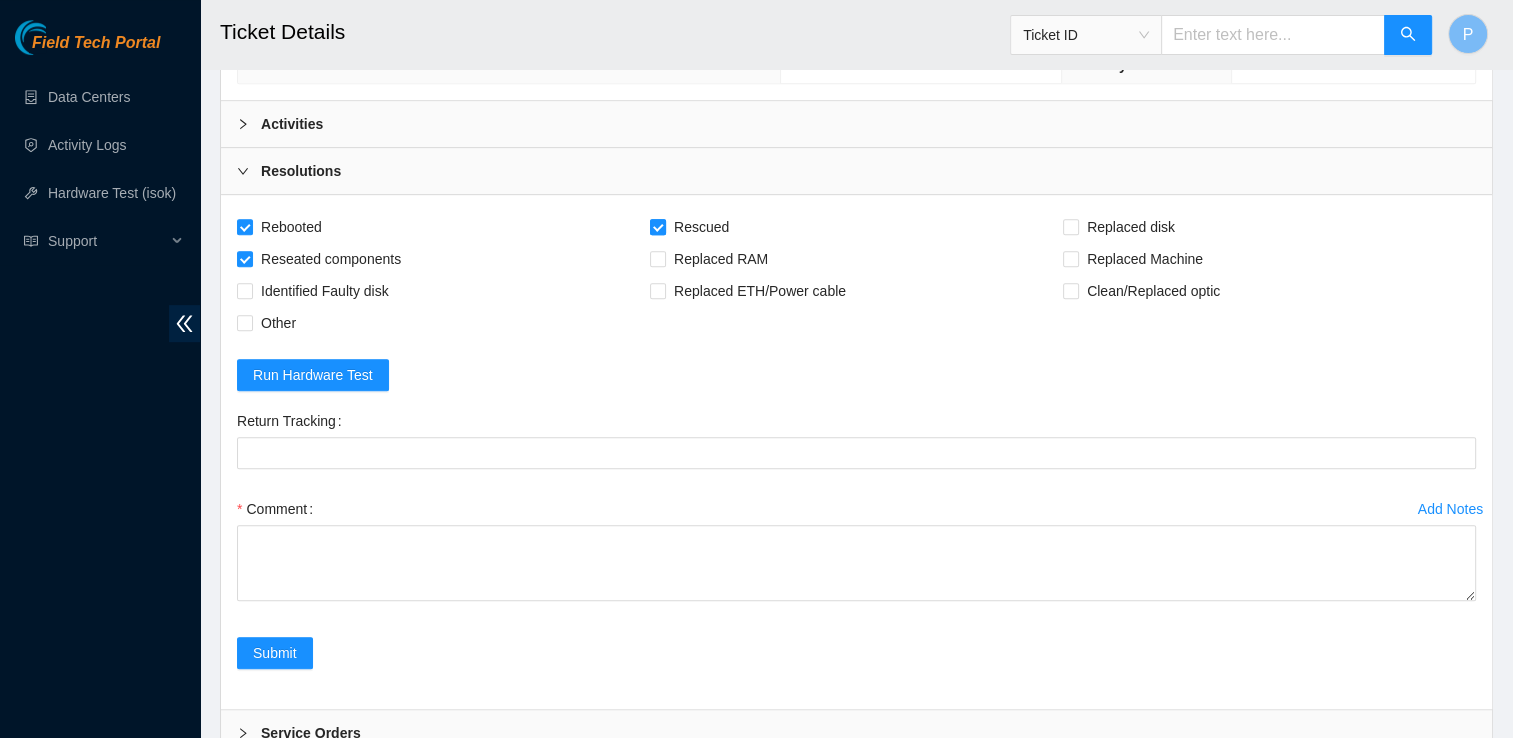 scroll, scrollTop: 1104, scrollLeft: 0, axis: vertical 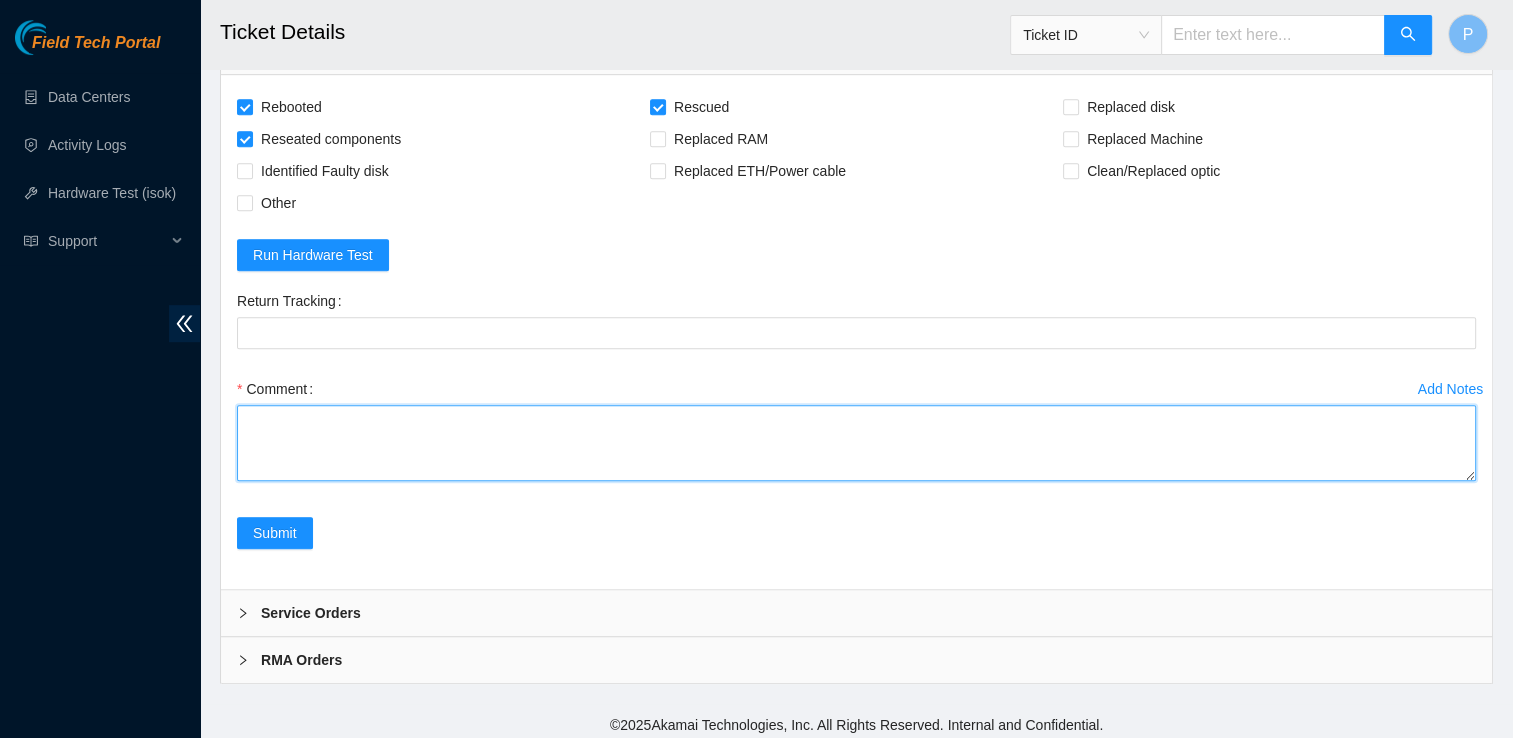 click on "Comment" at bounding box center [856, 443] 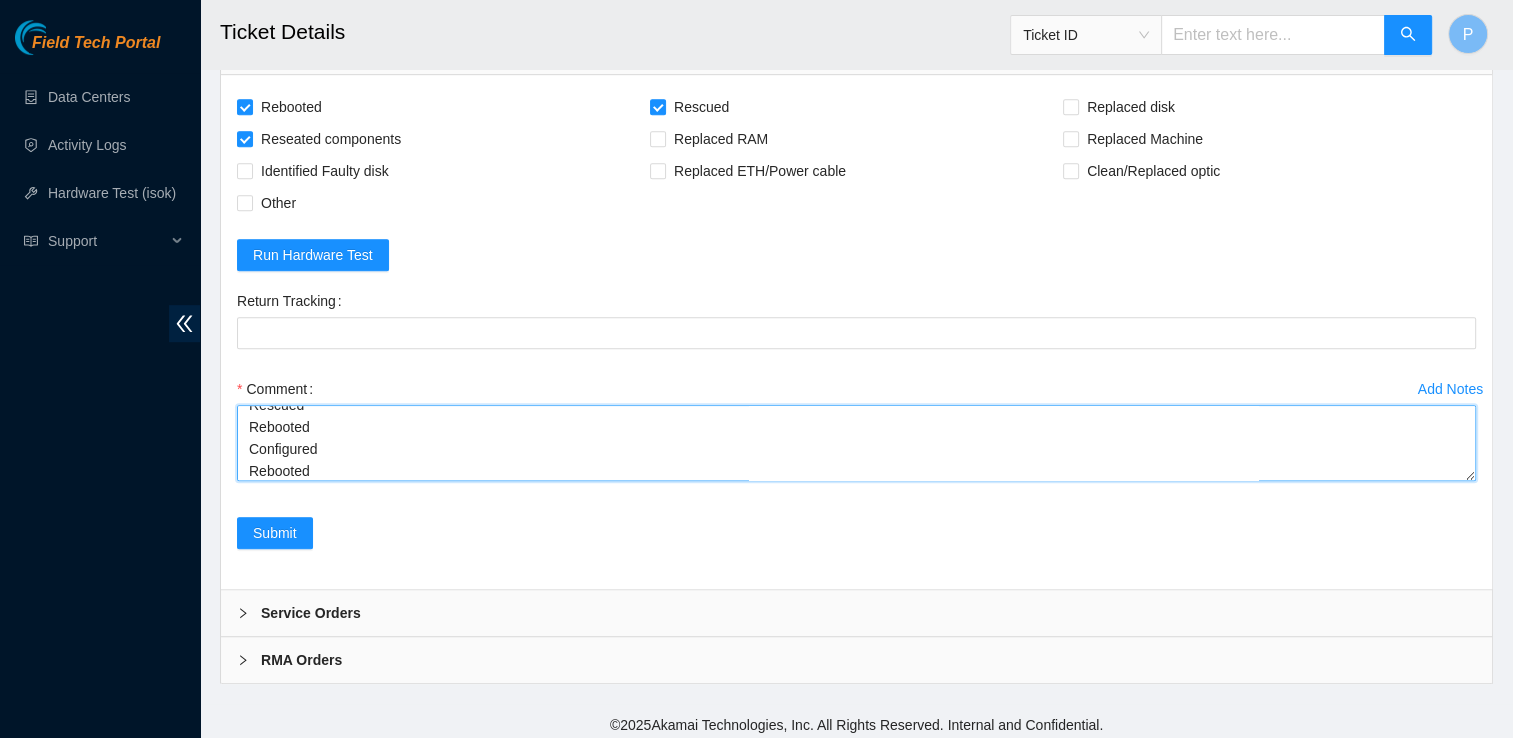 scroll, scrollTop: 104, scrollLeft: 0, axis: vertical 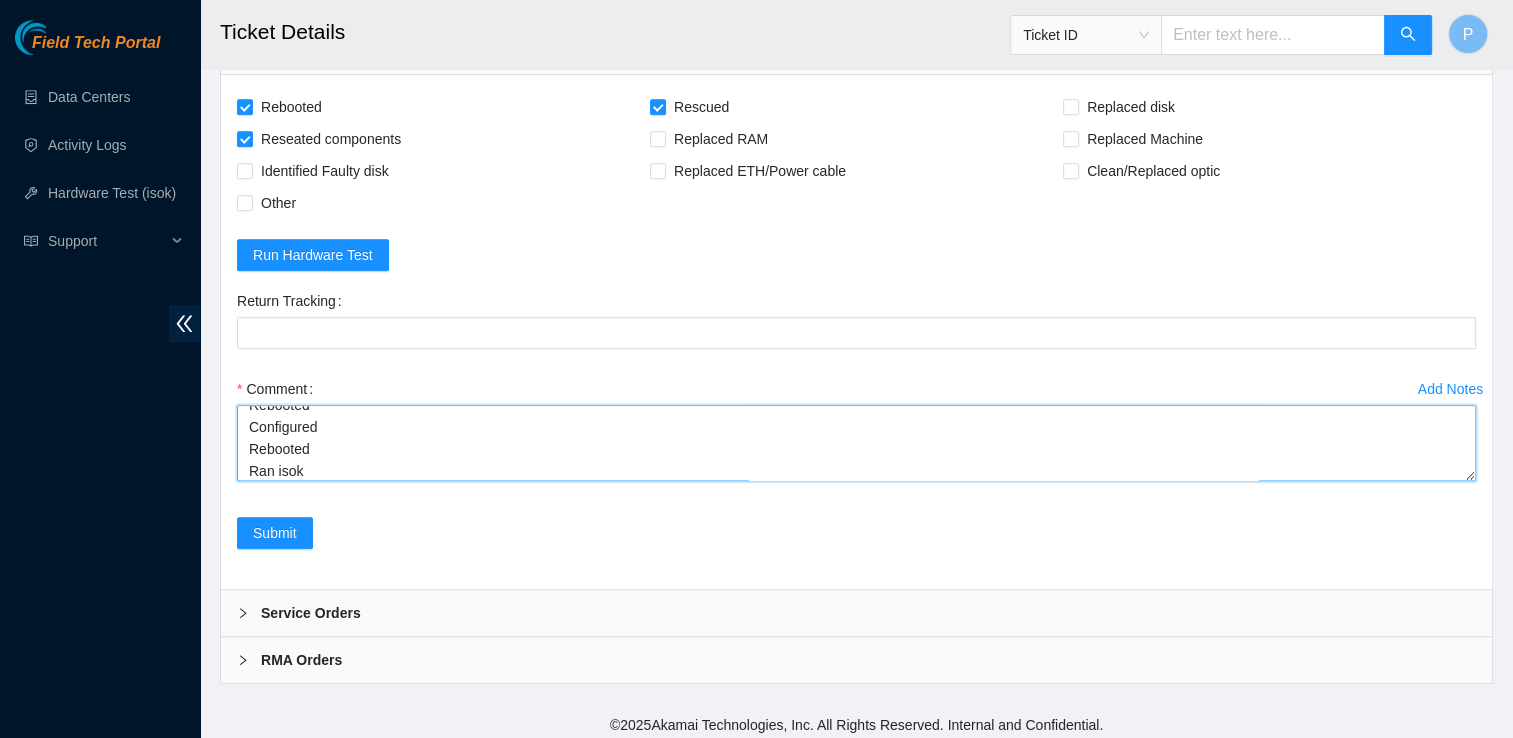 paste on "Result Detail
Message
Ticket ID
[IP_ADDRESS] :   passed: ok
N/A
[IP_ADDRESS] :   passed: ok" 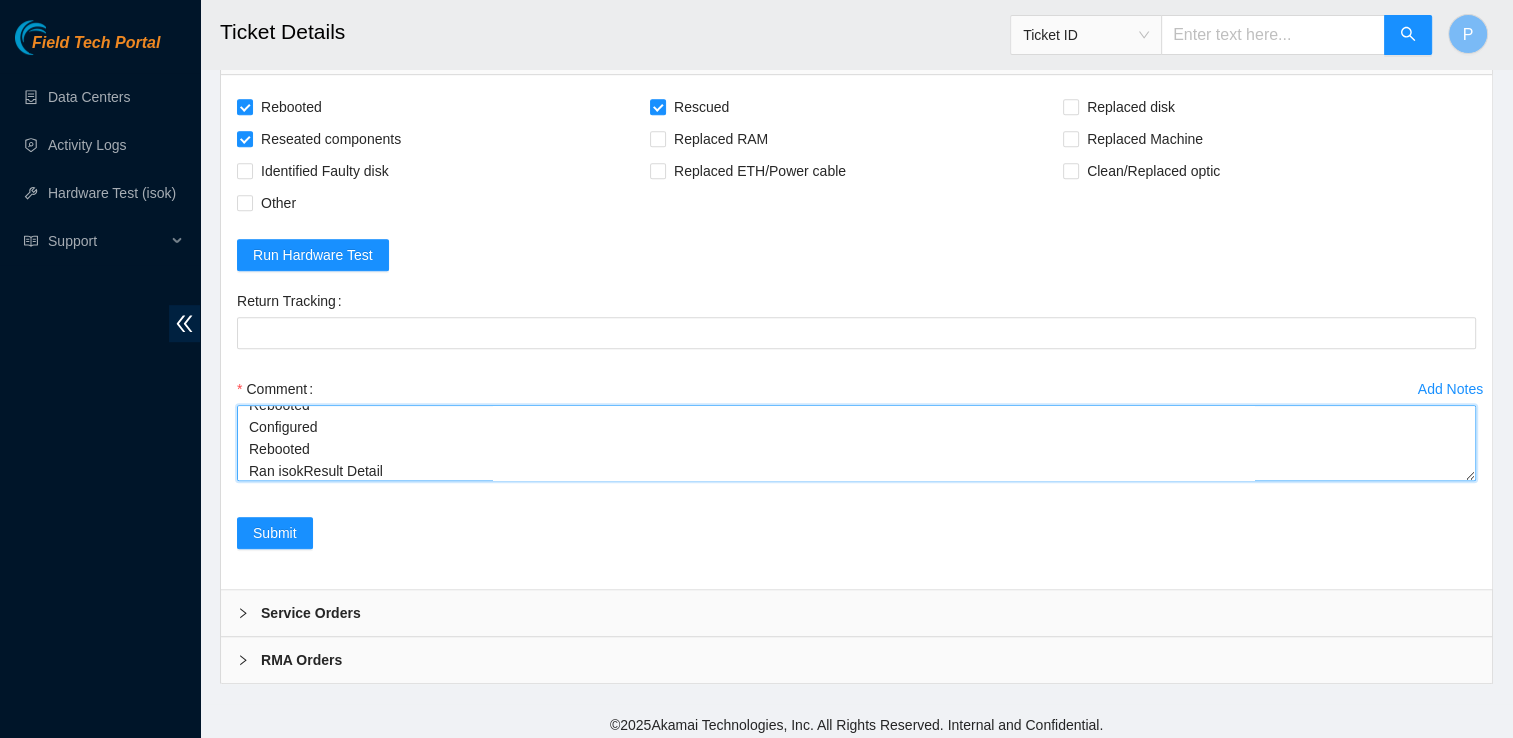 scroll, scrollTop: 214, scrollLeft: 0, axis: vertical 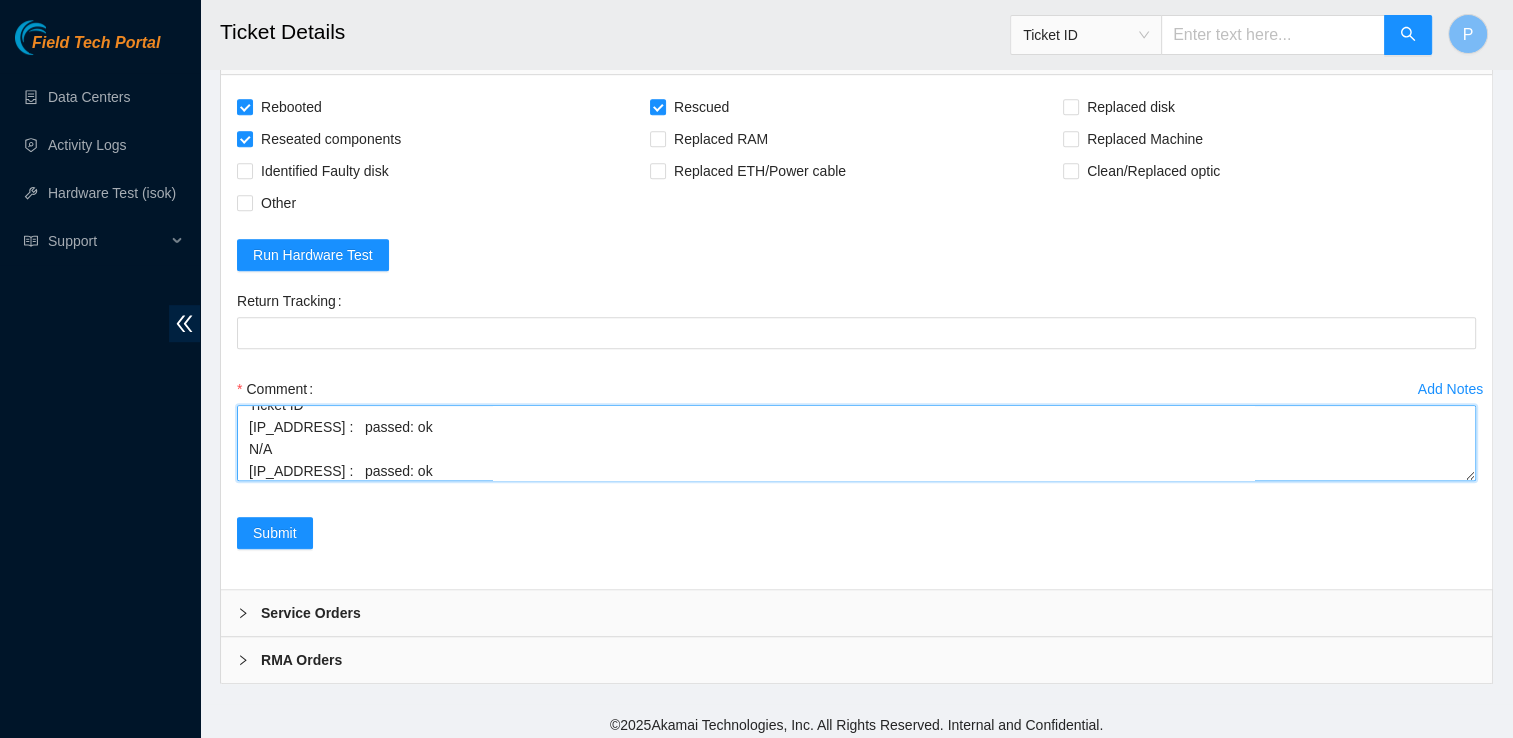 type on "Verified Rack and Machine
Reseated Eth Cables for Node 0
Rebooted
Rescued
Rebooted
Configured
Rebooted
Ran isokResult Detail
Message
Ticket ID
[IP_ADDRESS] :   passed: ok
N/A
[IP_ADDRESS] :   passed: ok" 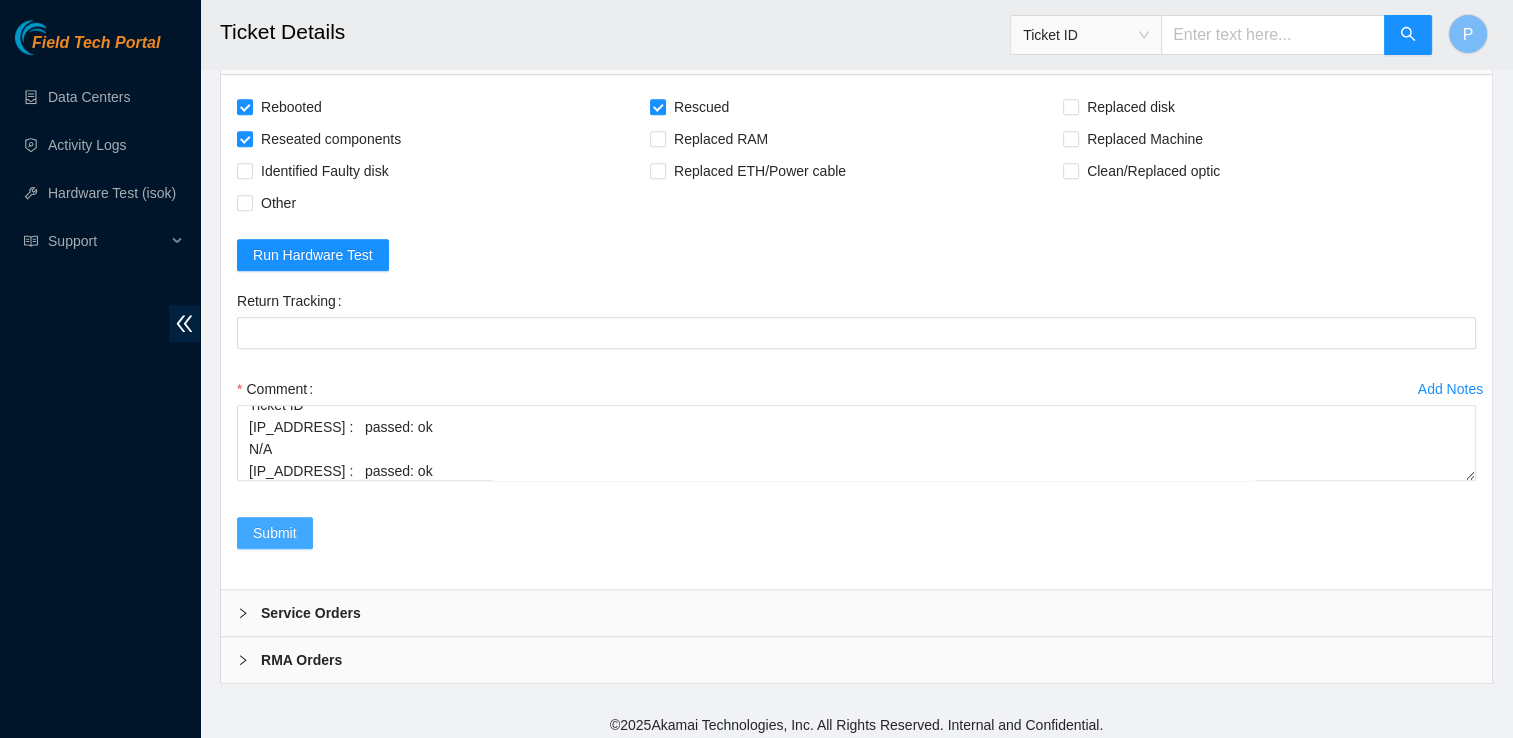 click on "Submit" at bounding box center [275, 533] 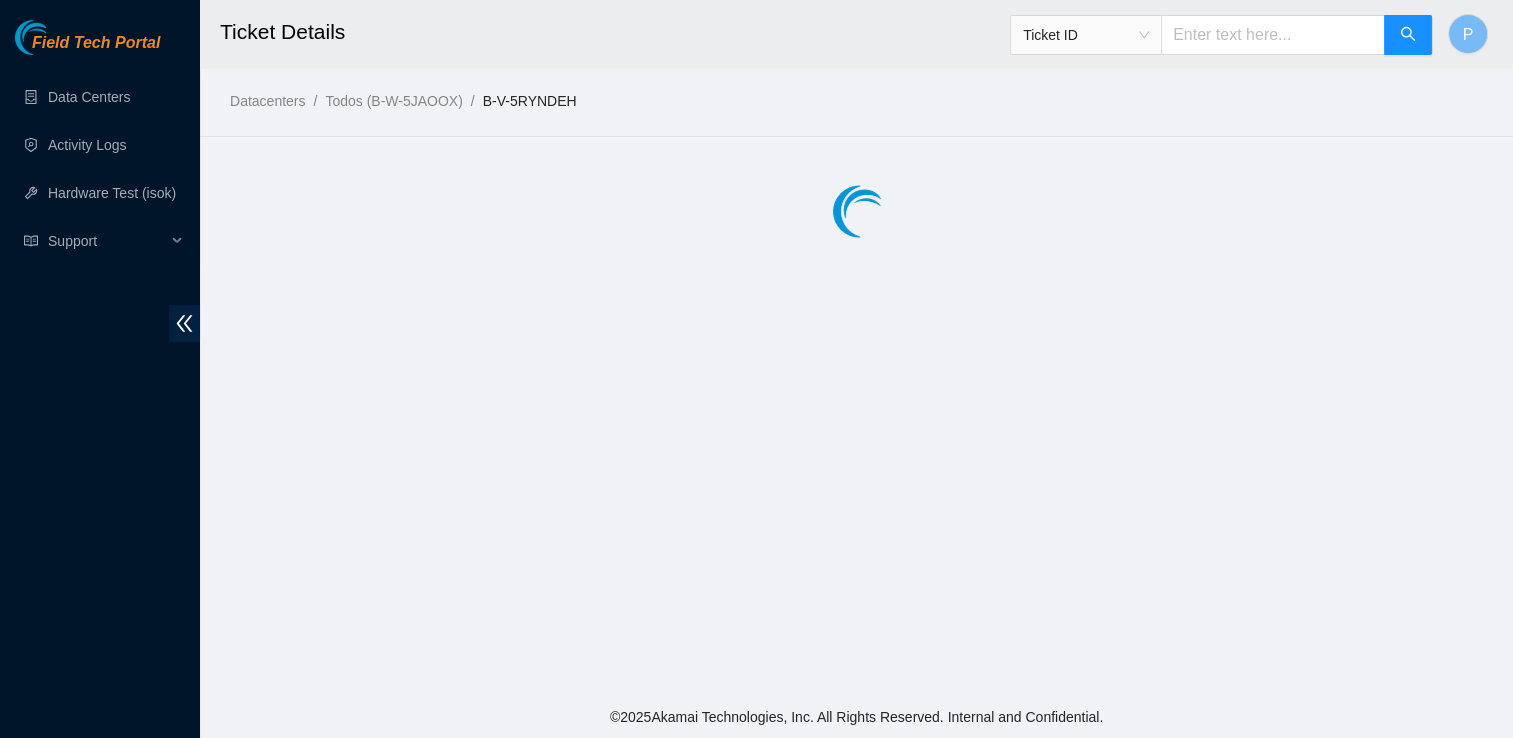 scroll, scrollTop: 0, scrollLeft: 0, axis: both 